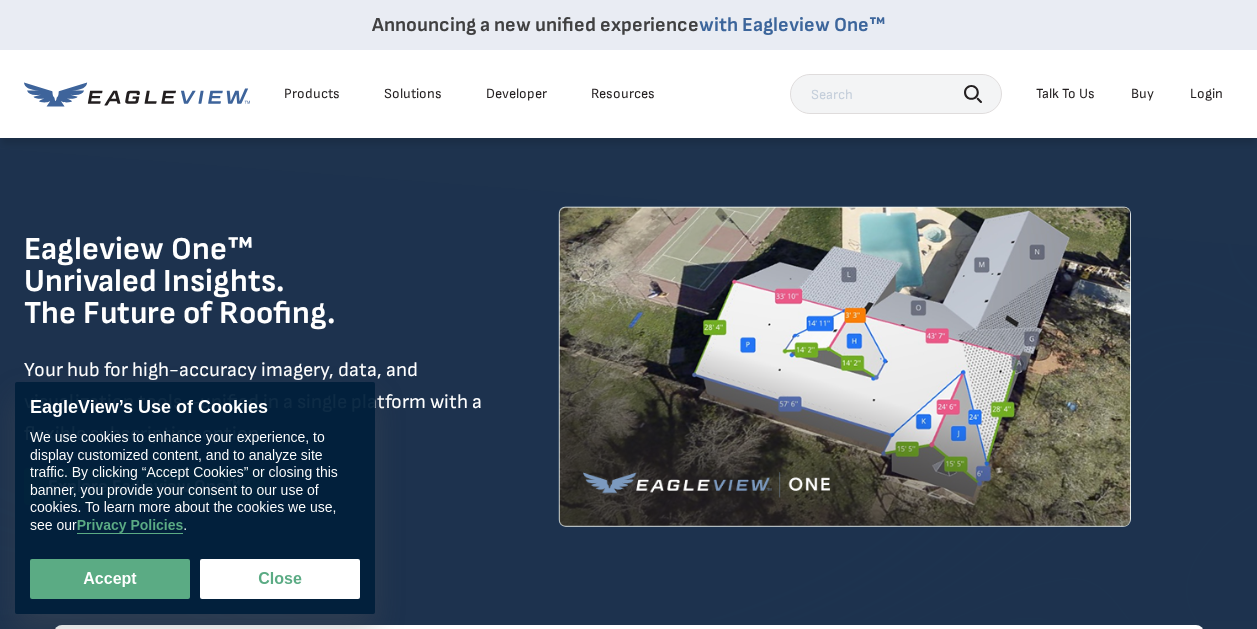 scroll, scrollTop: 0, scrollLeft: 0, axis: both 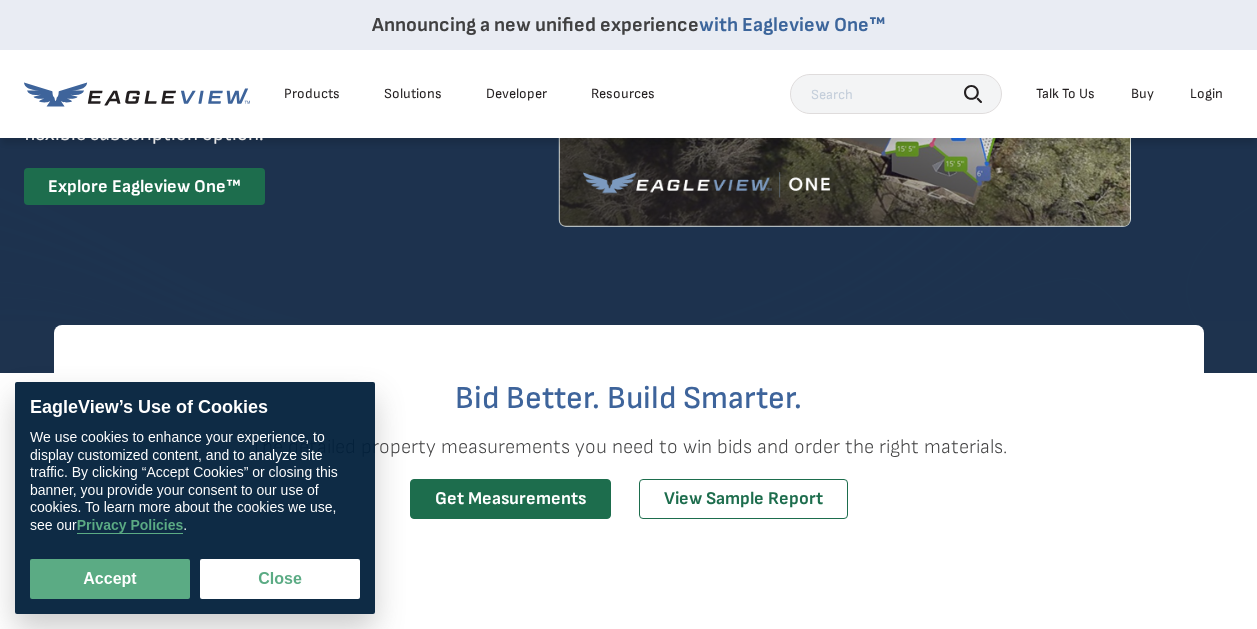 click on "Learn how we can reduce roofing estimate cost by 70%" at bounding box center (1030, 498) 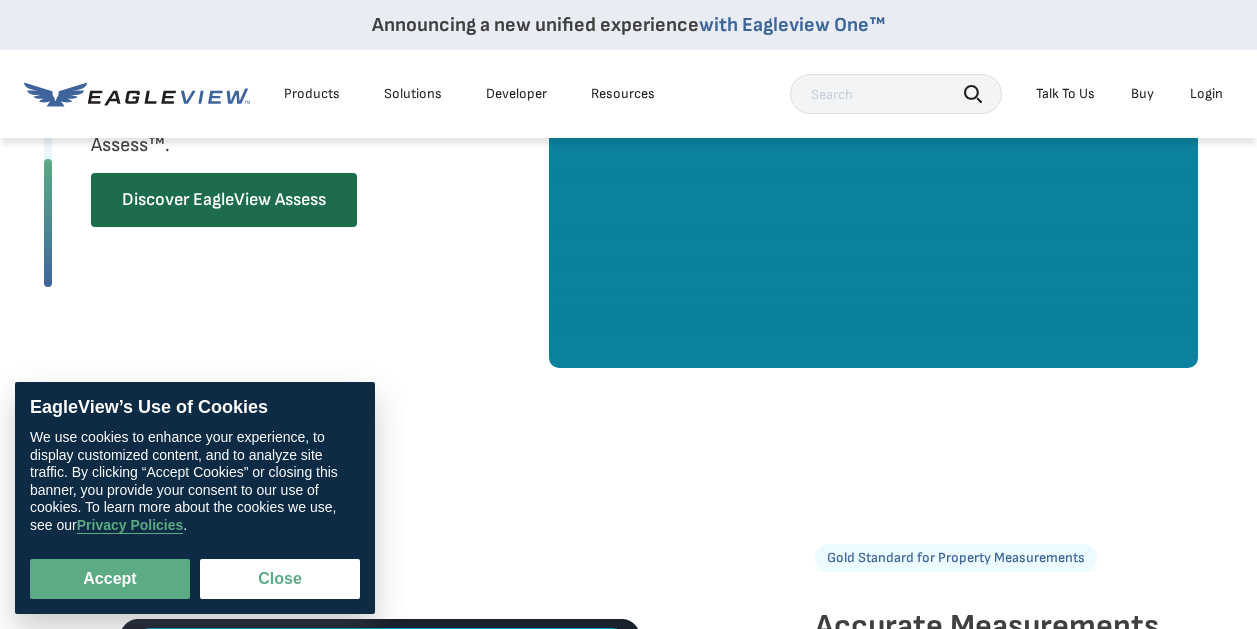 scroll, scrollTop: 2300, scrollLeft: 0, axis: vertical 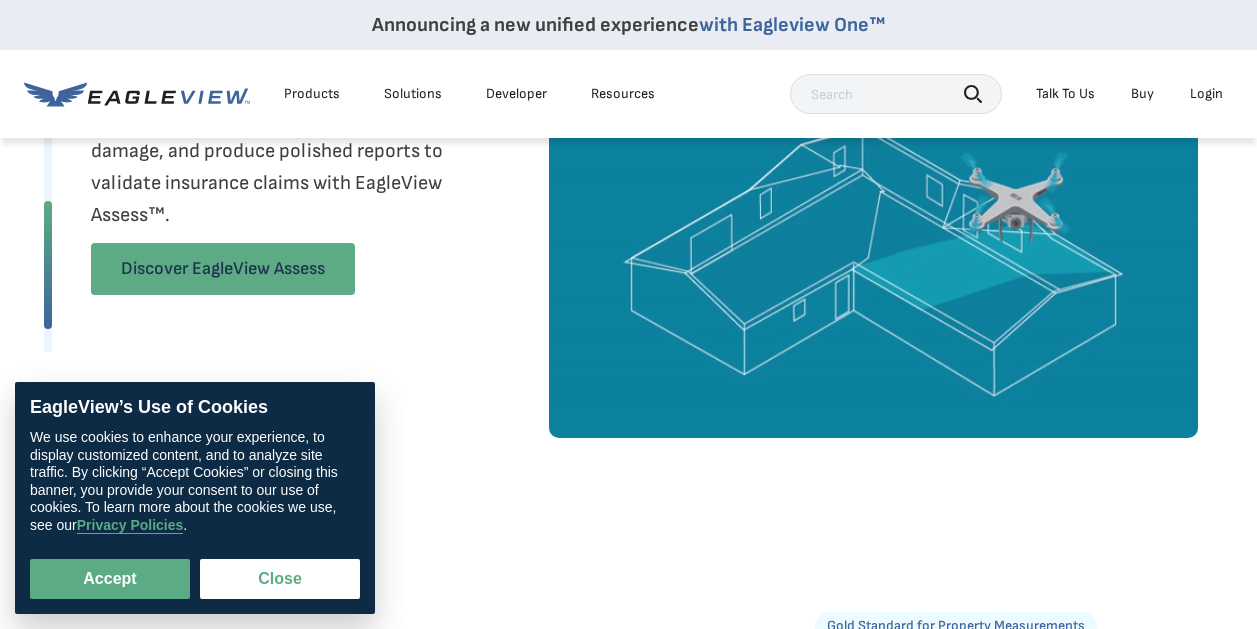 click on "Discover EagleView Assess" at bounding box center [223, 269] 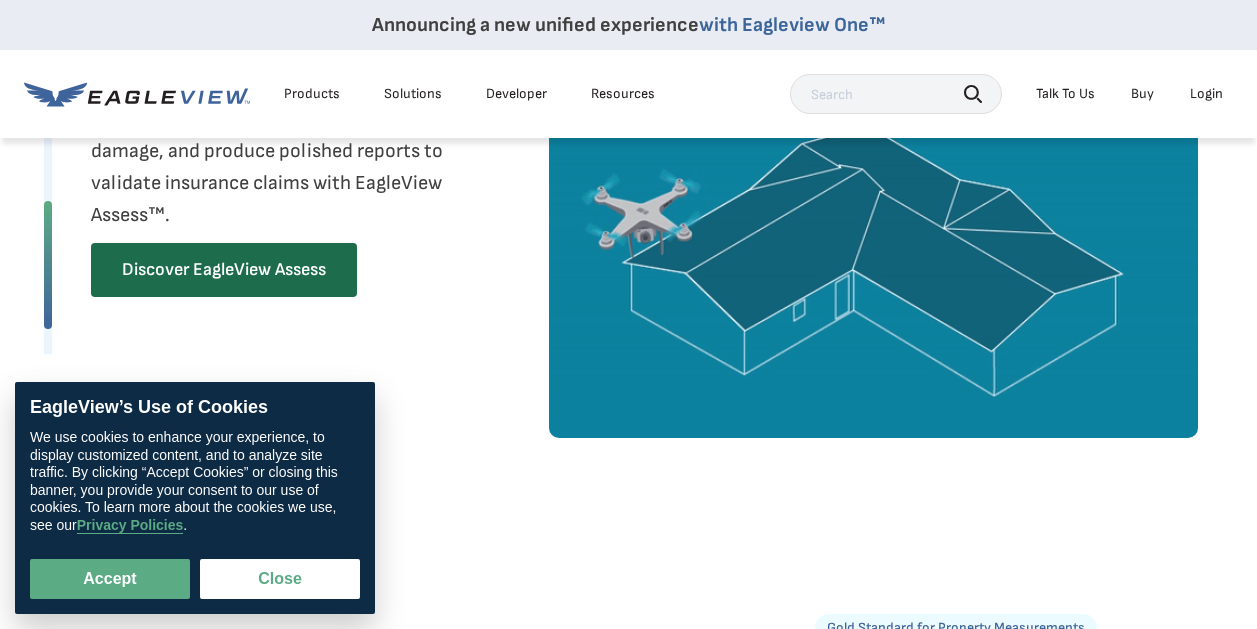 click on "Login" at bounding box center (1206, 94) 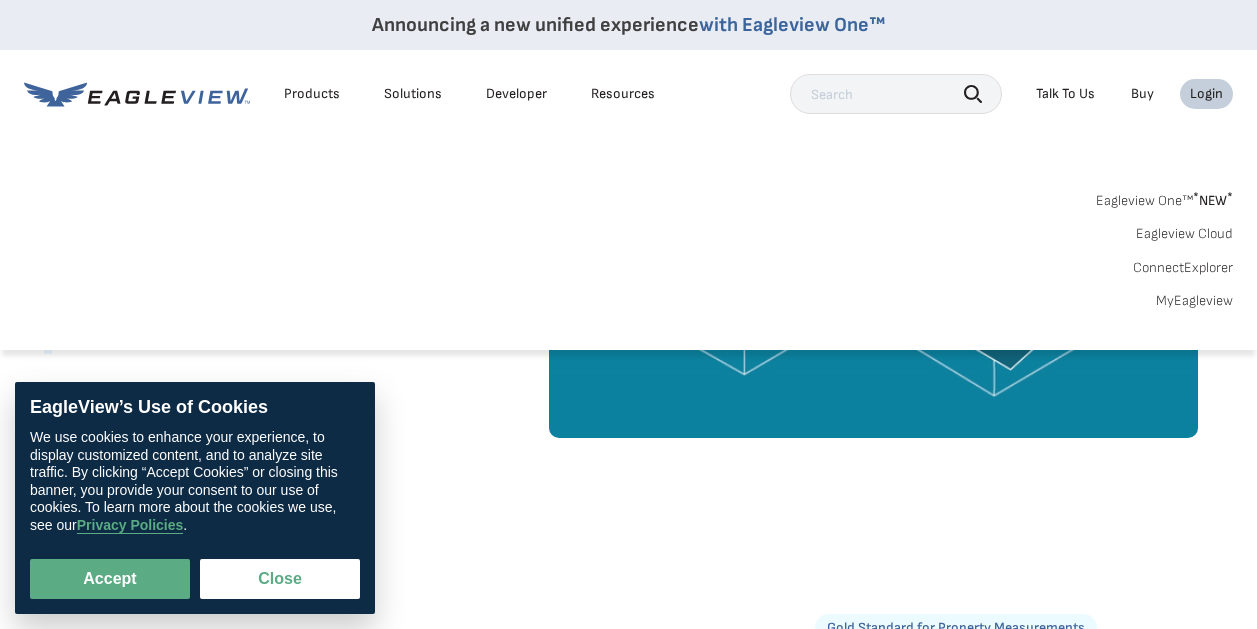 click on "Login" at bounding box center (1206, 94) 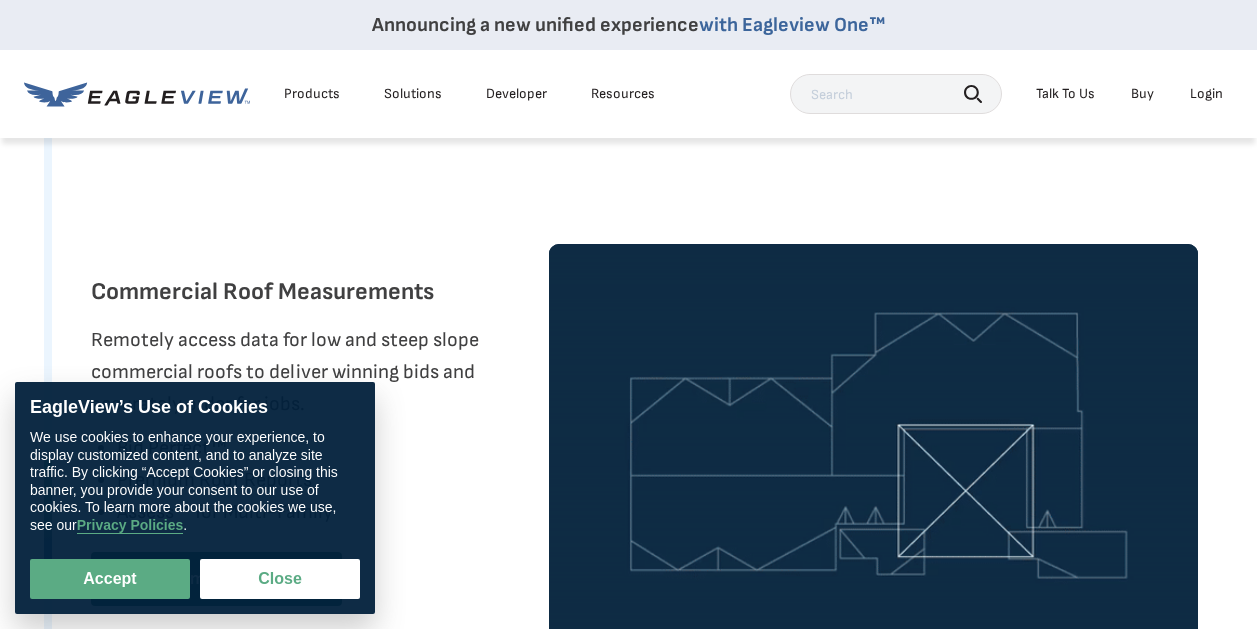 scroll, scrollTop: 1500, scrollLeft: 0, axis: vertical 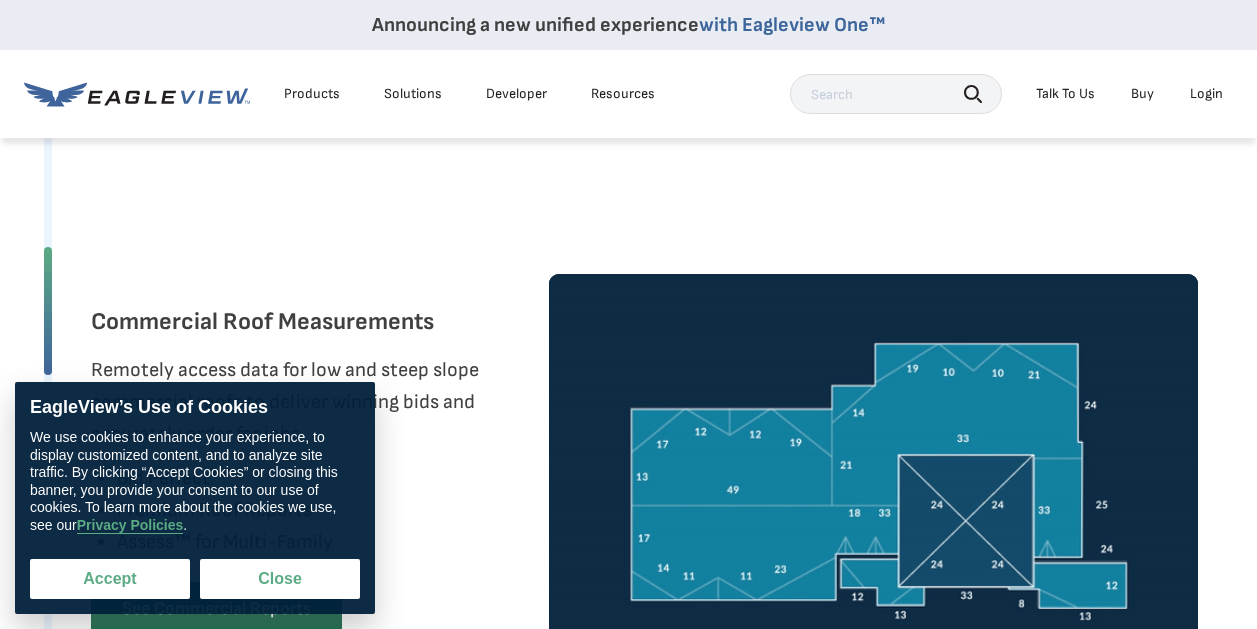 click on "Accept" at bounding box center [110, 579] 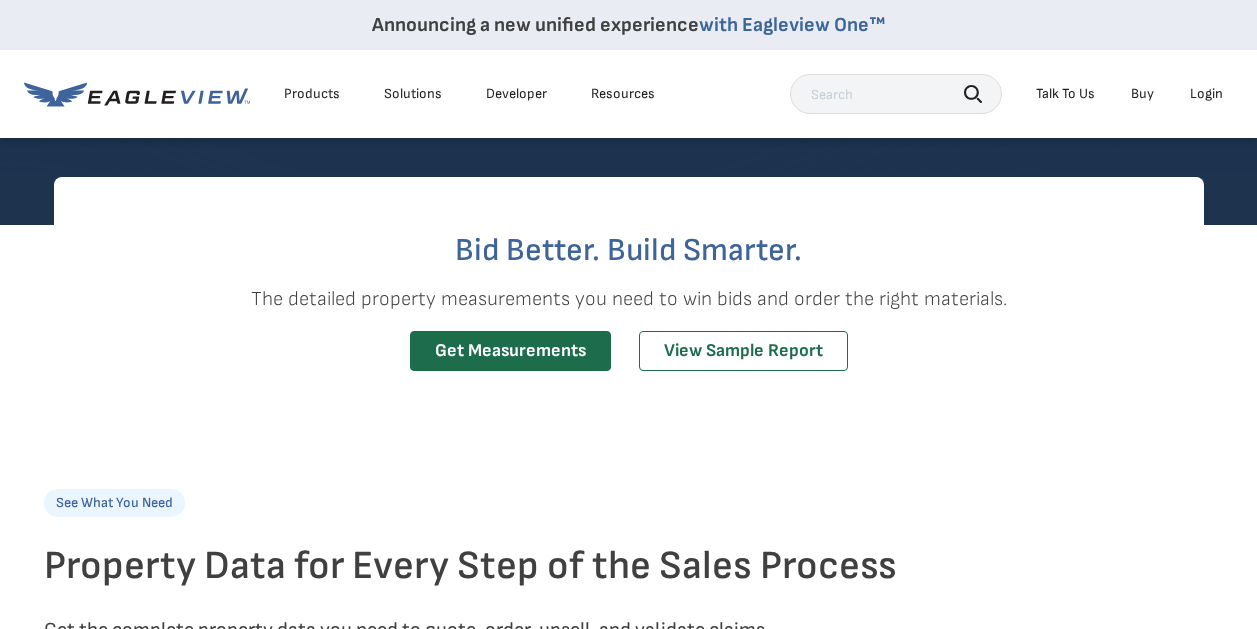 scroll, scrollTop: 400, scrollLeft: 0, axis: vertical 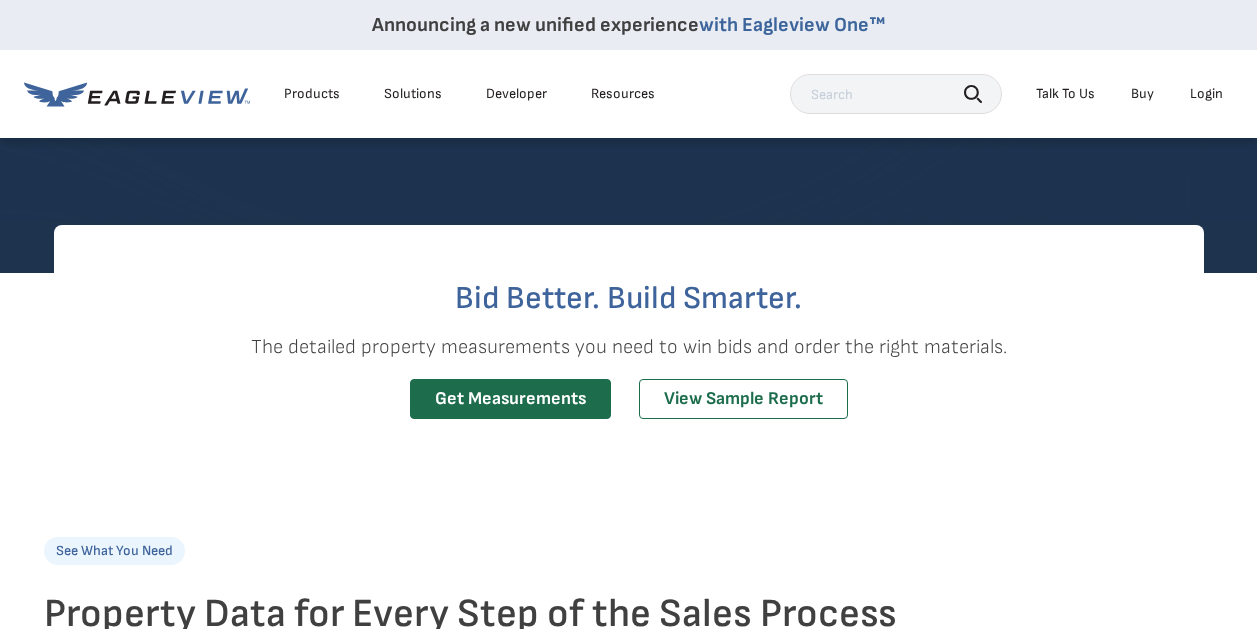 click on "Login" at bounding box center [1206, 94] 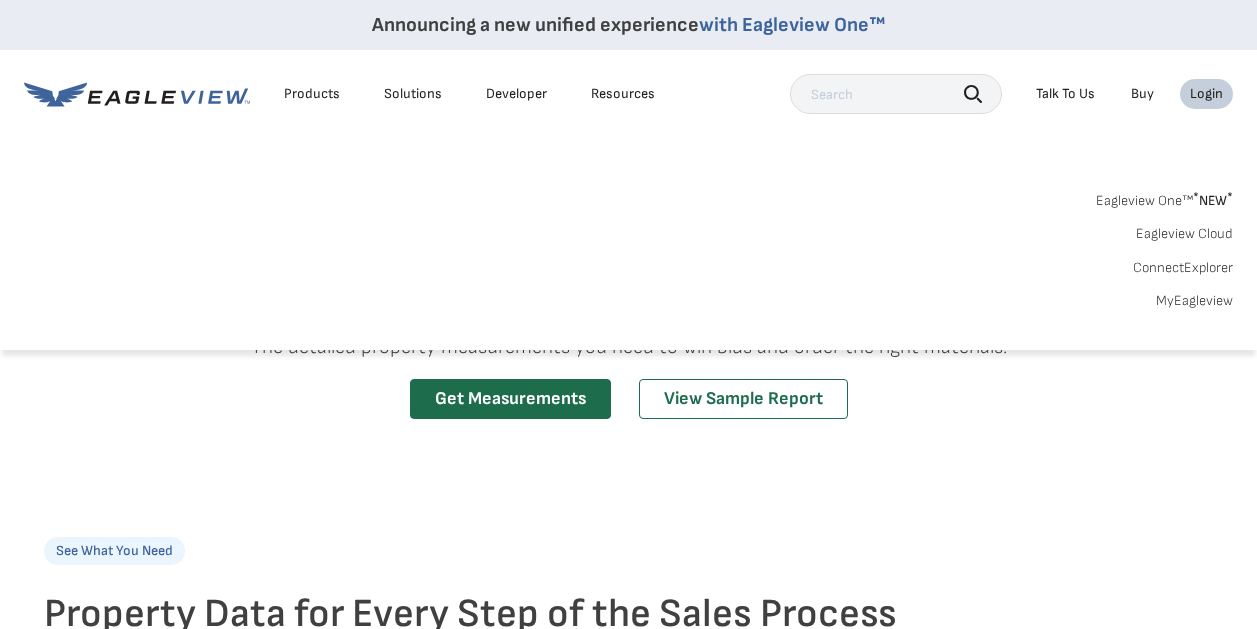 click on "Eagleview One™  * NEW *" at bounding box center [1164, 197] 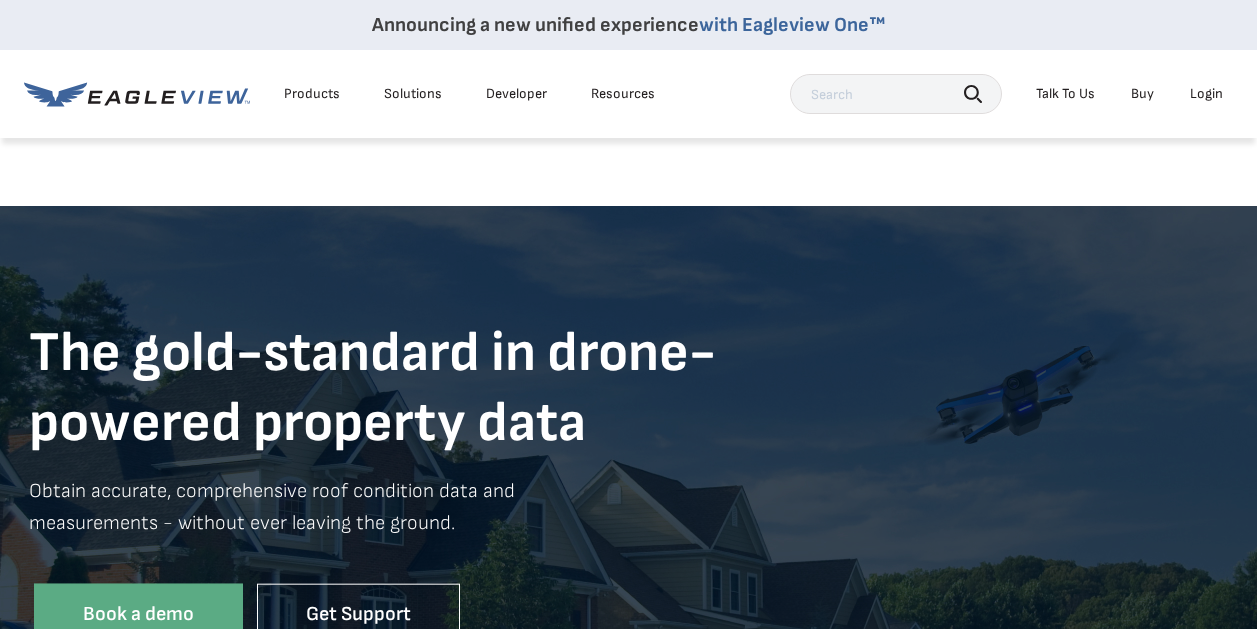 scroll, scrollTop: 0, scrollLeft: 0, axis: both 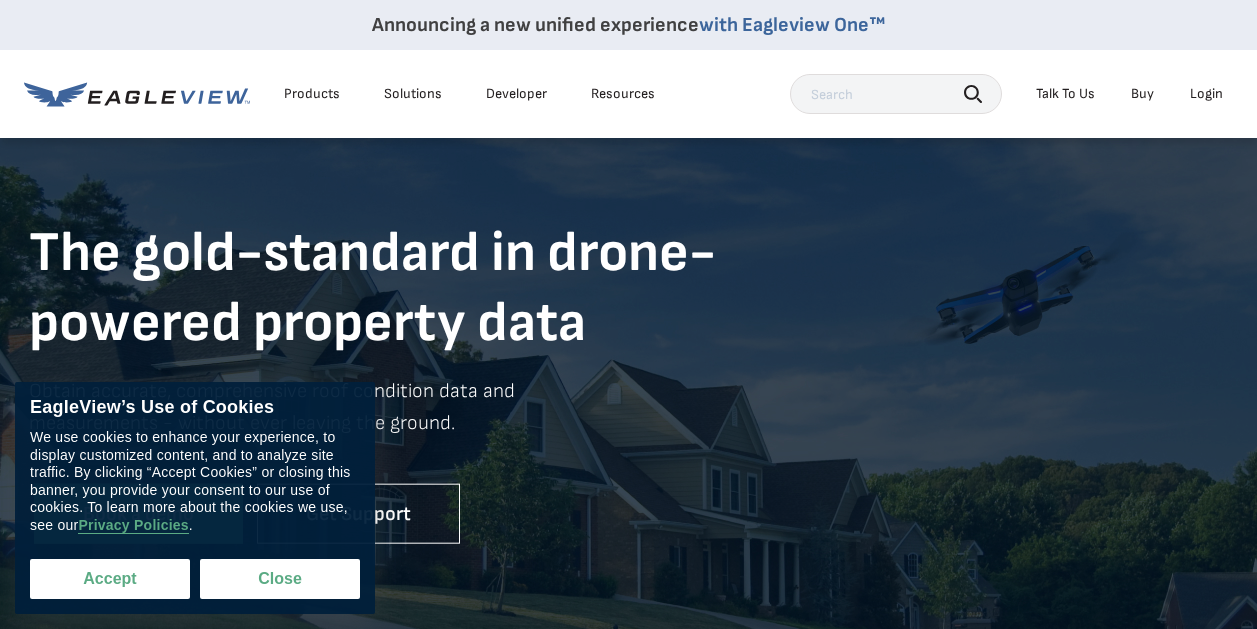 click on "Accept" at bounding box center (110, 579) 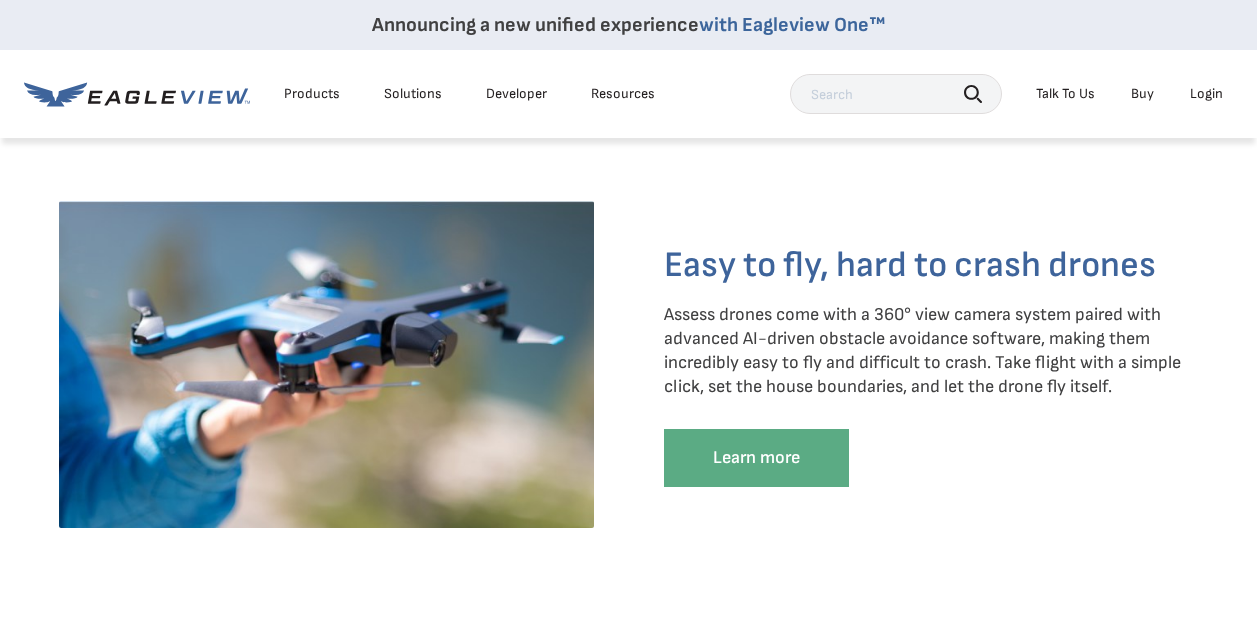 scroll, scrollTop: 1800, scrollLeft: 0, axis: vertical 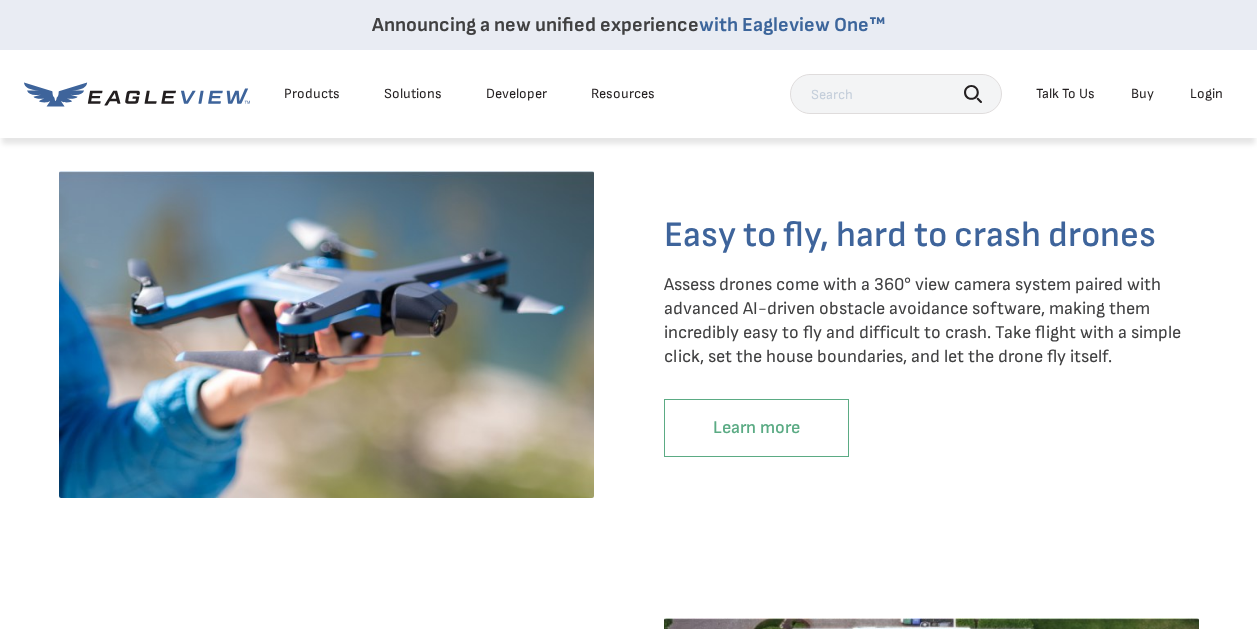 click on "Learn more" at bounding box center (756, 428) 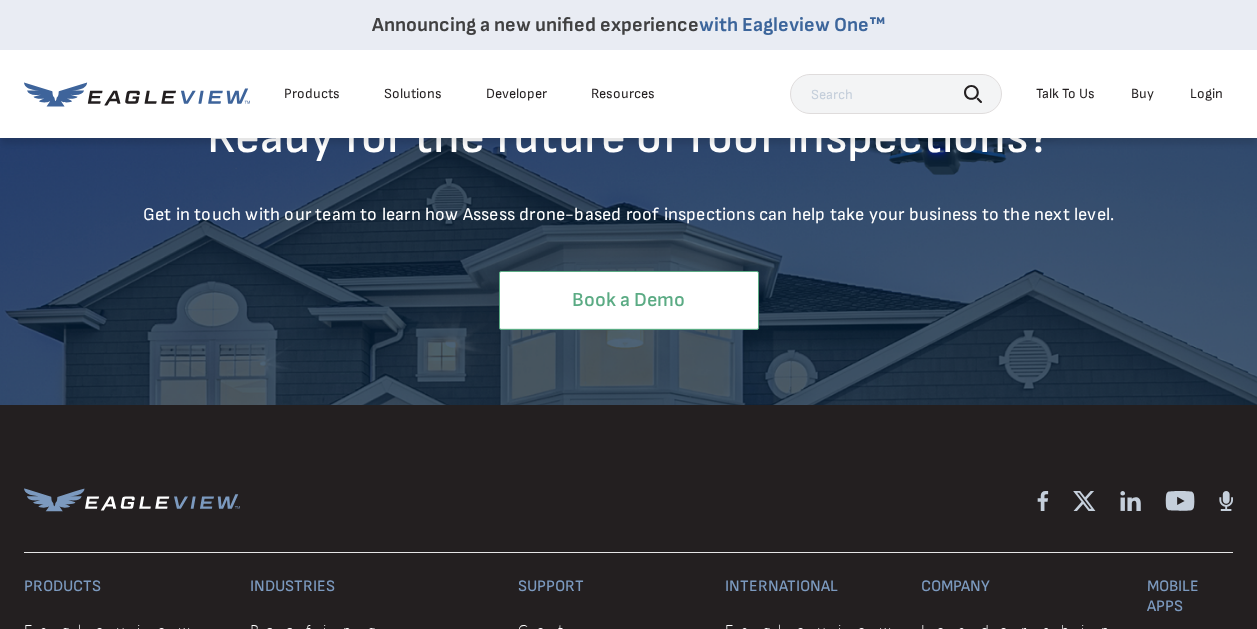click on "Book a Demo" at bounding box center (629, 300) 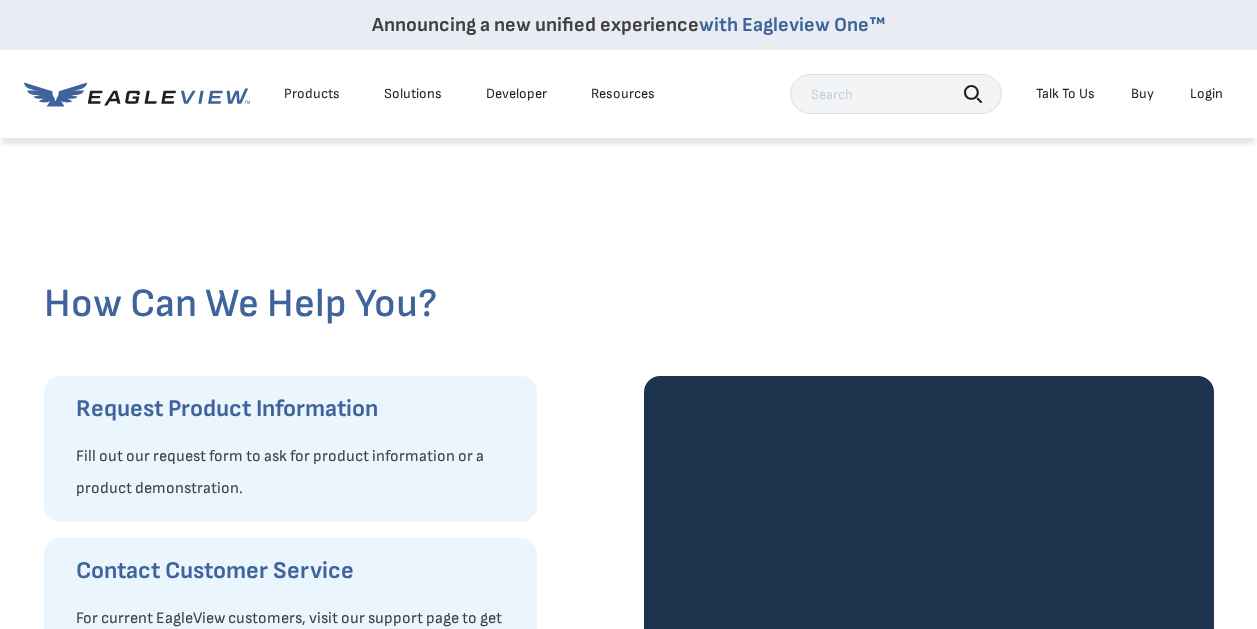 scroll, scrollTop: 0, scrollLeft: 0, axis: both 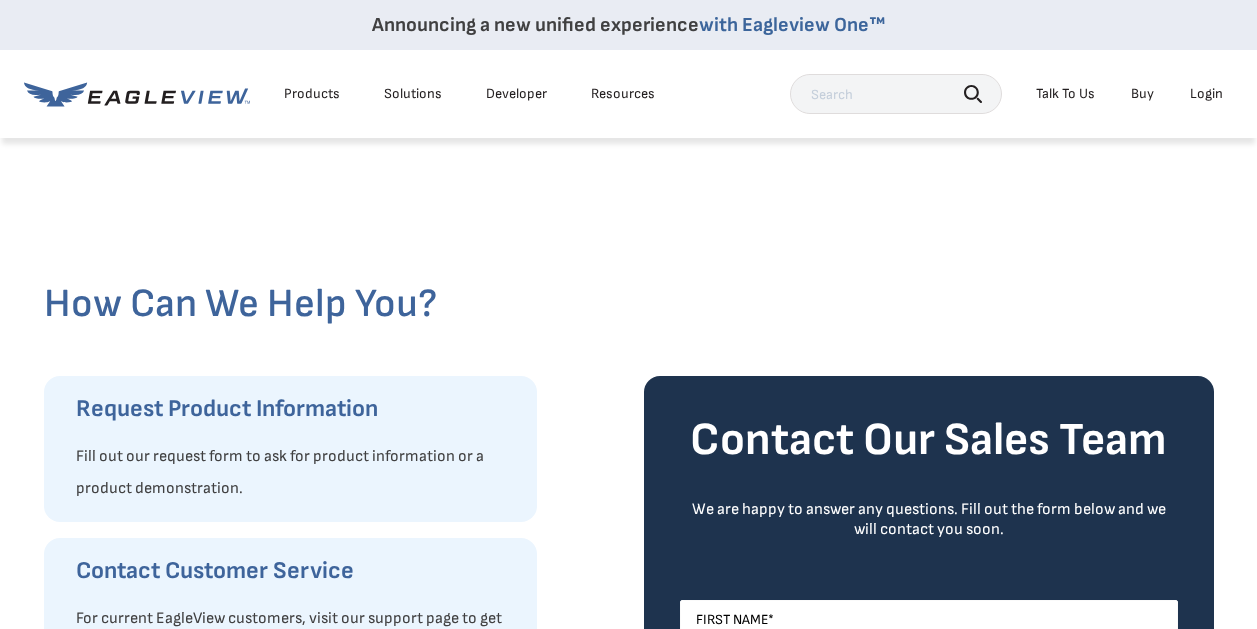 click at bounding box center [629, 208] 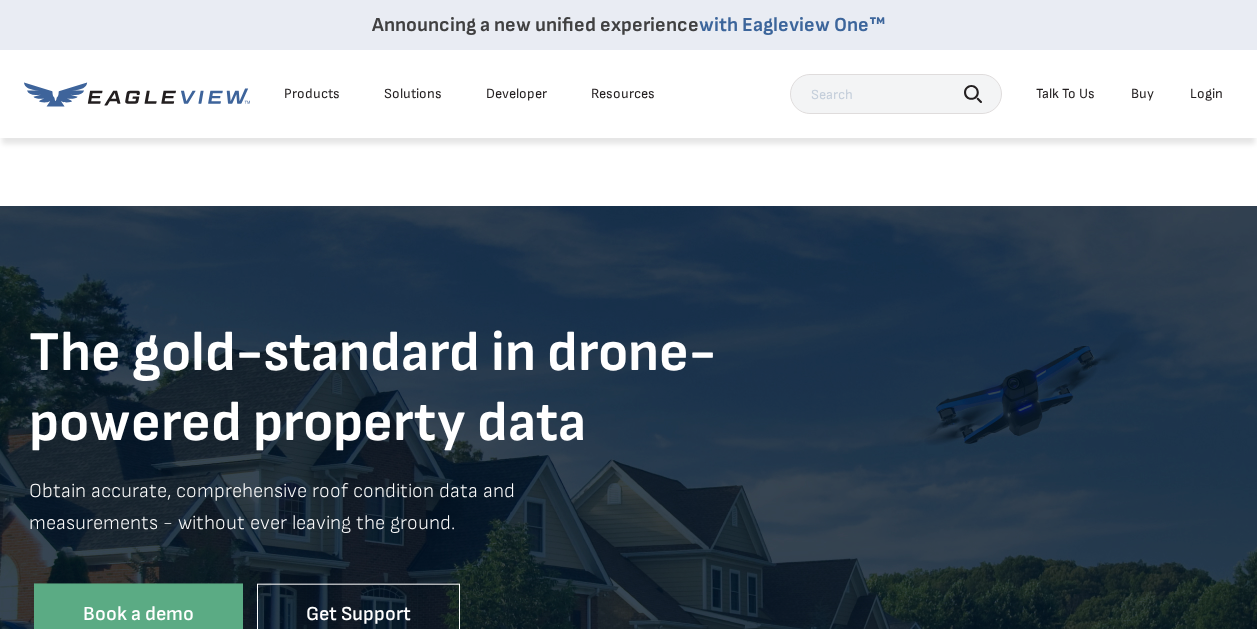 scroll, scrollTop: 5980, scrollLeft: 0, axis: vertical 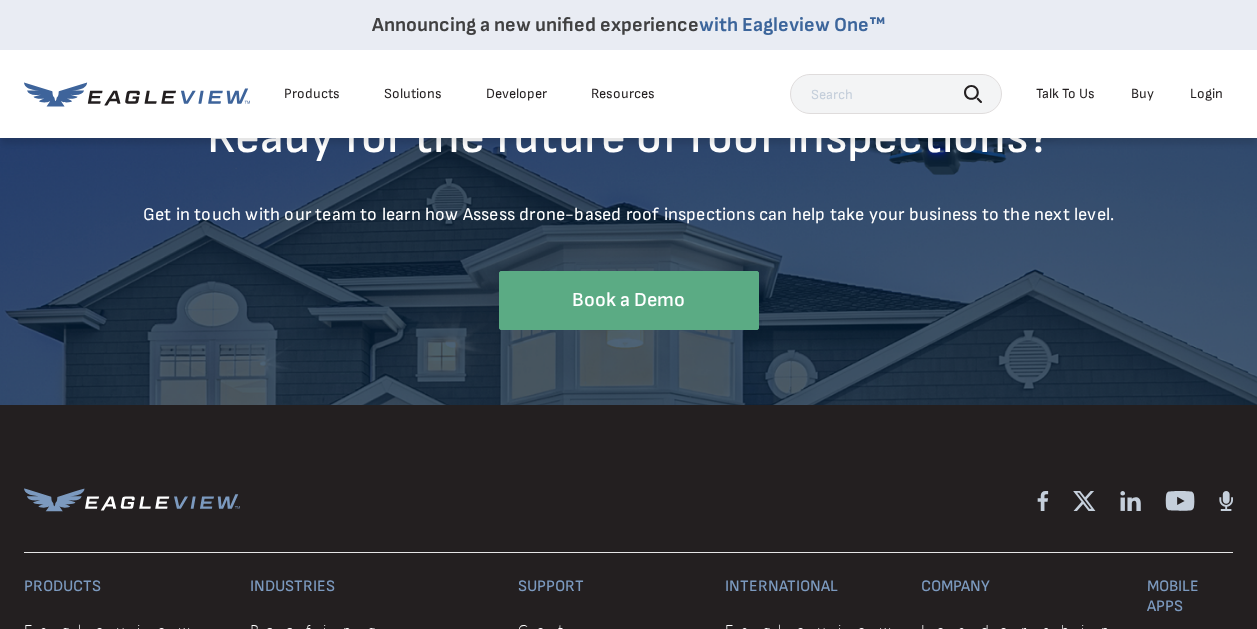 click on "Products" at bounding box center [312, 94] 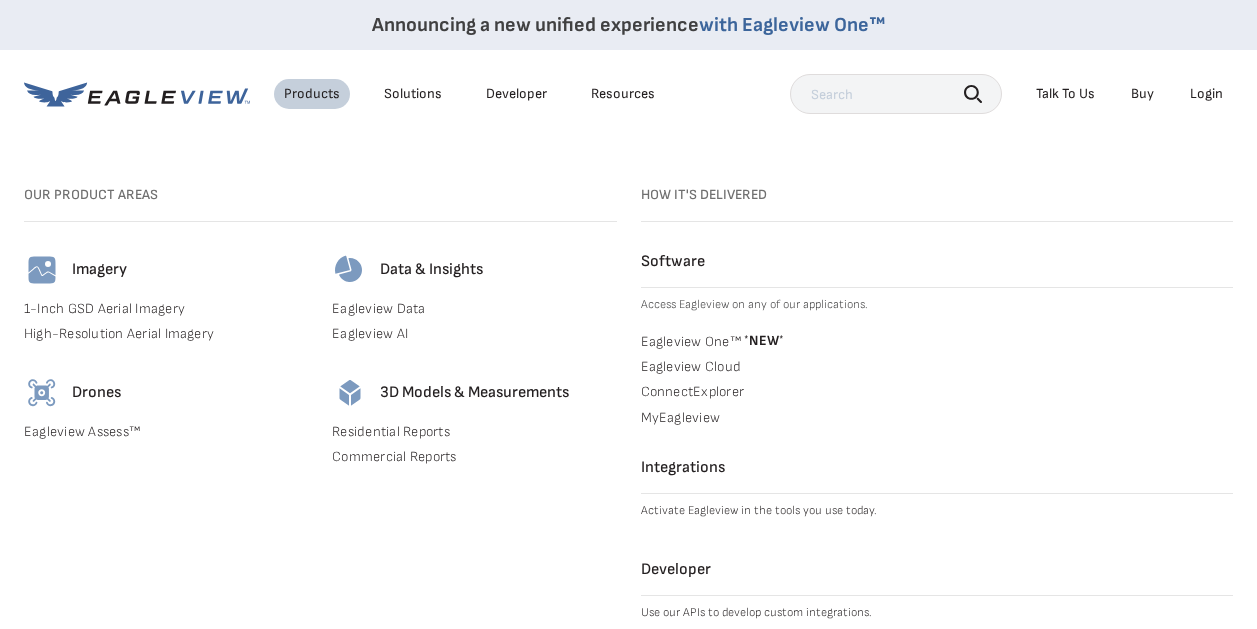 scroll, scrollTop: 6280, scrollLeft: 0, axis: vertical 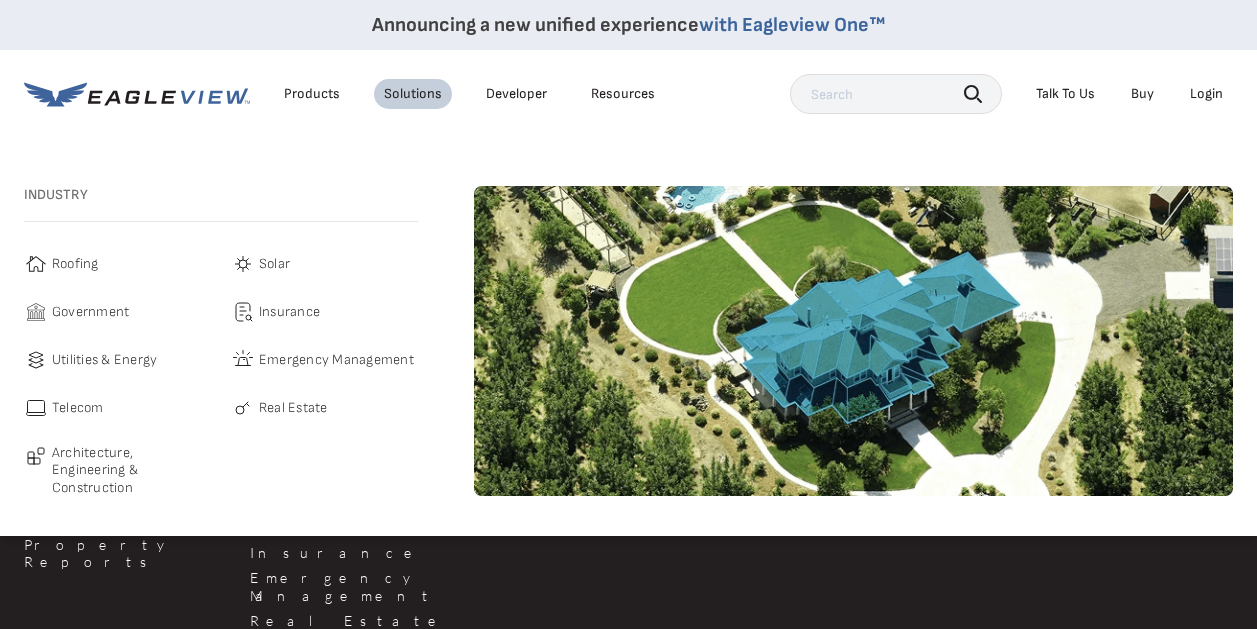 click on "Roofing" at bounding box center (75, 264) 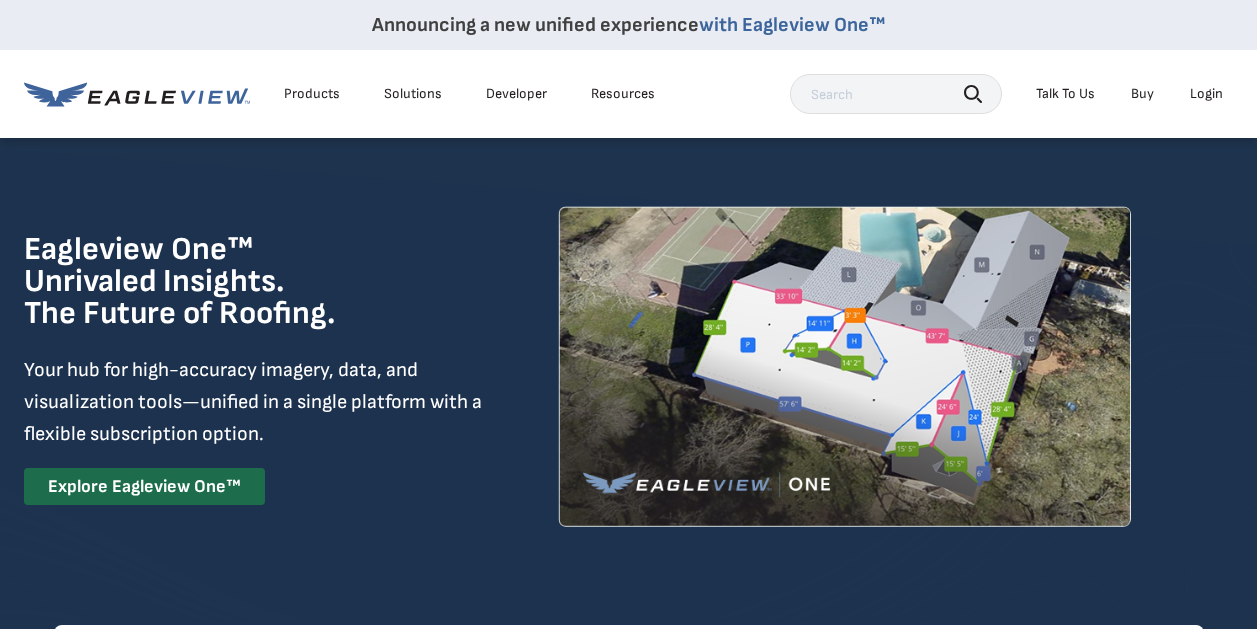 scroll, scrollTop: 0, scrollLeft: 0, axis: both 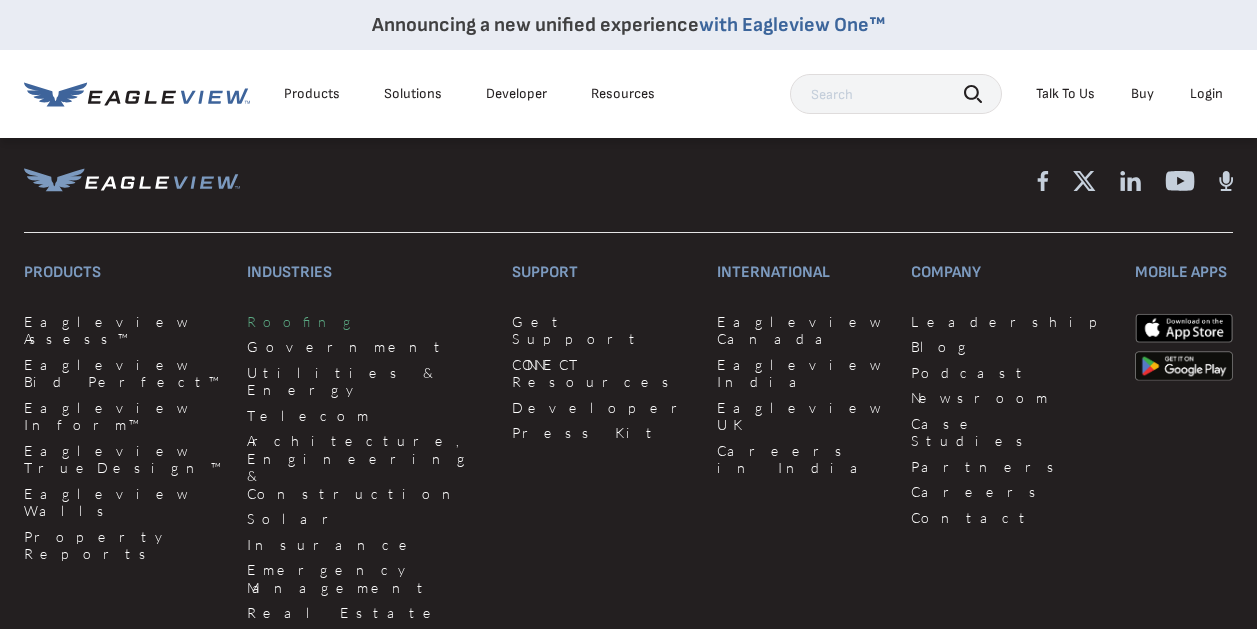 click on "Roofing" at bounding box center [367, 322] 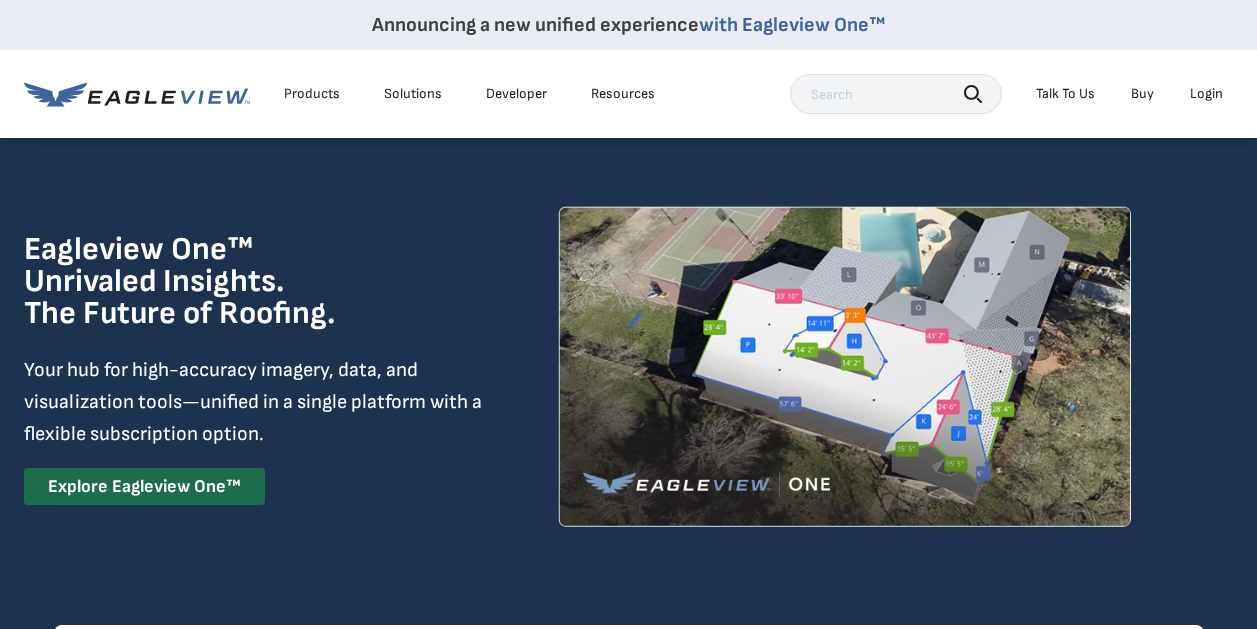 scroll, scrollTop: 0, scrollLeft: 0, axis: both 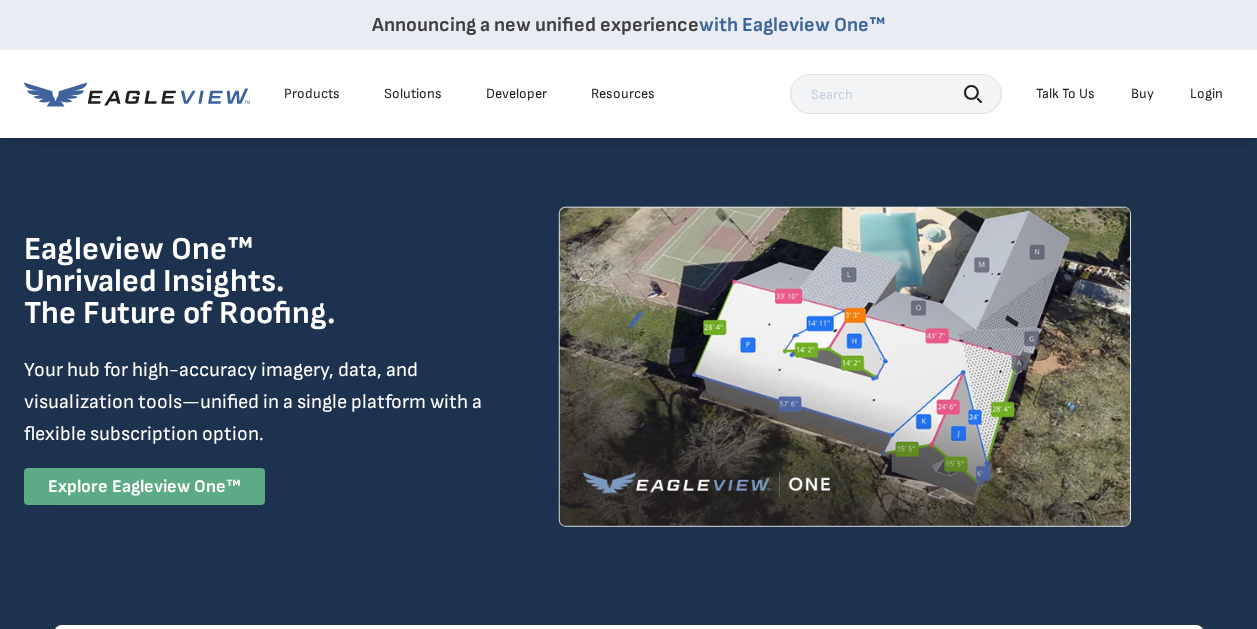 click on "Explore Eagleview One™" at bounding box center [144, 486] 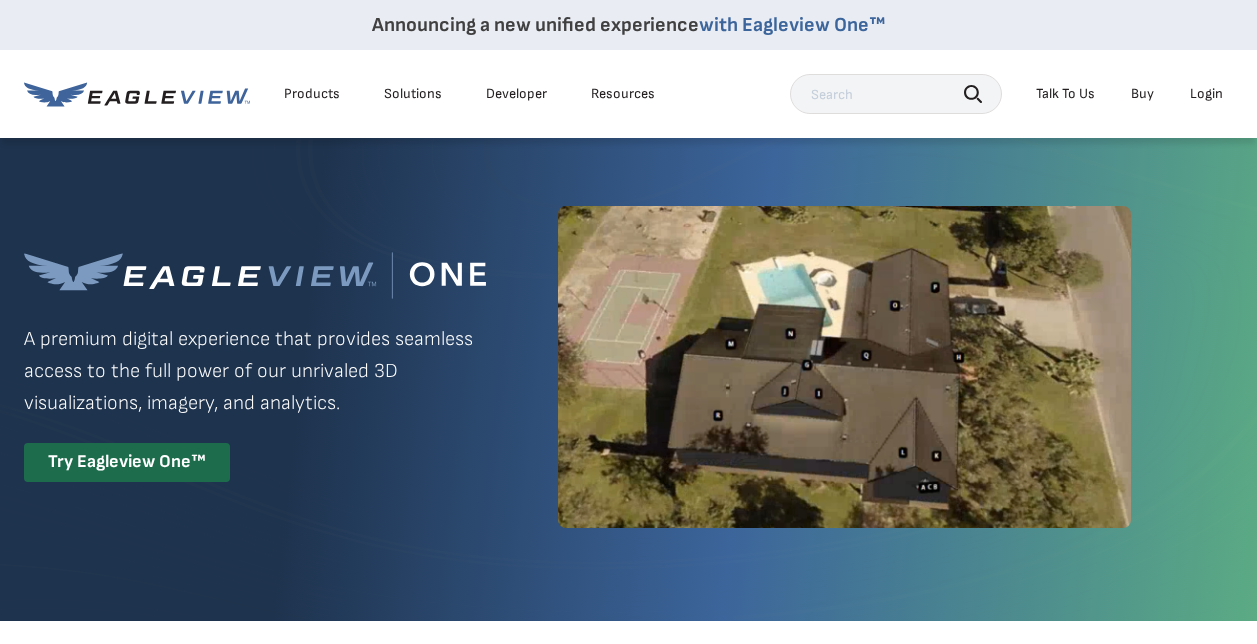 scroll, scrollTop: 0, scrollLeft: 0, axis: both 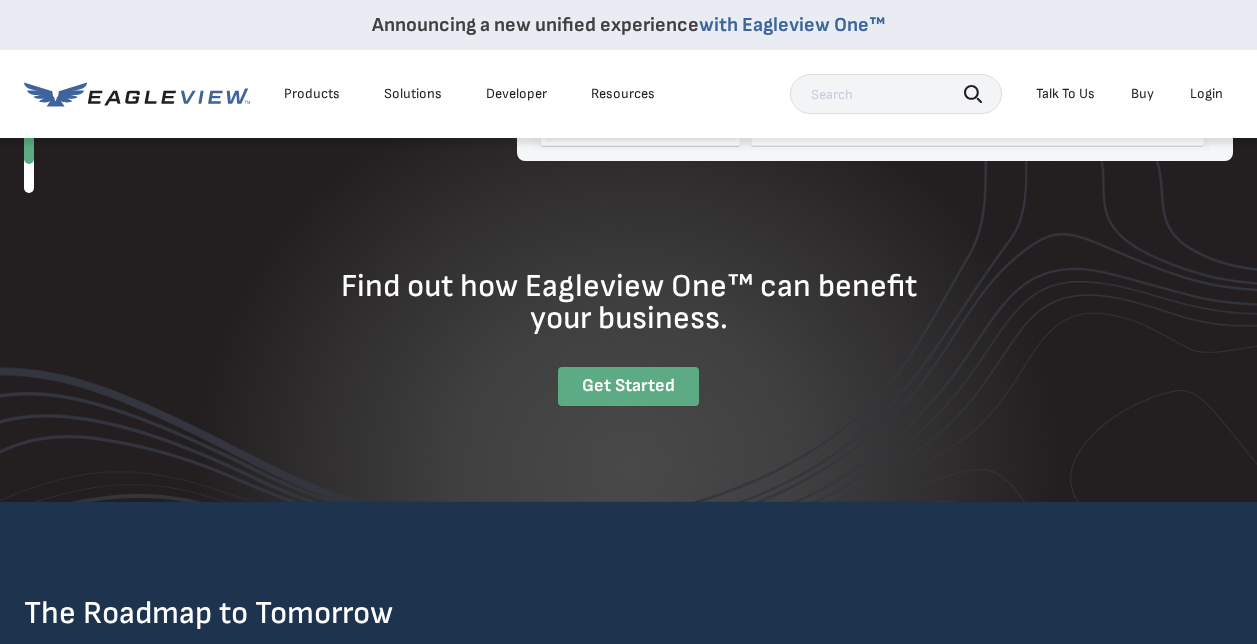 click on "Get Started" at bounding box center [628, 386] 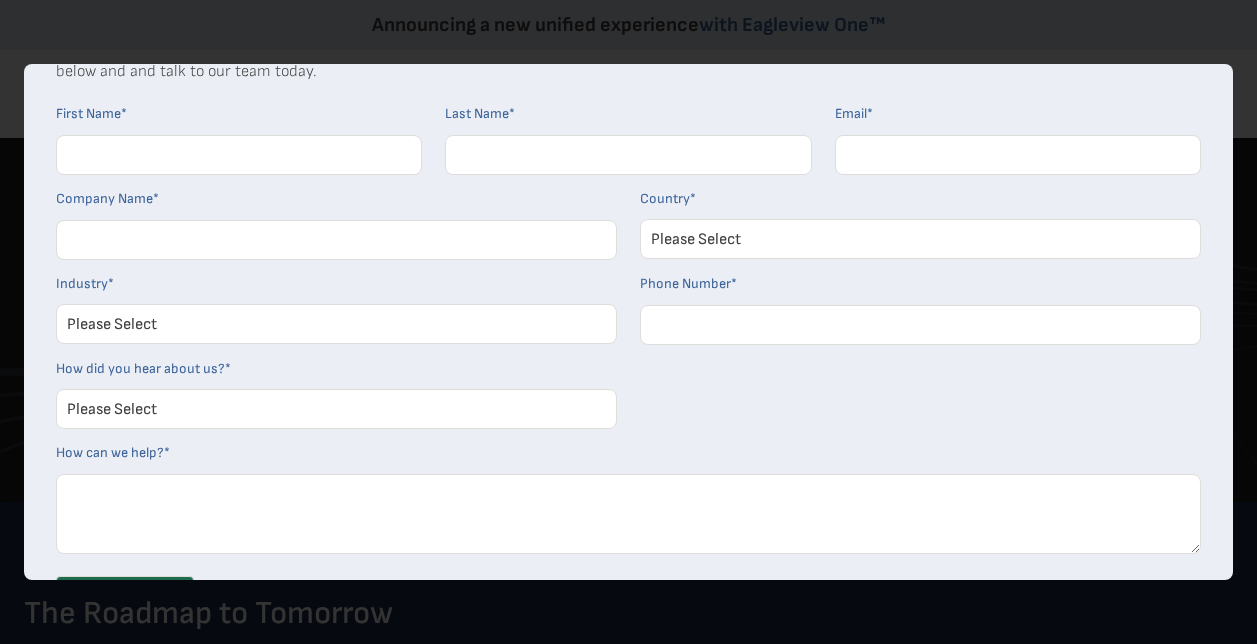 scroll, scrollTop: 0, scrollLeft: 0, axis: both 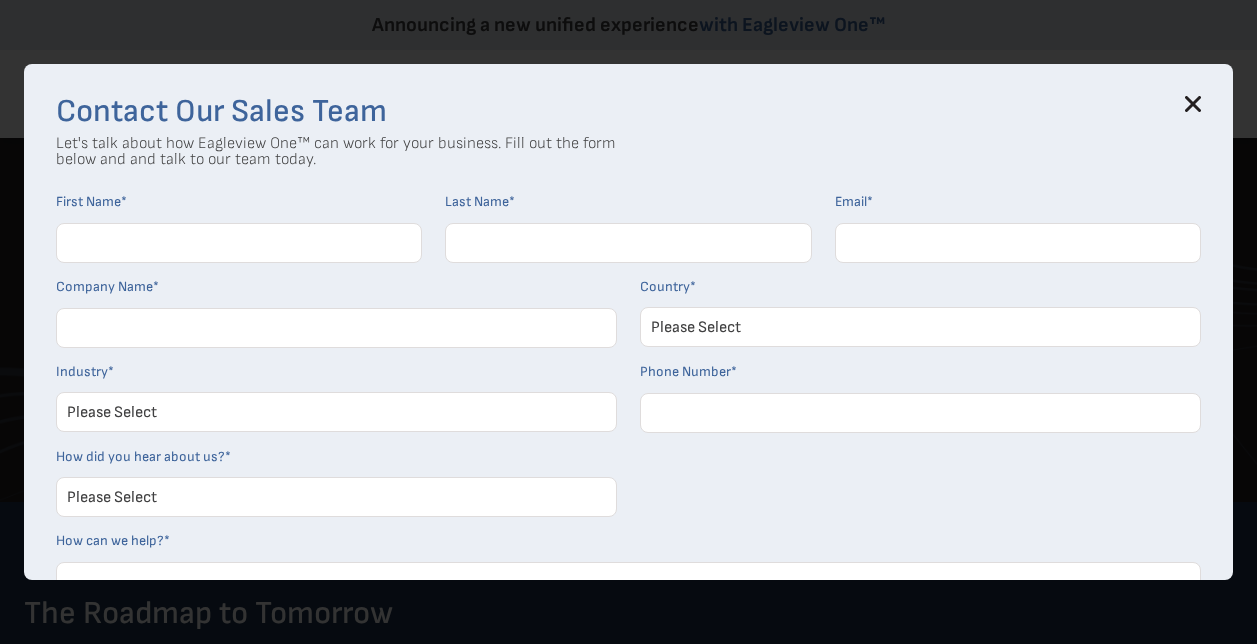 click 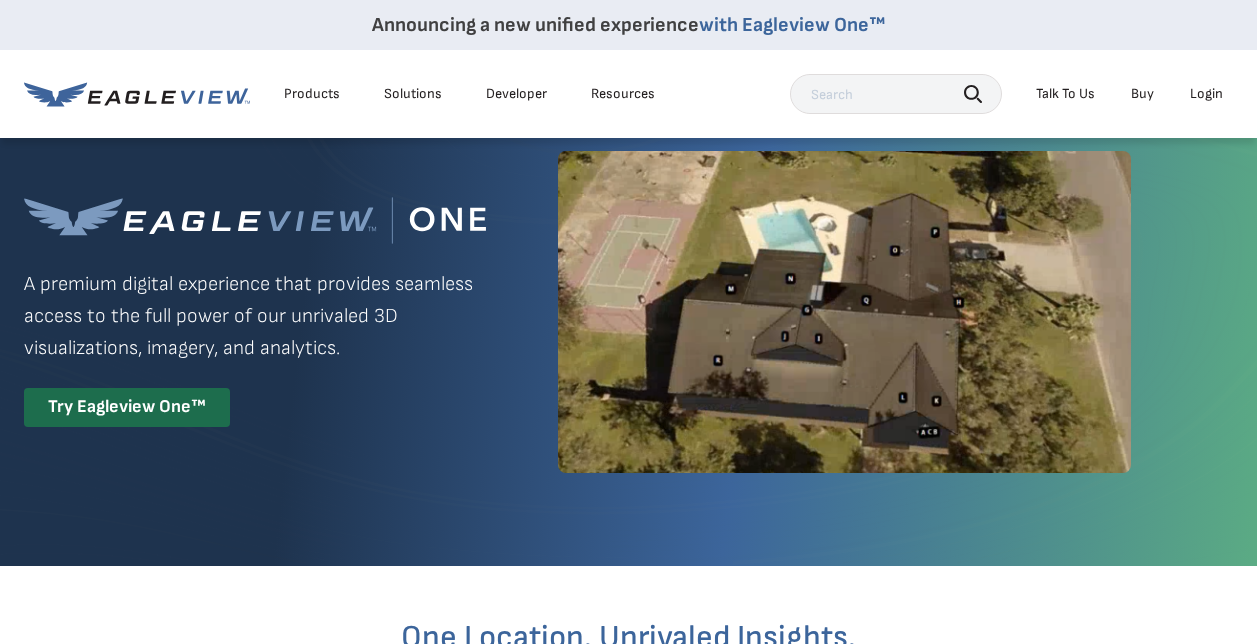 scroll, scrollTop: 0, scrollLeft: 0, axis: both 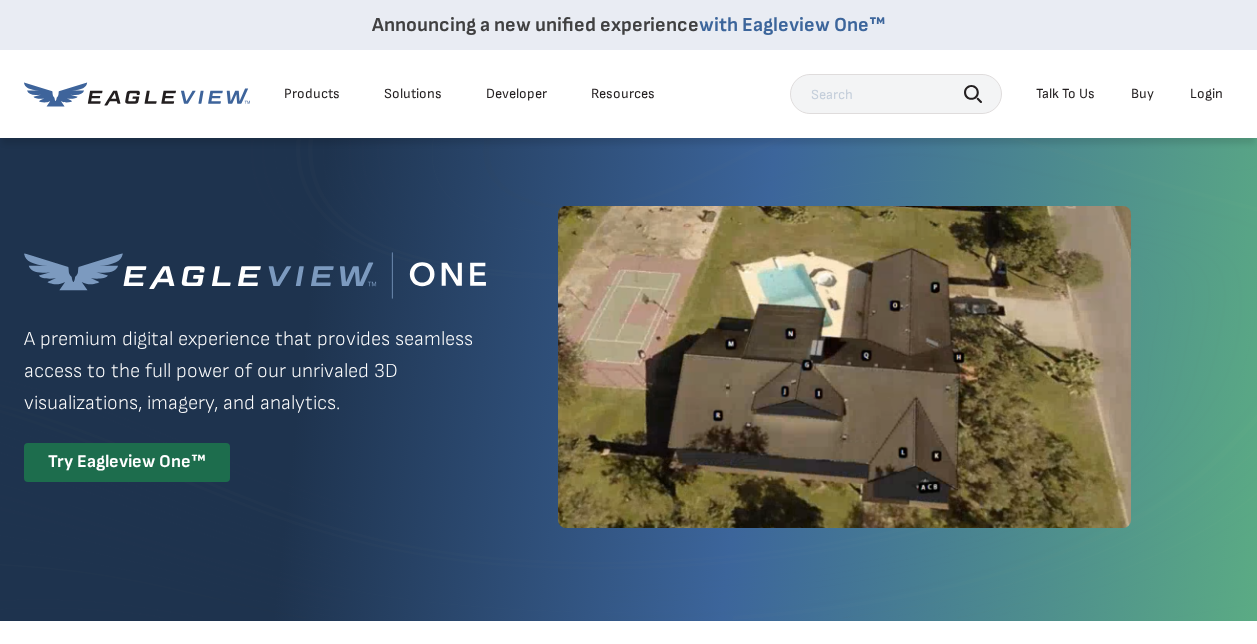 click on "Buy" at bounding box center (1142, 94) 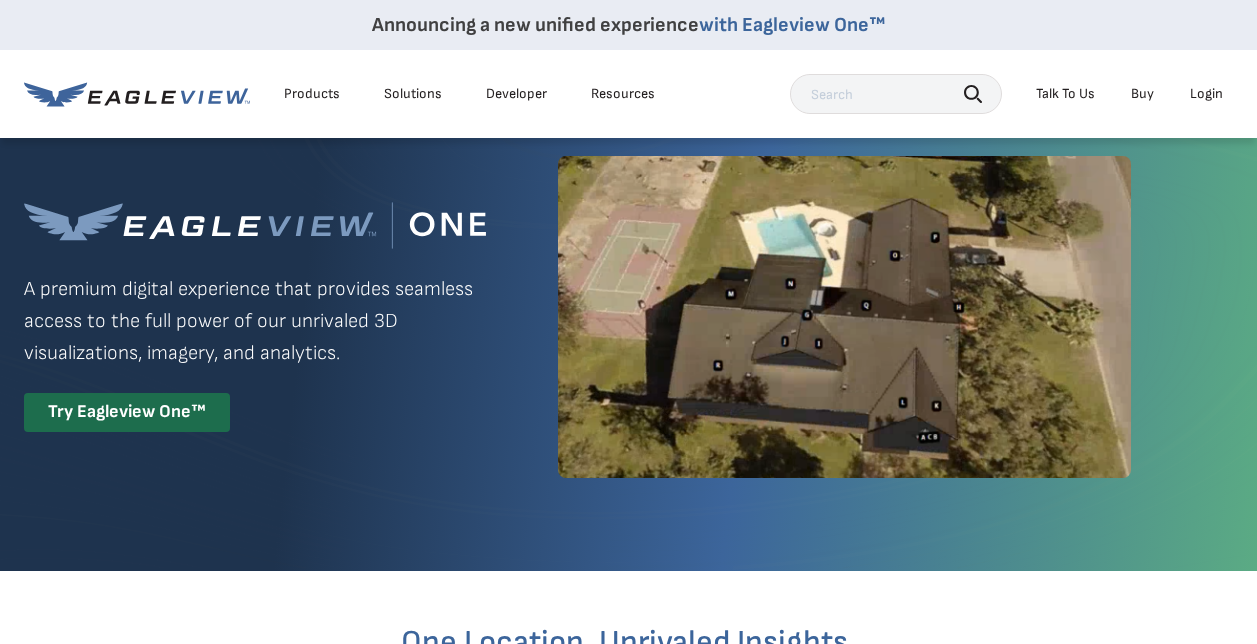 scroll, scrollTop: 0, scrollLeft: 0, axis: both 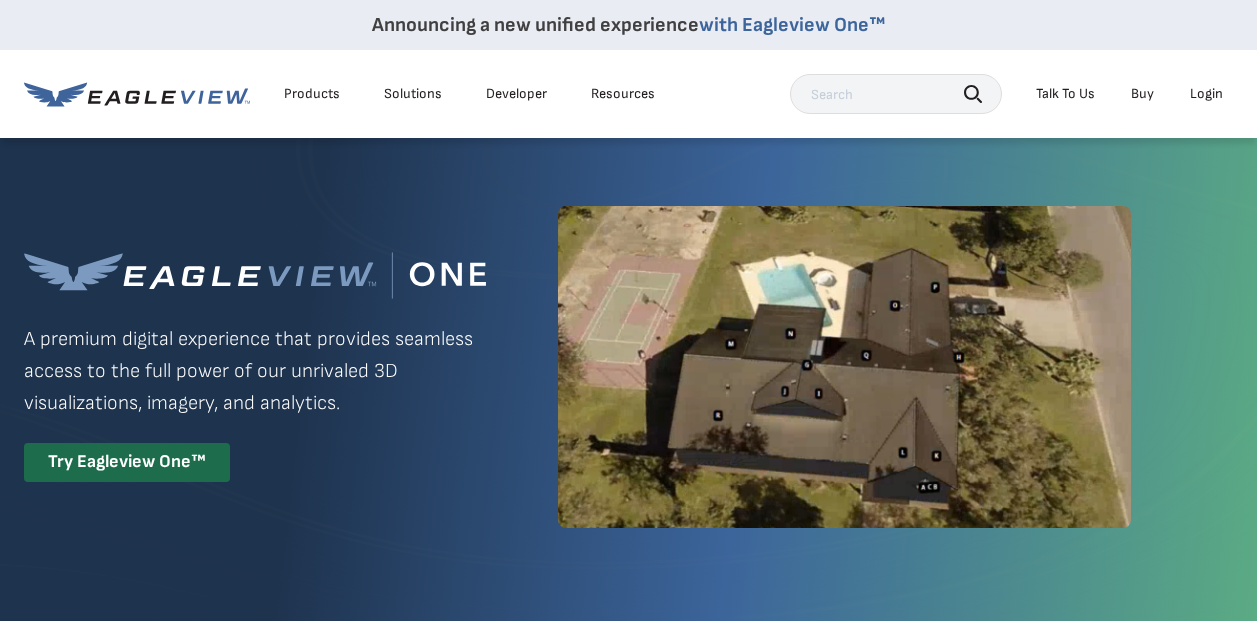 click on "Products" at bounding box center [312, 94] 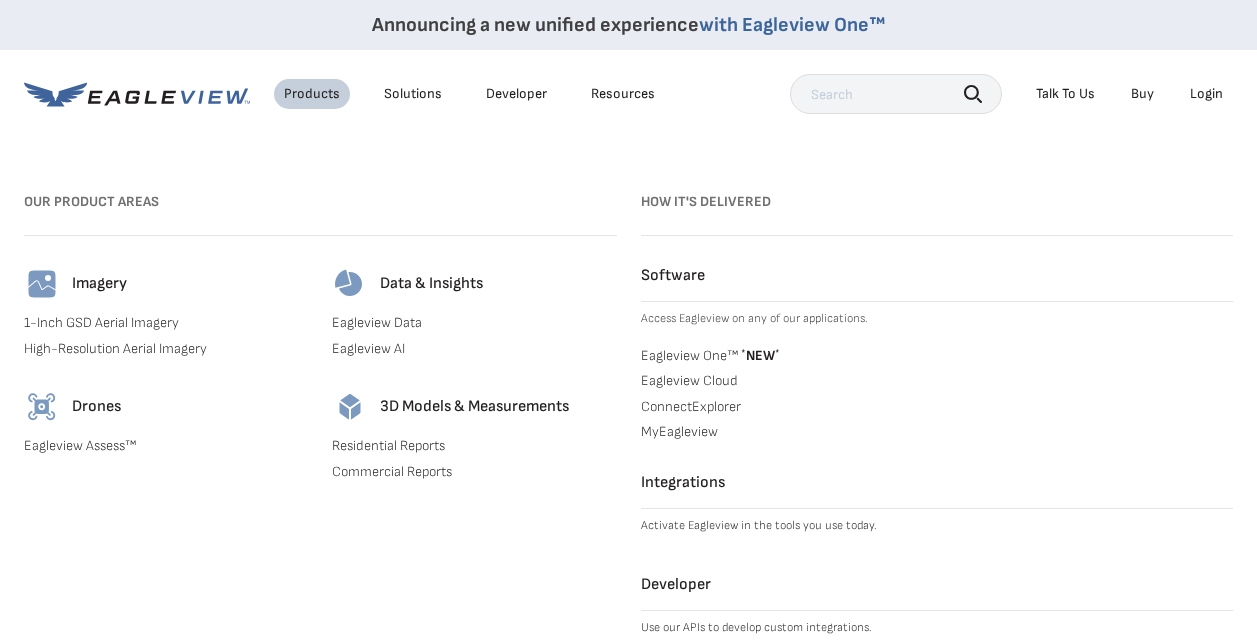 click on "Products" at bounding box center (312, 94) 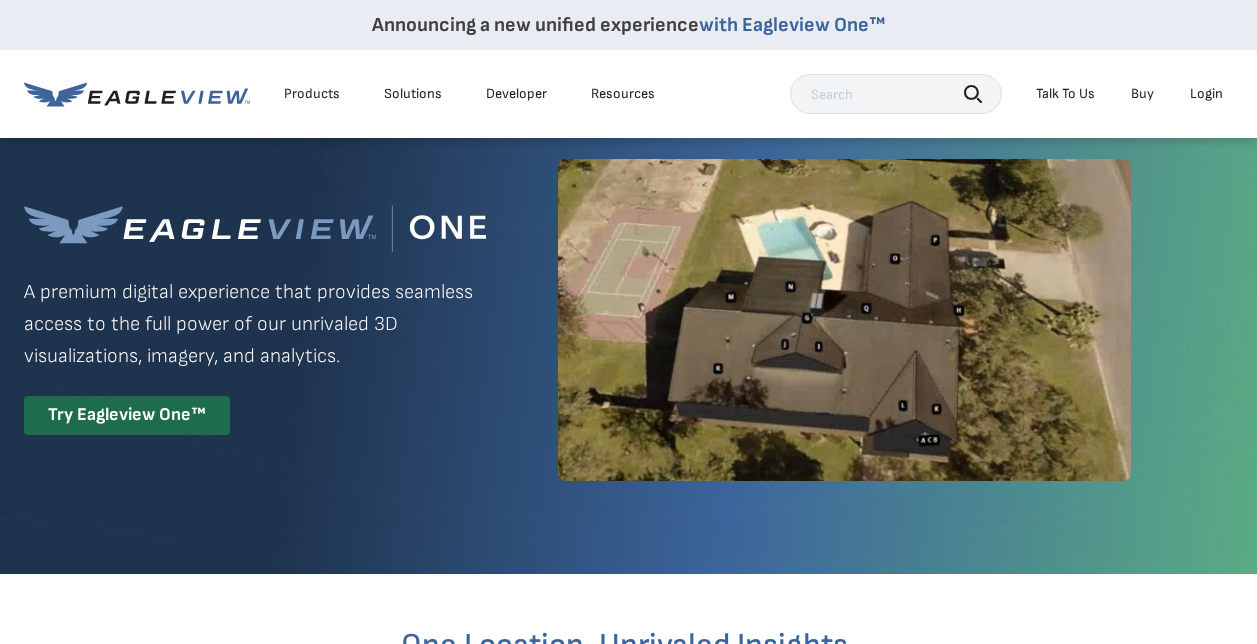 scroll, scrollTop: 0, scrollLeft: 0, axis: both 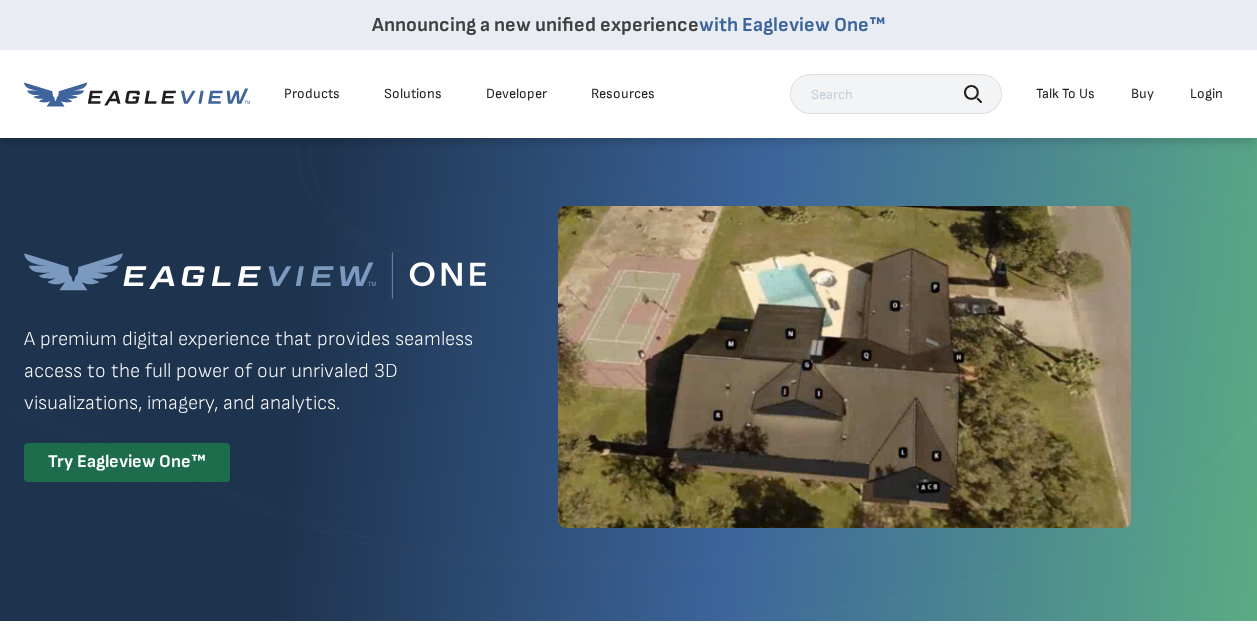 drag, startPoint x: 493, startPoint y: 270, endPoint x: 332, endPoint y: 281, distance: 161.37534 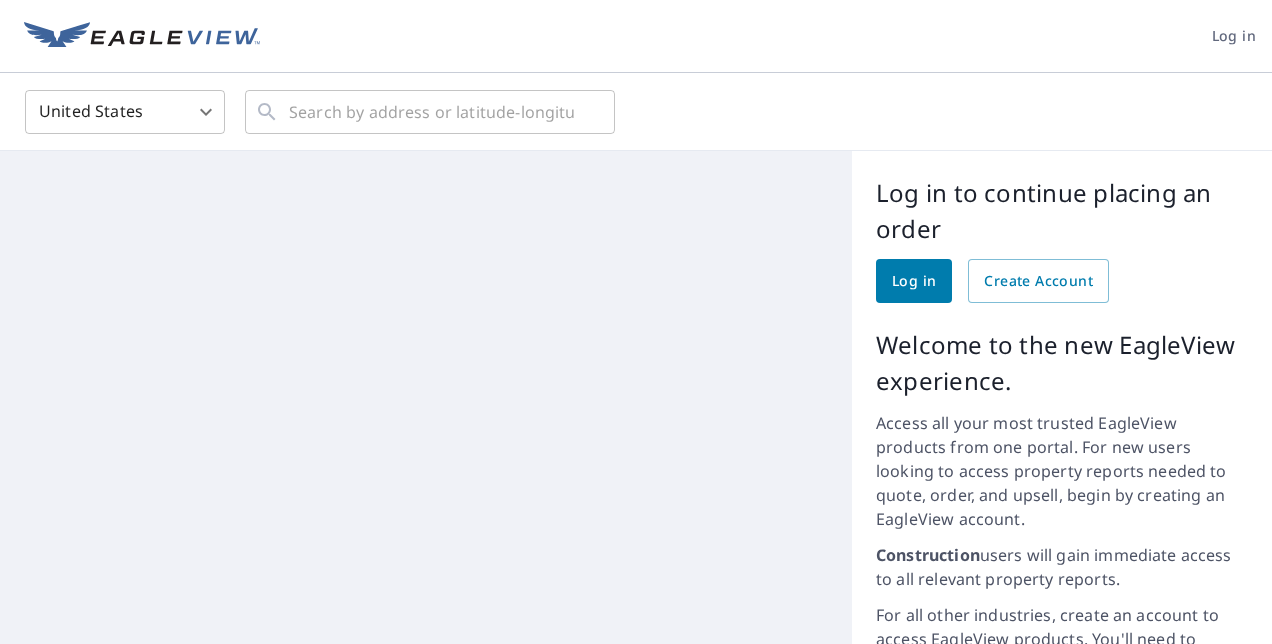 scroll, scrollTop: 0, scrollLeft: 0, axis: both 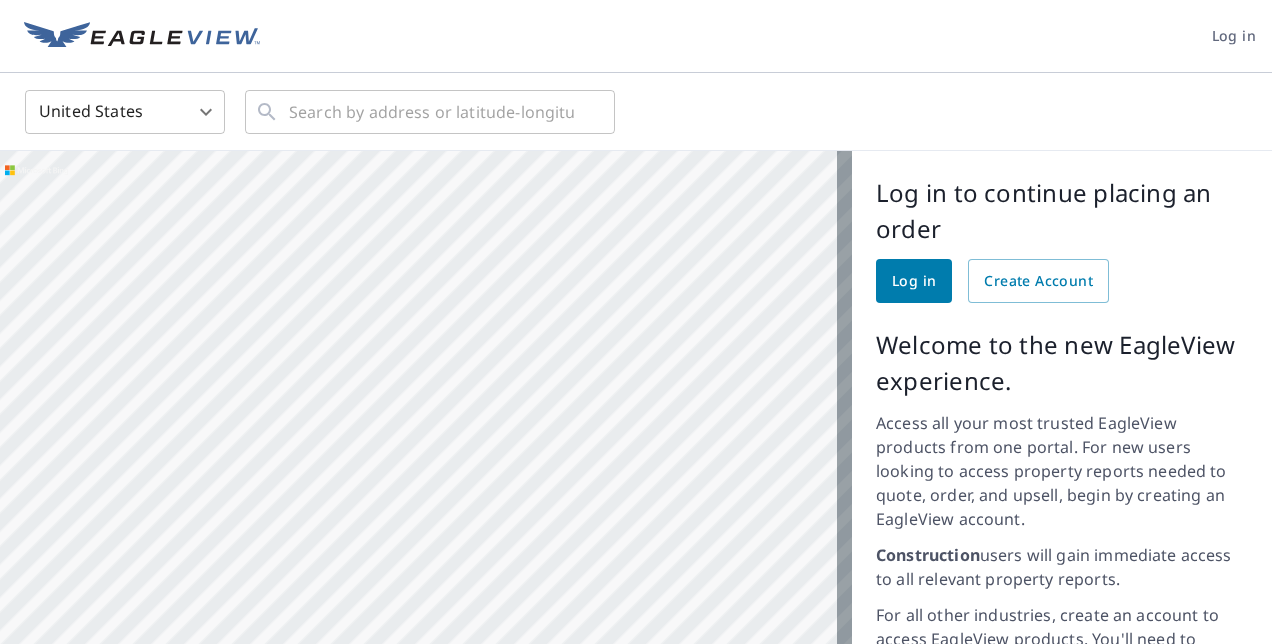click on "Log in United States US ​ ​ Aerial Road A standard road map Aerial A detailed look from above Labels Labels 2000 miles 2500 km © 2025 TomTom, Earthstar Geographics  SIO, © 2025 Microsoft Corporation,  © OpenStreetMap Terms © 2025 TomTom, Earthstar Geographics SIO, © 2025 Microsoft Corporation, ©   OpenStreetMap   Terms Images provided by Bing Maps are for property identification purposes only and are not a representation of EagleView images or the availability of images for the property. Log in to continue placing an order Log in Create Account Welcome to the new EagleView experience. Access all your most trusted EagleView products from one portal. For new users looking to access property reports needed to quote, order, and upsell, begin by creating an EagleView account. Construction  users will gain immediate access to all relevant property reports. For all other industries, create an account to access EagleView products. You'll need to contact the  EagleView support No EagleView account yet?  |" at bounding box center [636, 322] 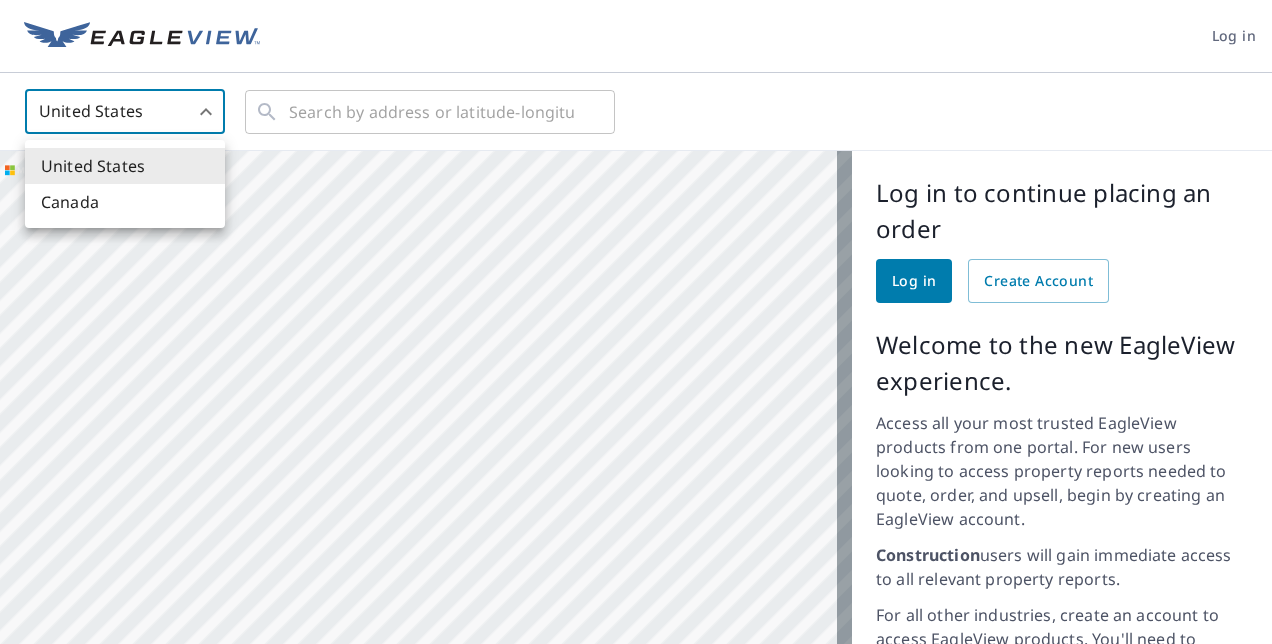 click on "United States" at bounding box center (125, 166) 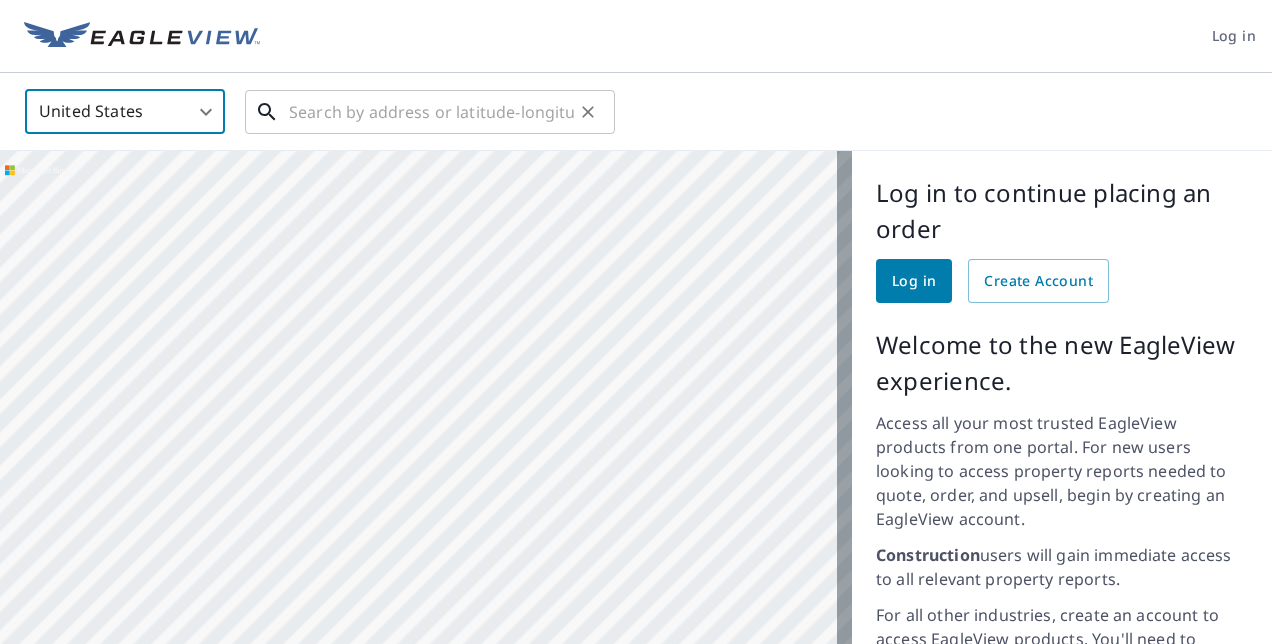 click at bounding box center [431, 112] 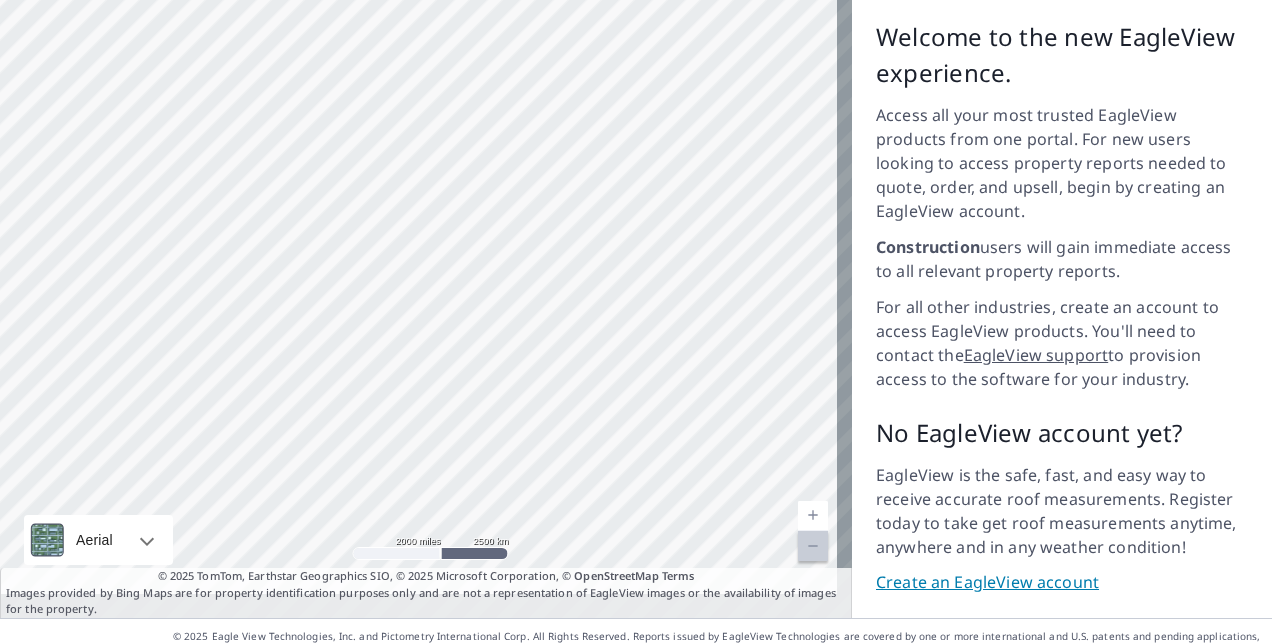 scroll, scrollTop: 309, scrollLeft: 0, axis: vertical 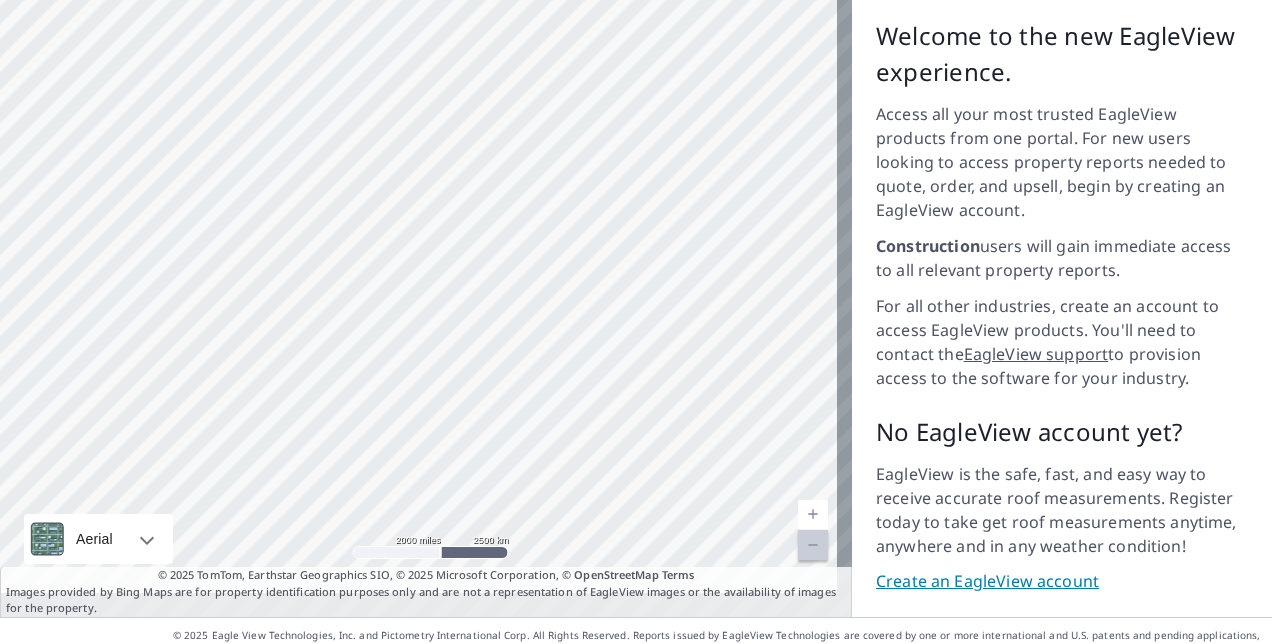 click on "Create an EagleView account" at bounding box center (1062, 581) 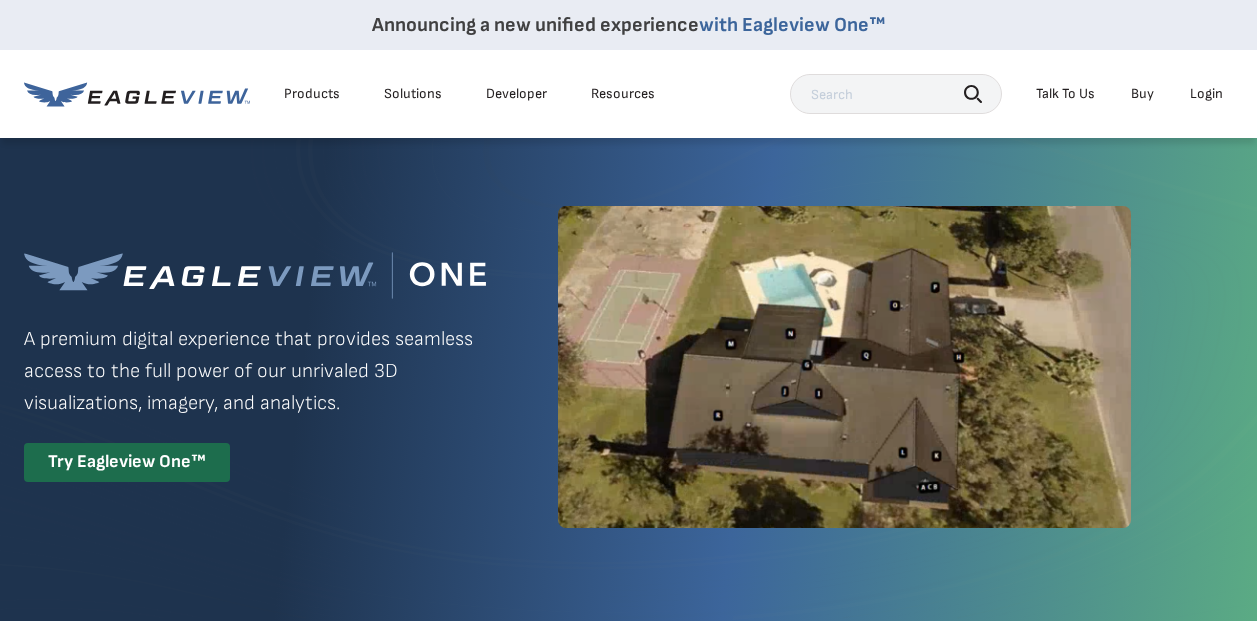 scroll, scrollTop: 0, scrollLeft: 0, axis: both 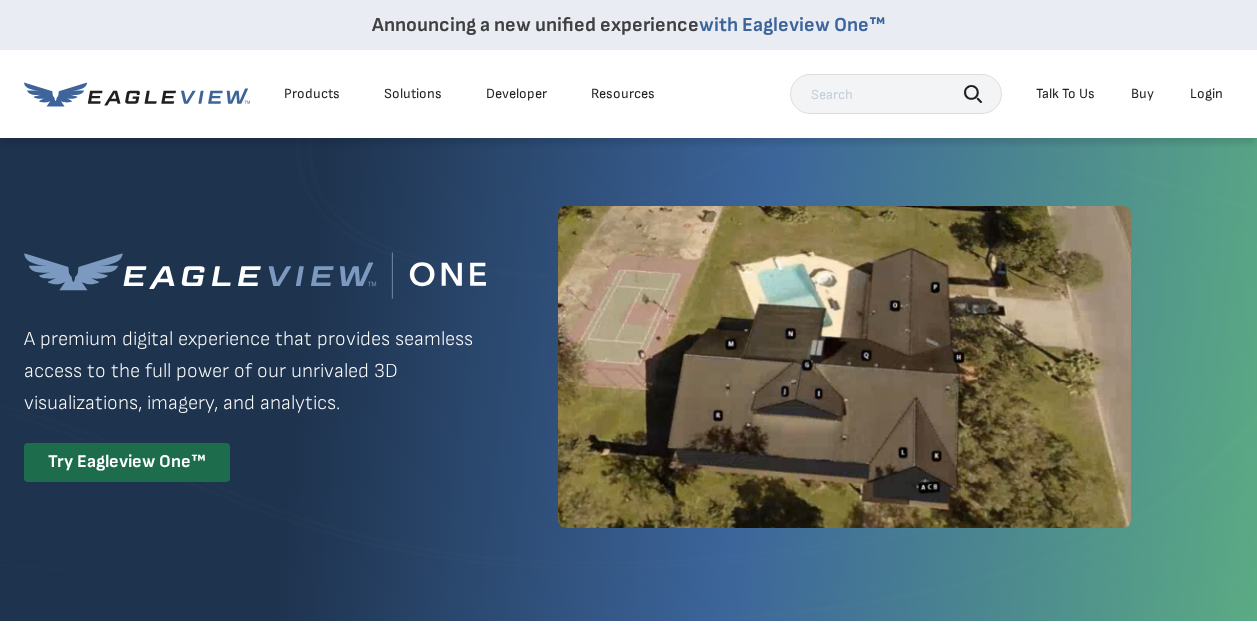 click on "Login" at bounding box center [1206, 94] 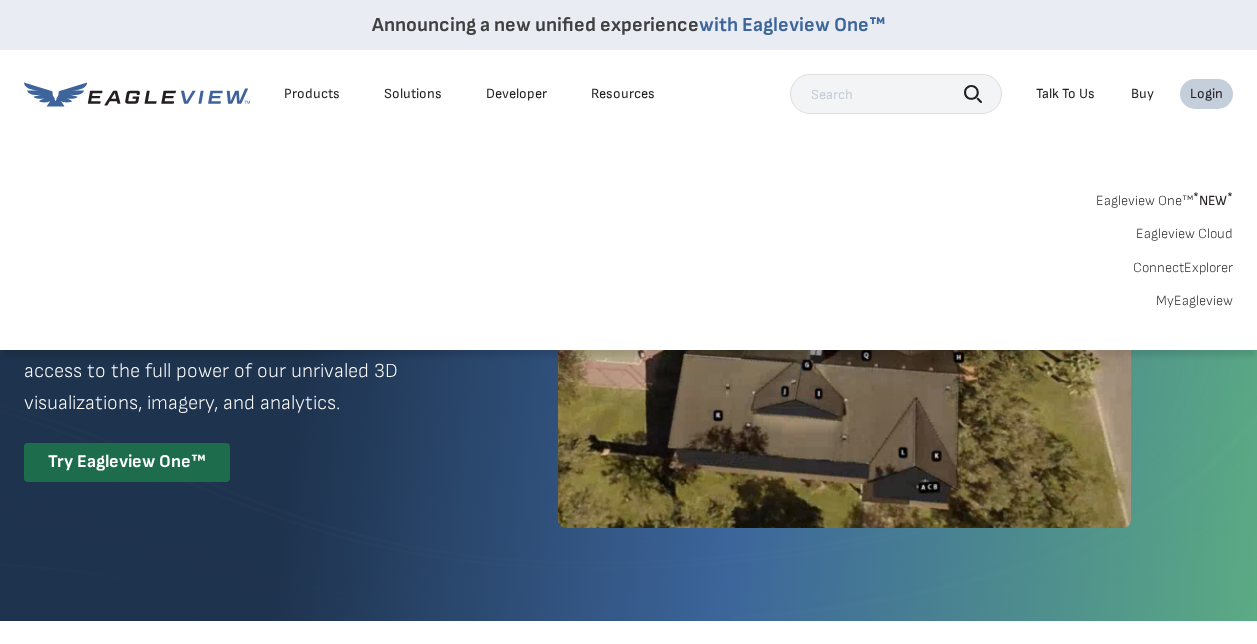 click on "MyEagleview" at bounding box center [1194, 301] 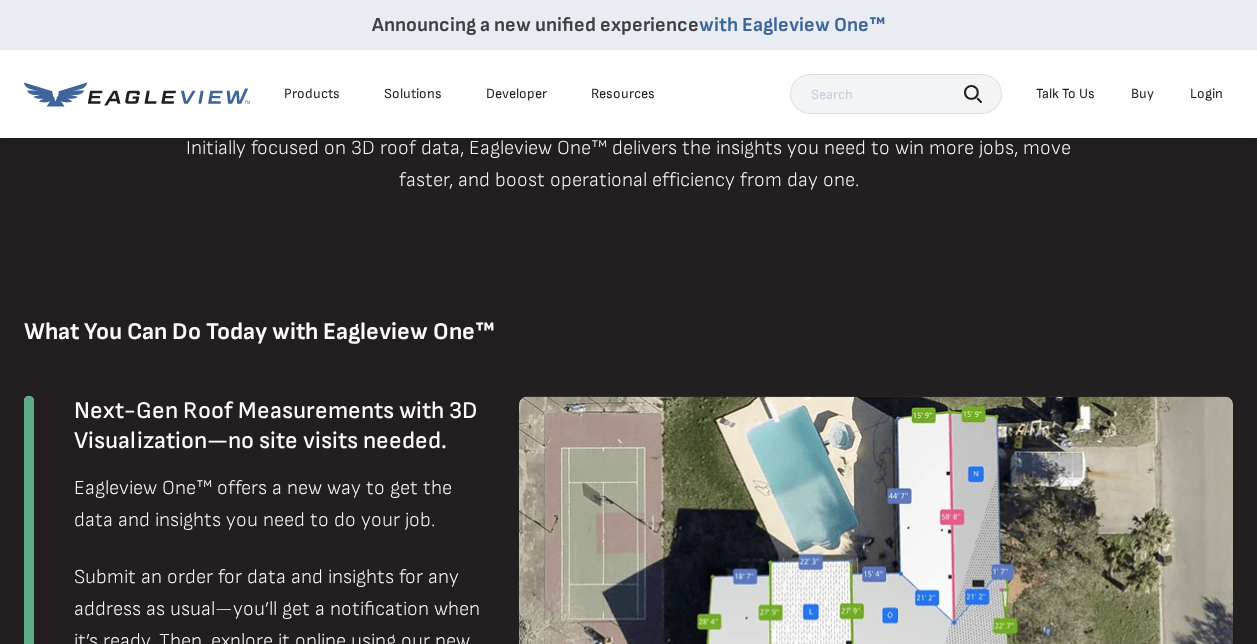 scroll, scrollTop: 1100, scrollLeft: 0, axis: vertical 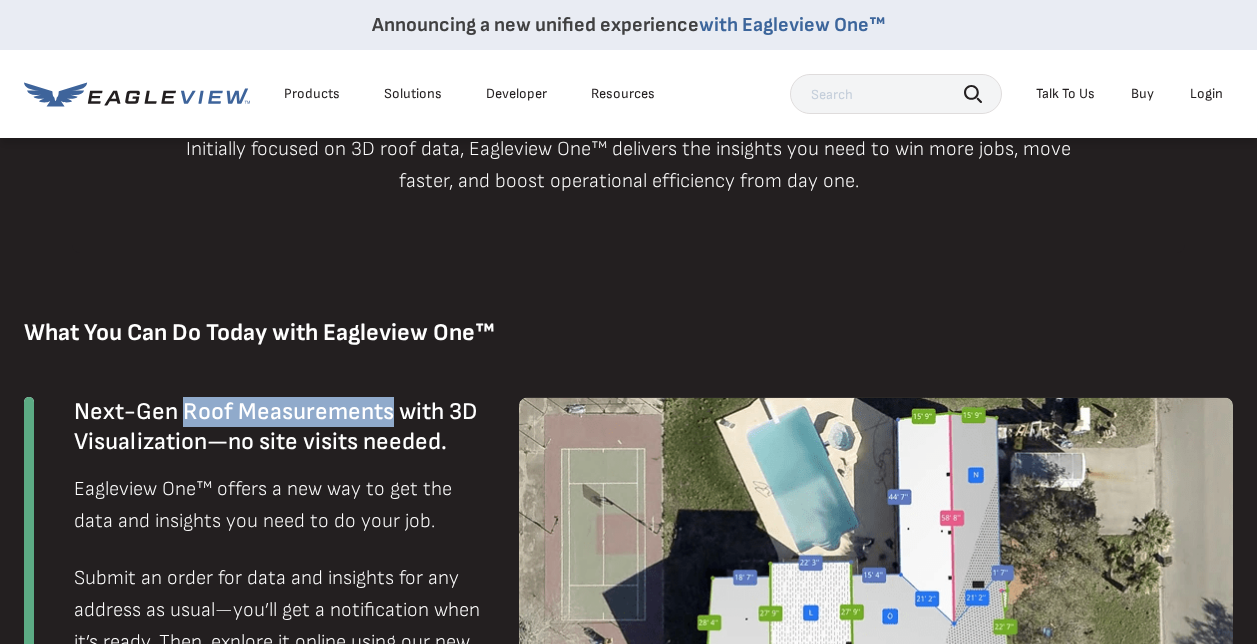 drag, startPoint x: 182, startPoint y: 409, endPoint x: 389, endPoint y: 413, distance: 207.03865 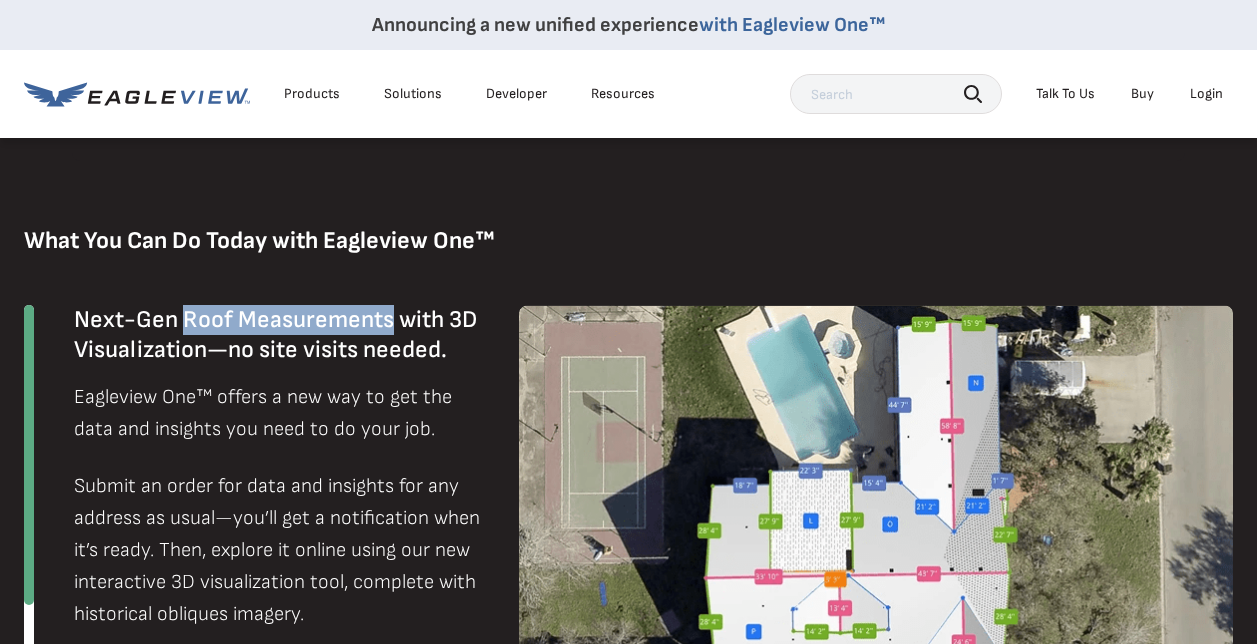 scroll, scrollTop: 1200, scrollLeft: 0, axis: vertical 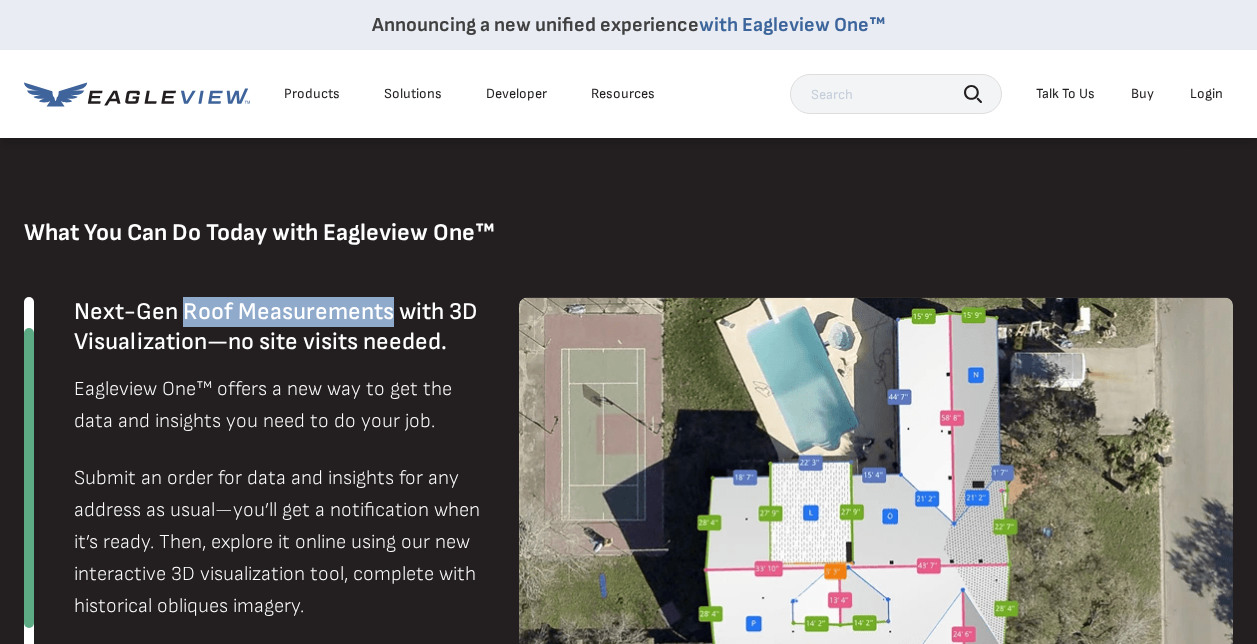 click on "Resources" at bounding box center (623, 94) 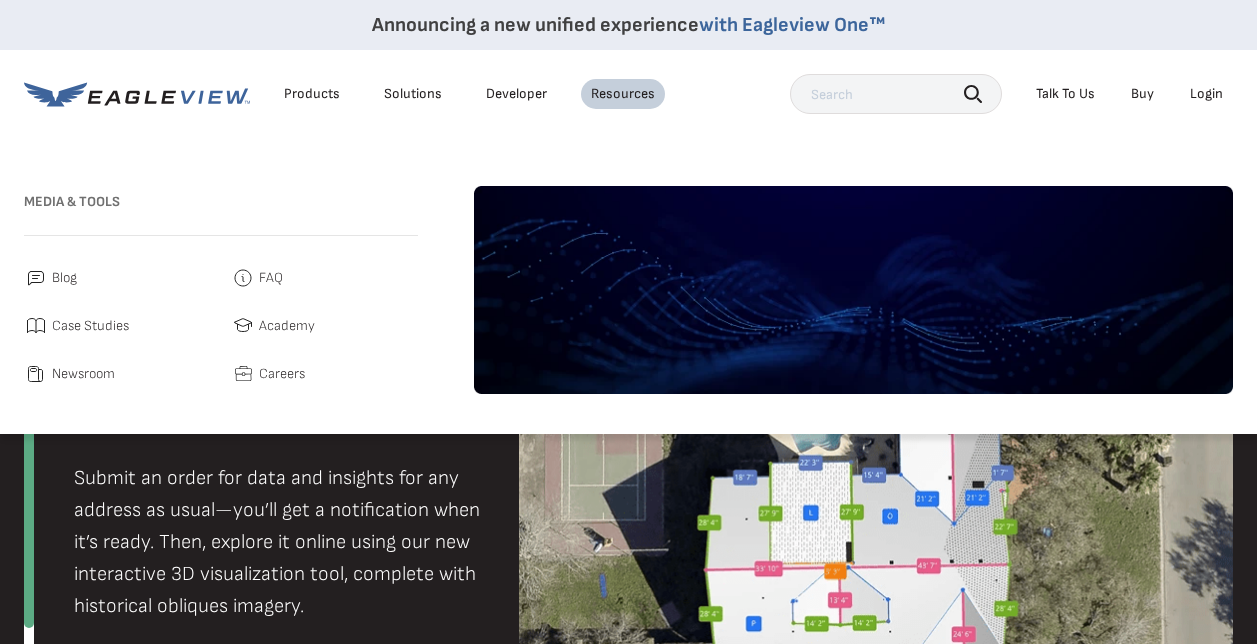 click on "Case Studies" at bounding box center (90, 326) 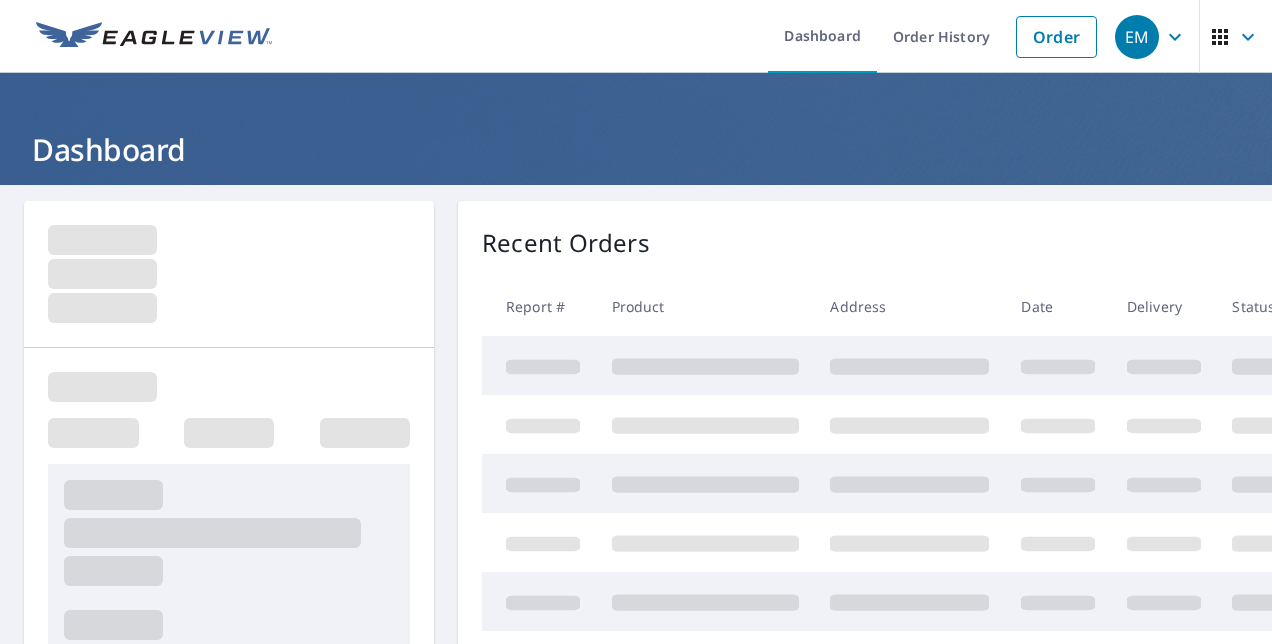 scroll, scrollTop: 0, scrollLeft: 0, axis: both 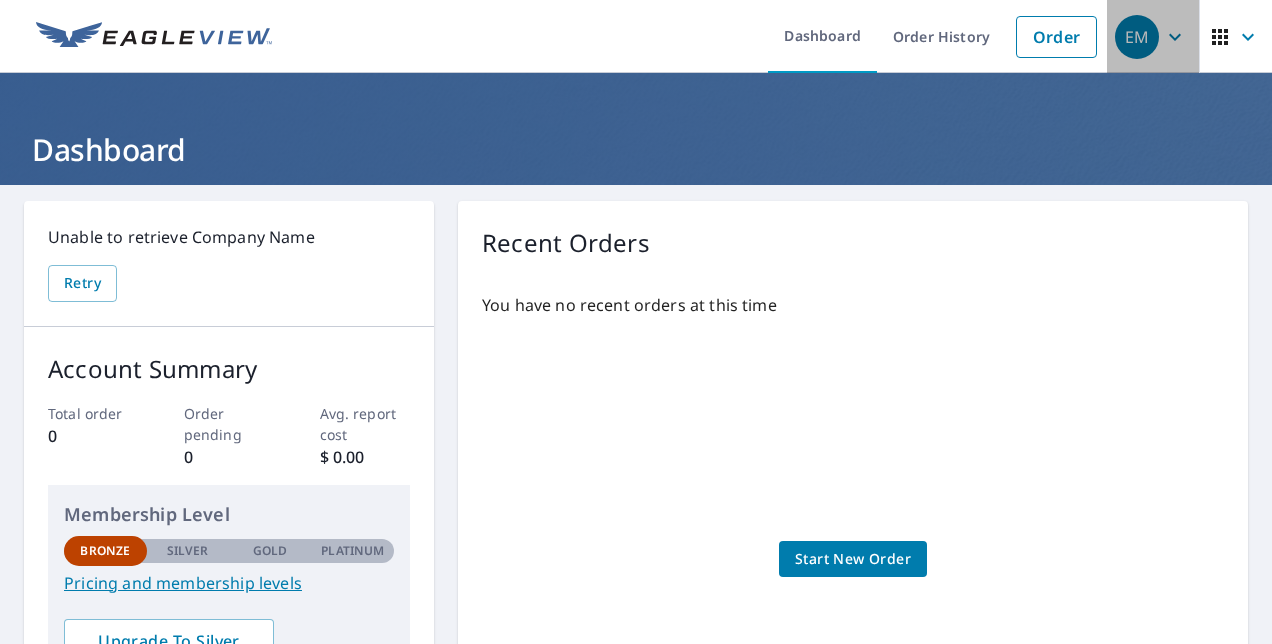 click 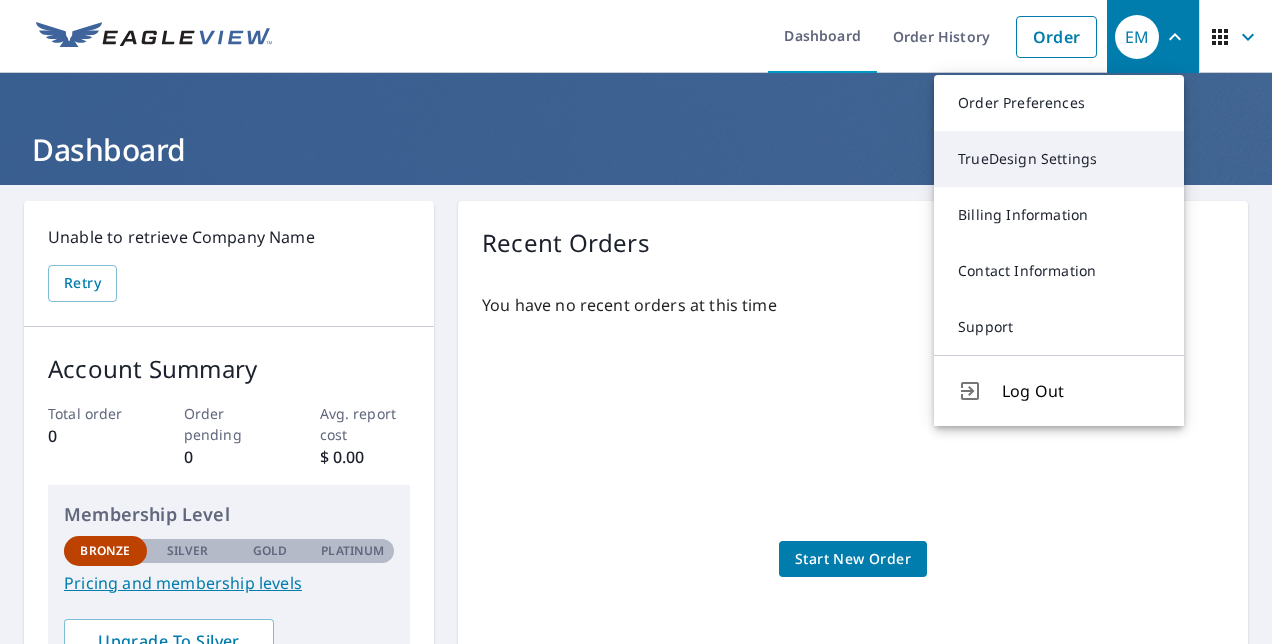 click on "TrueDesign Settings" at bounding box center (1059, 159) 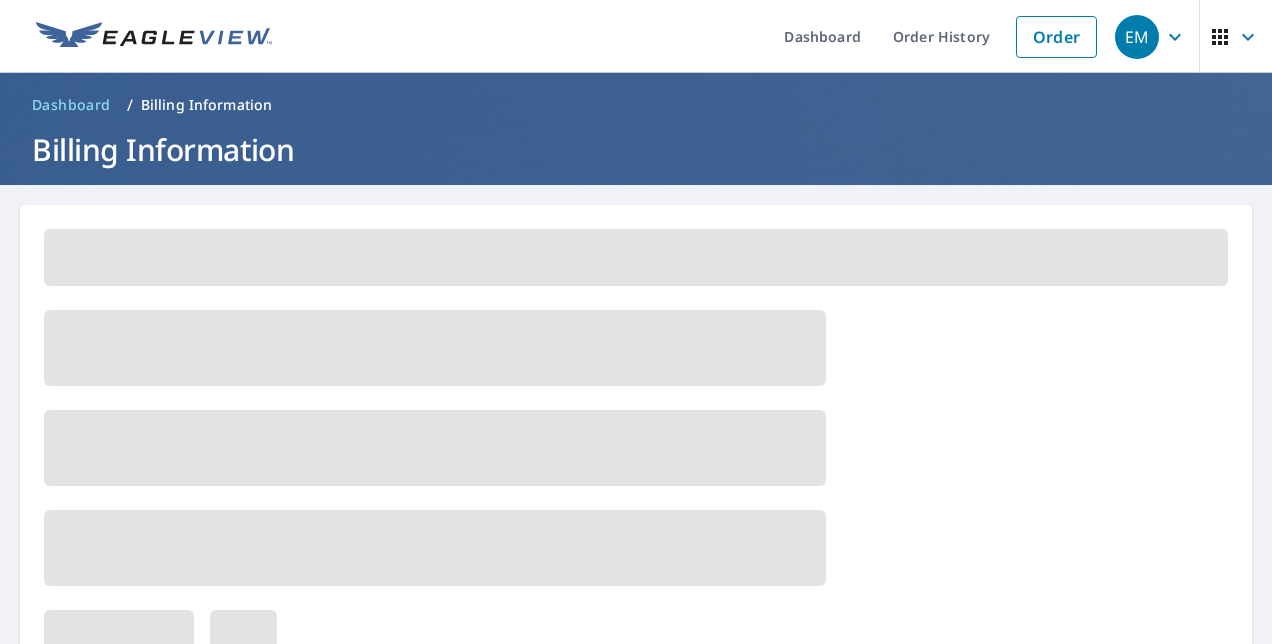 scroll, scrollTop: 0, scrollLeft: 0, axis: both 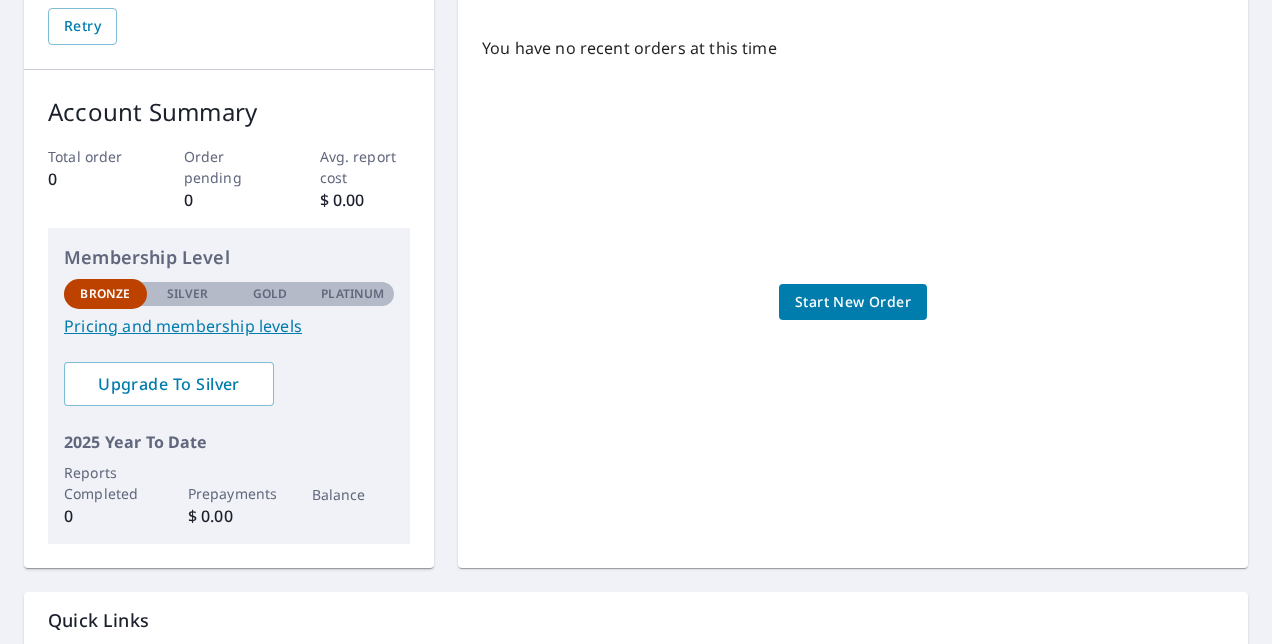click on "Start New Order" at bounding box center [853, 302] 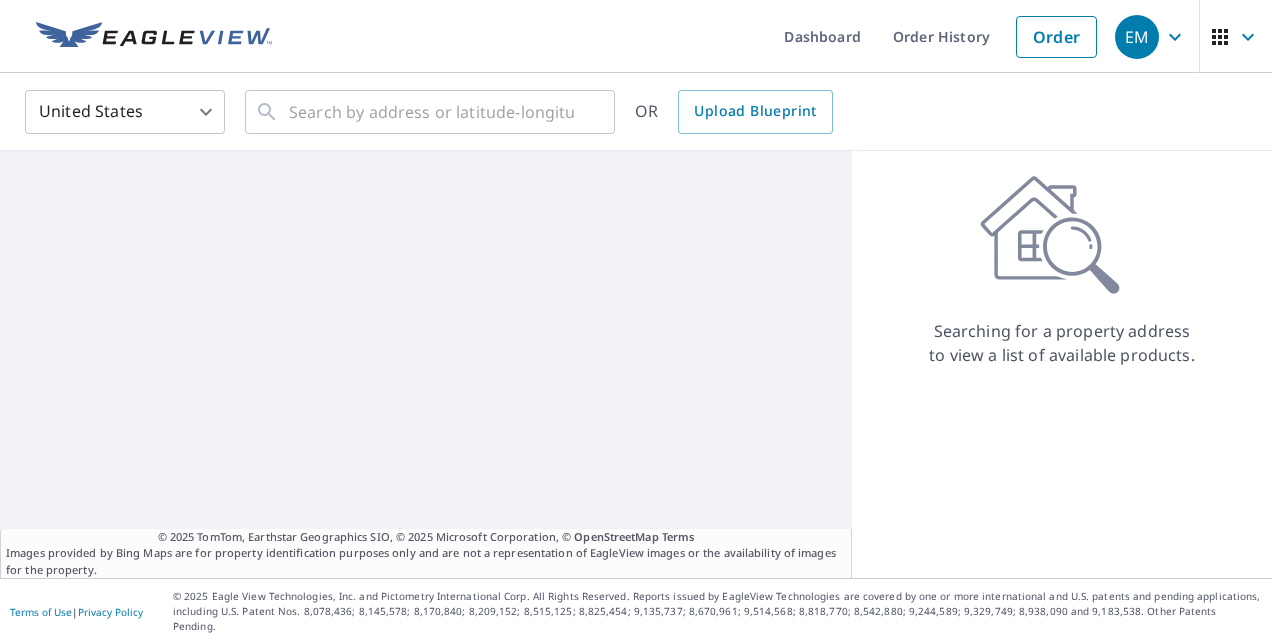 scroll, scrollTop: 0, scrollLeft: 0, axis: both 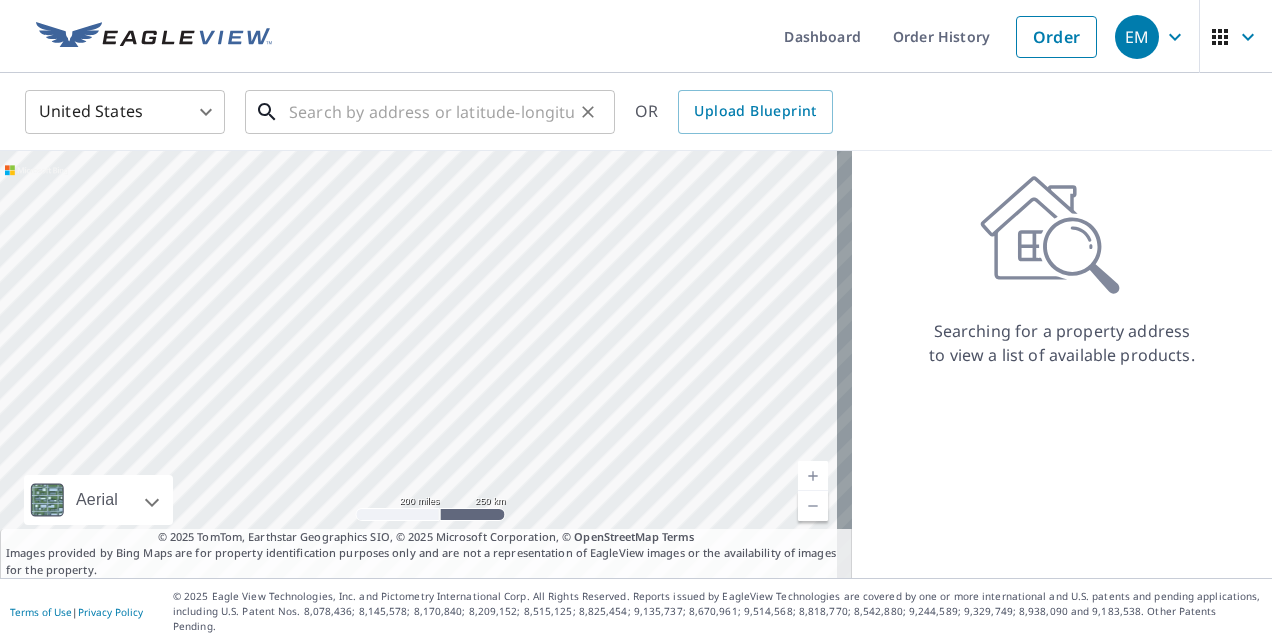 click at bounding box center (431, 112) 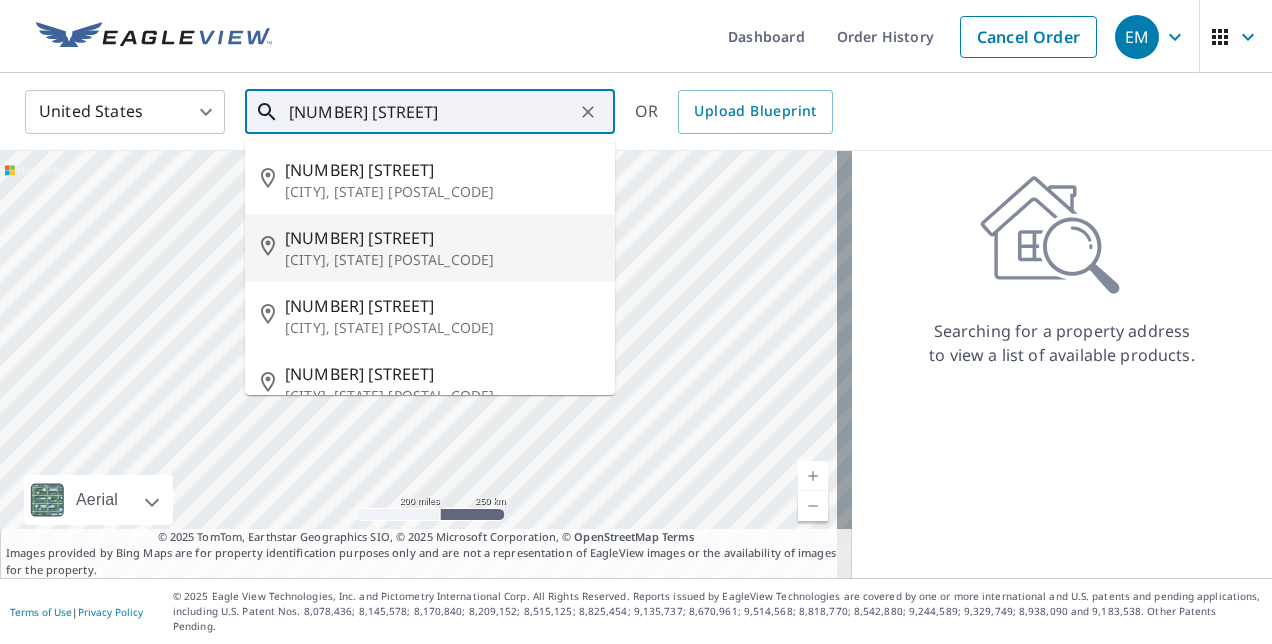 click on "[NUMBER] [STREET]" at bounding box center [442, 238] 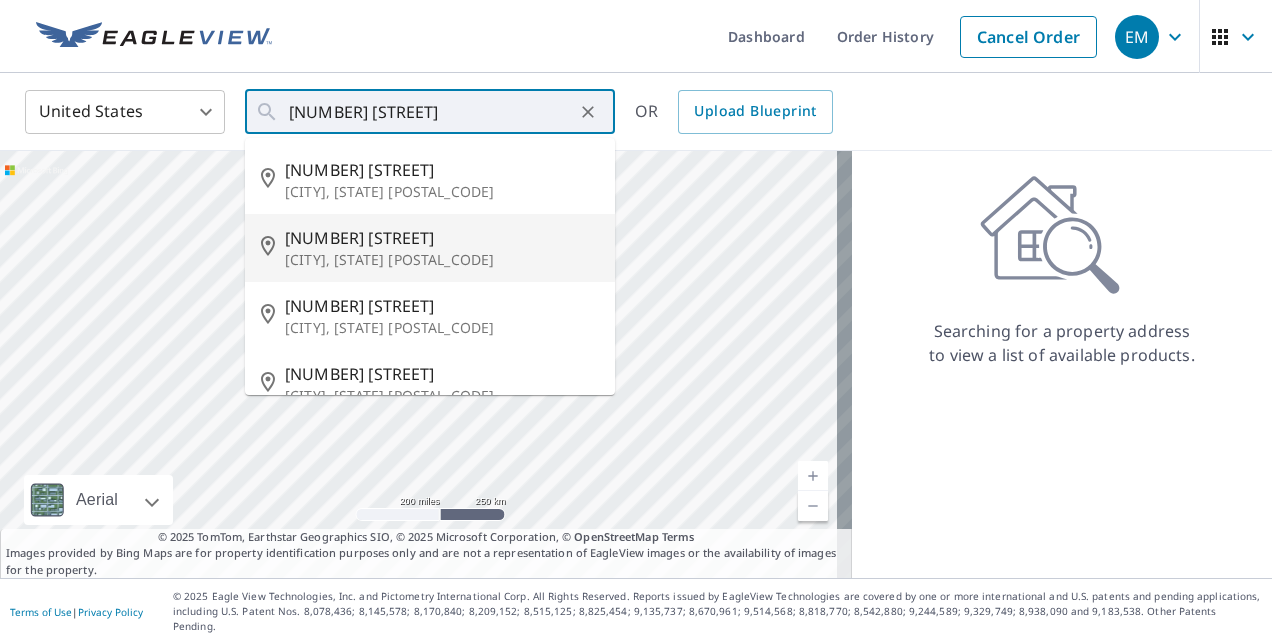 type on "[NUMBER] [STREET] [CITY], [STATE] [POSTAL_CODE]" 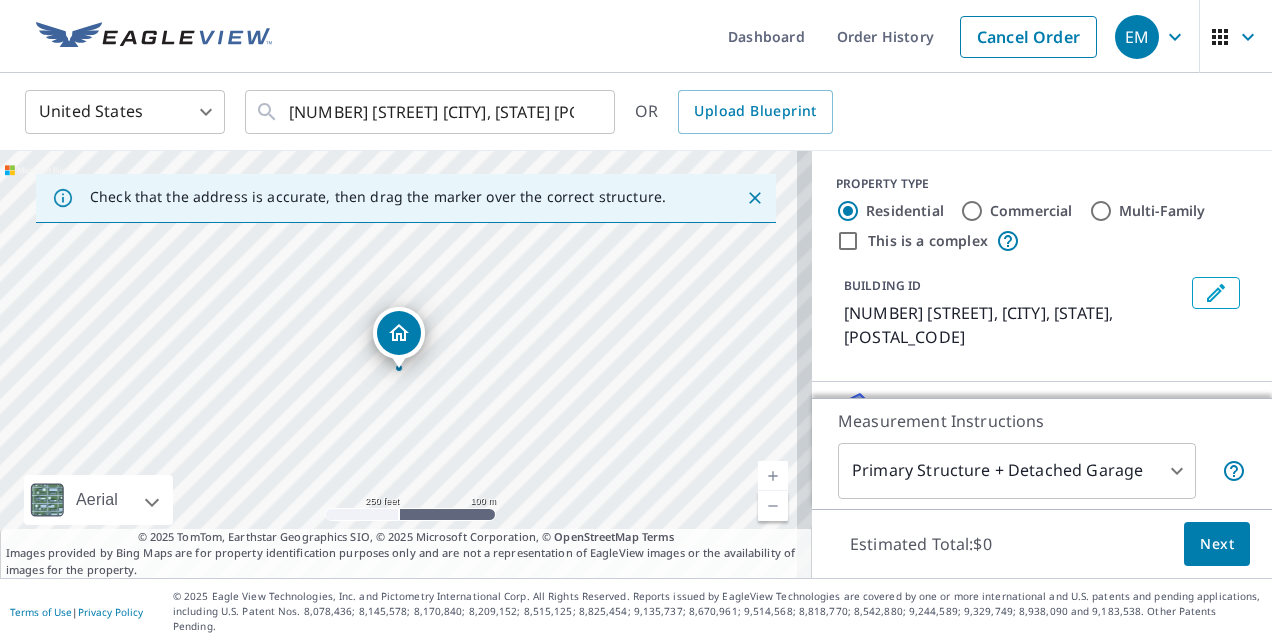 click on "Next" at bounding box center (1217, 544) 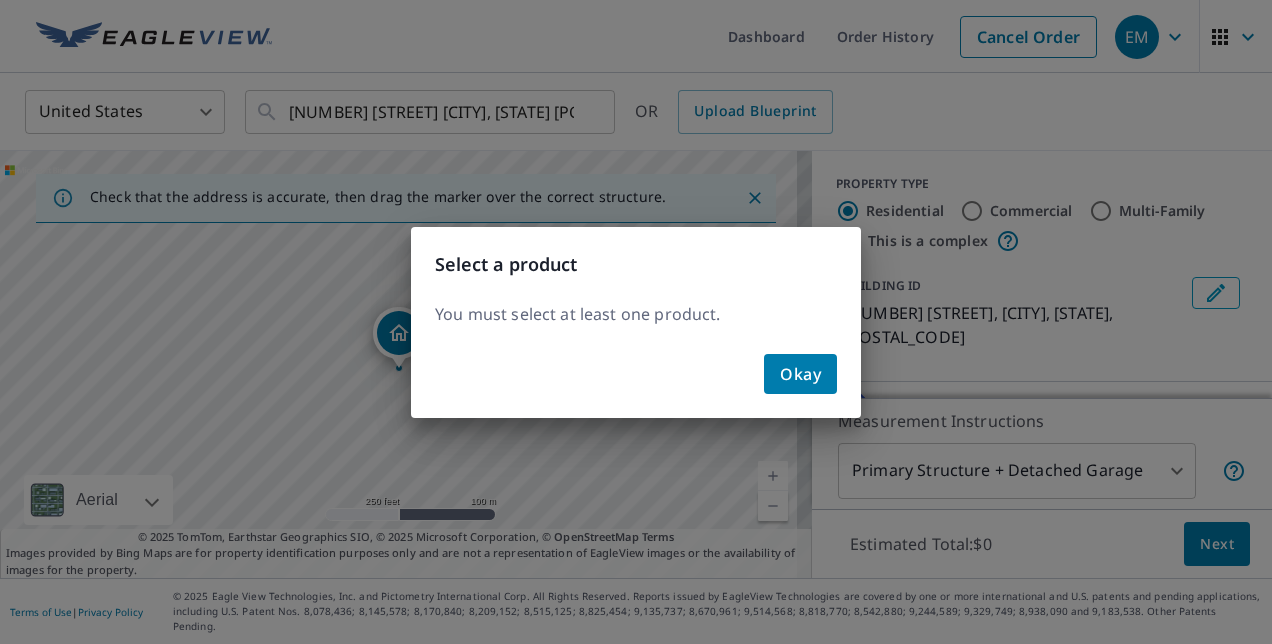 click on "Okay" at bounding box center [800, 374] 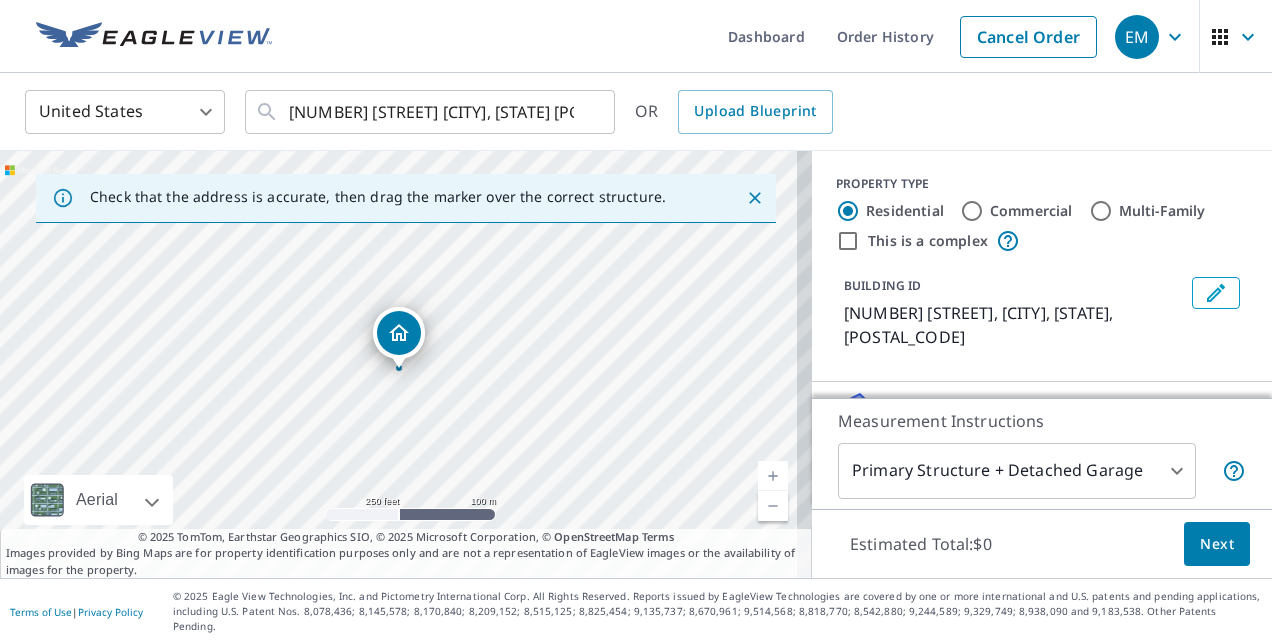 click on "Residential" at bounding box center [905, 211] 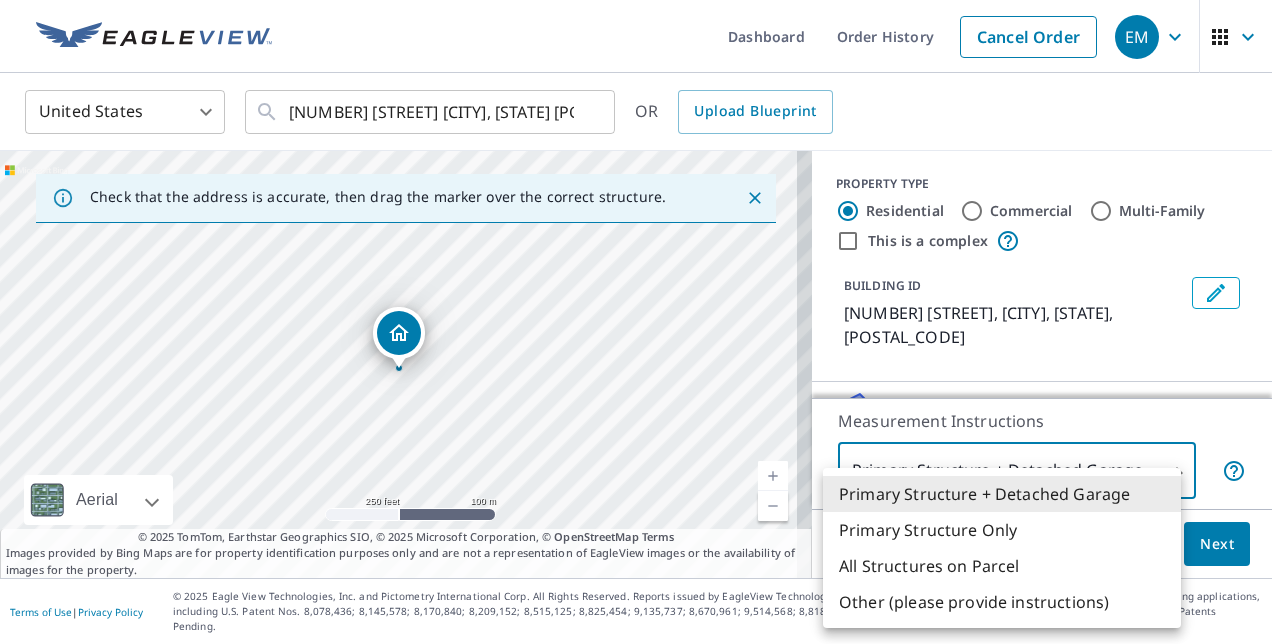 click on "Primary Structure Only" at bounding box center [1002, 530] 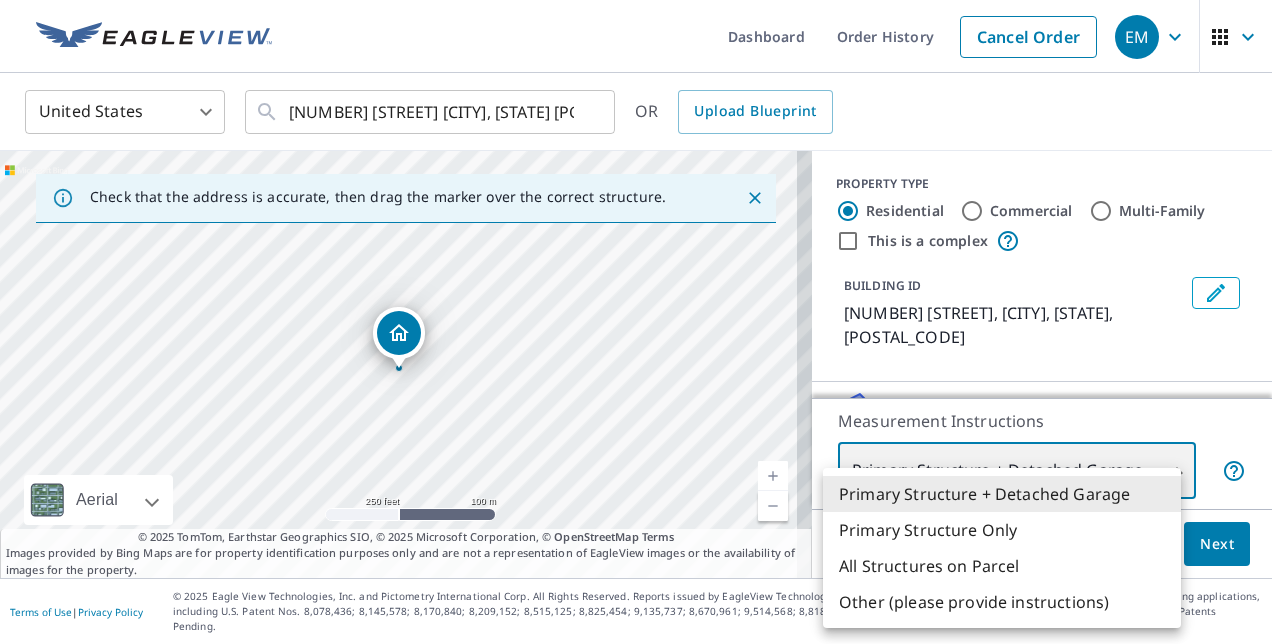 type on "2" 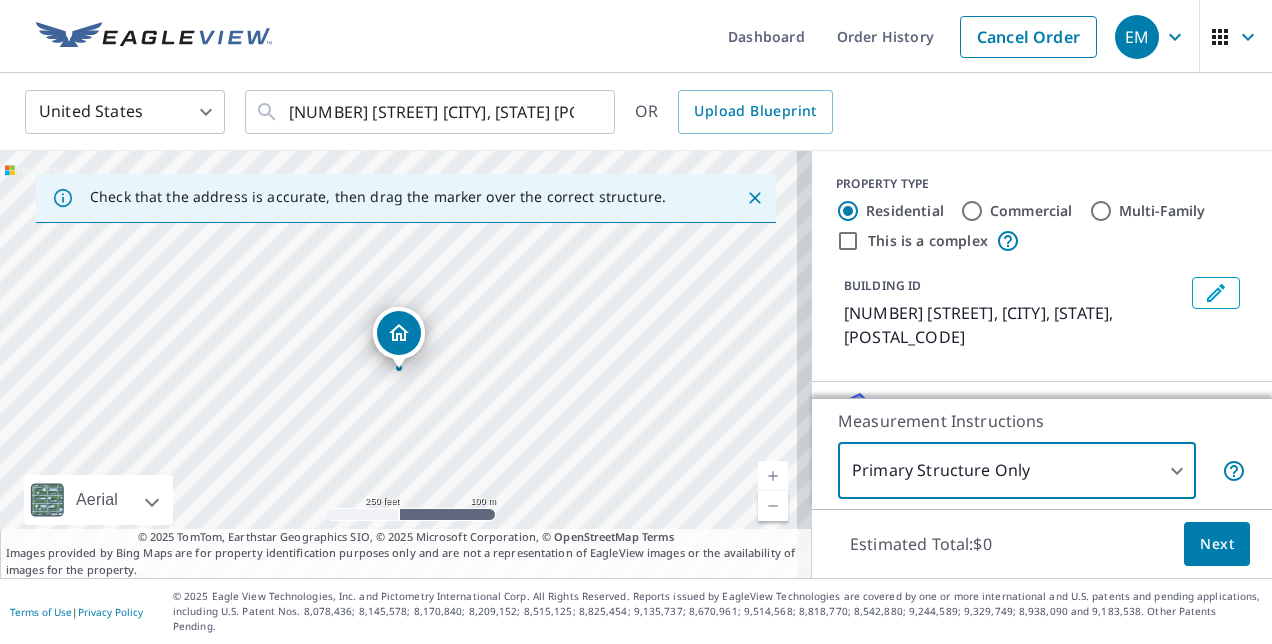 click on "Next" at bounding box center (1217, 544) 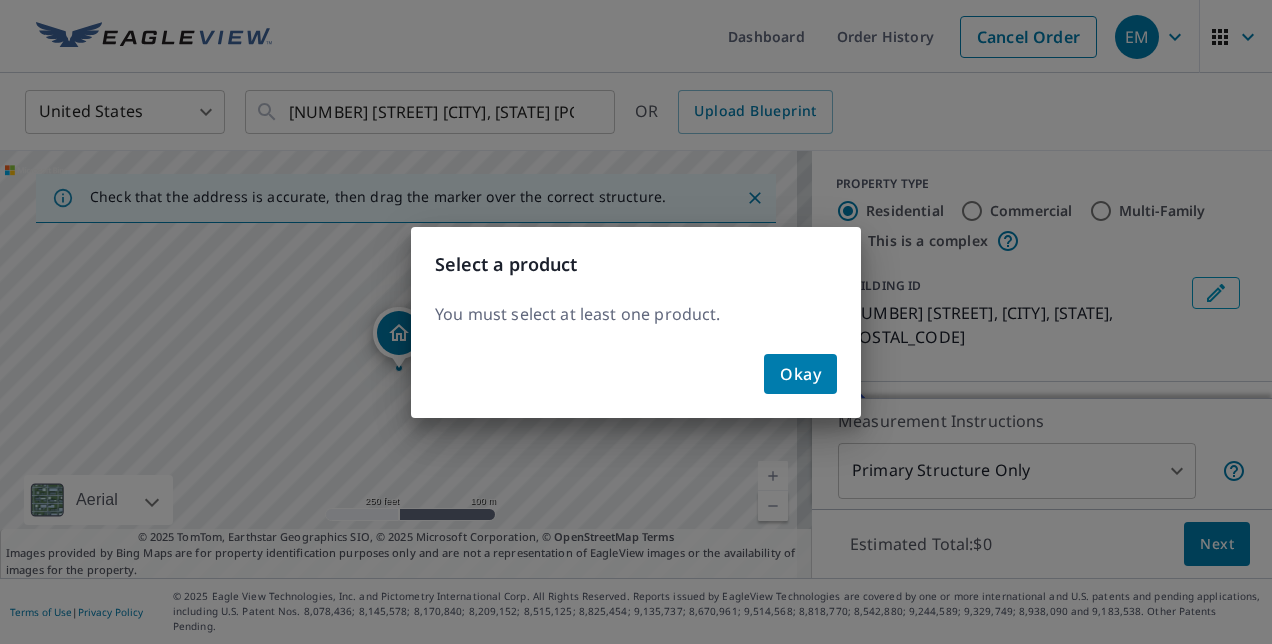 click on "Okay" at bounding box center [800, 374] 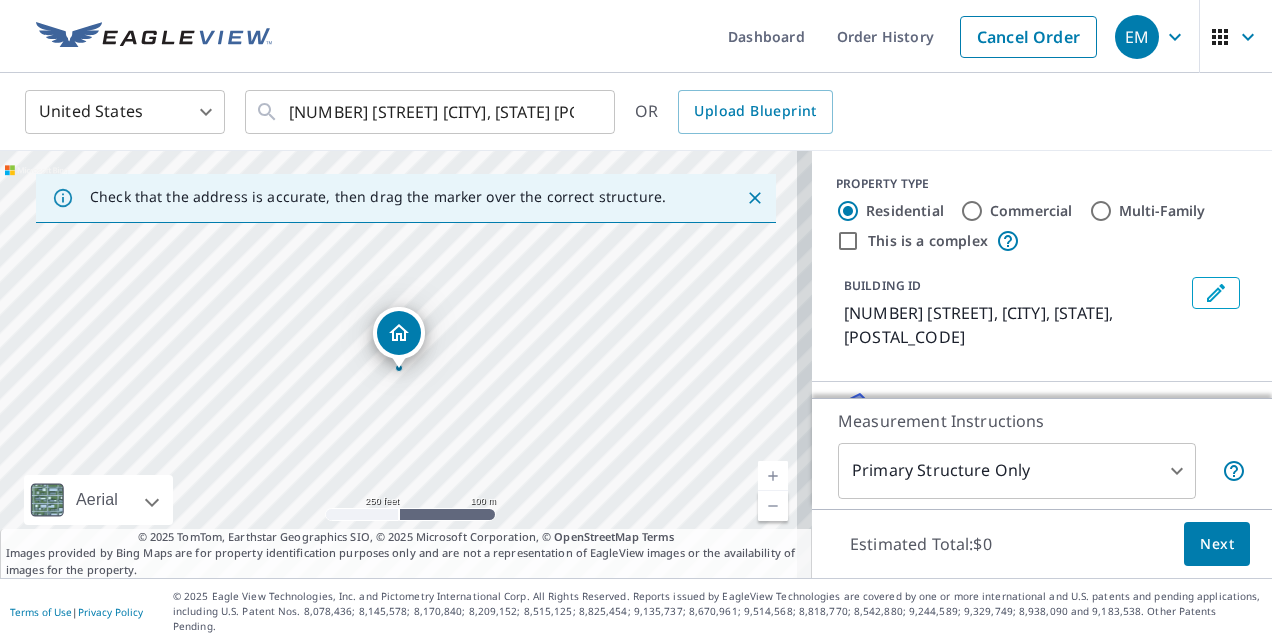 click 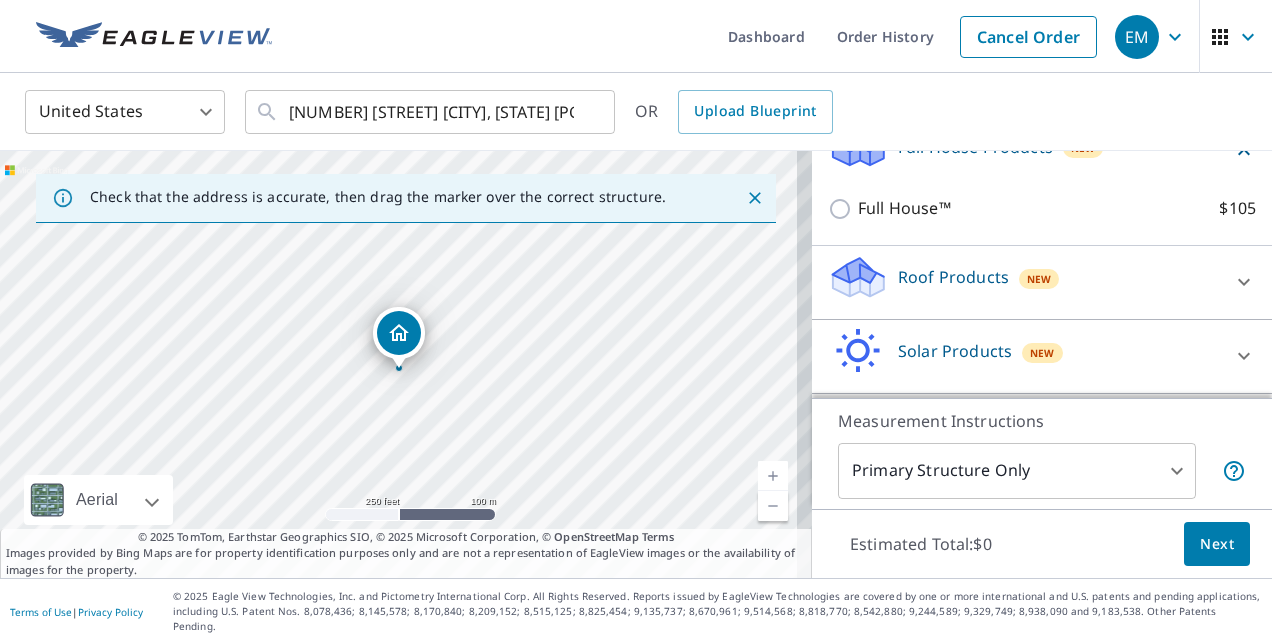 scroll, scrollTop: 263, scrollLeft: 0, axis: vertical 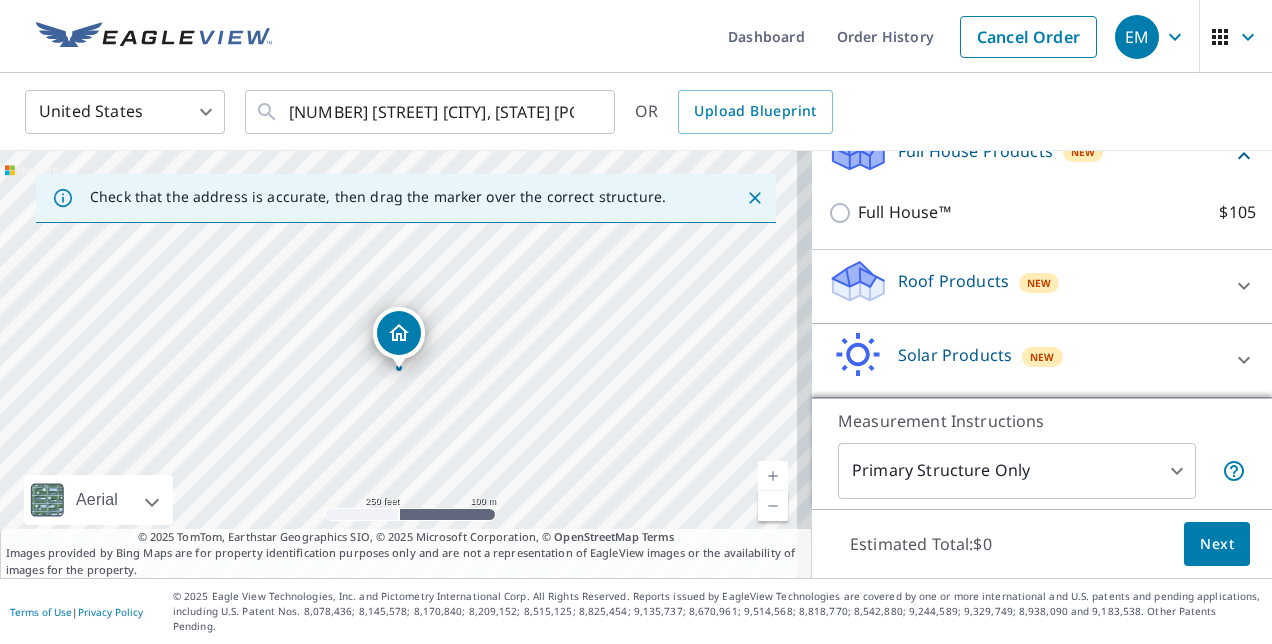 click 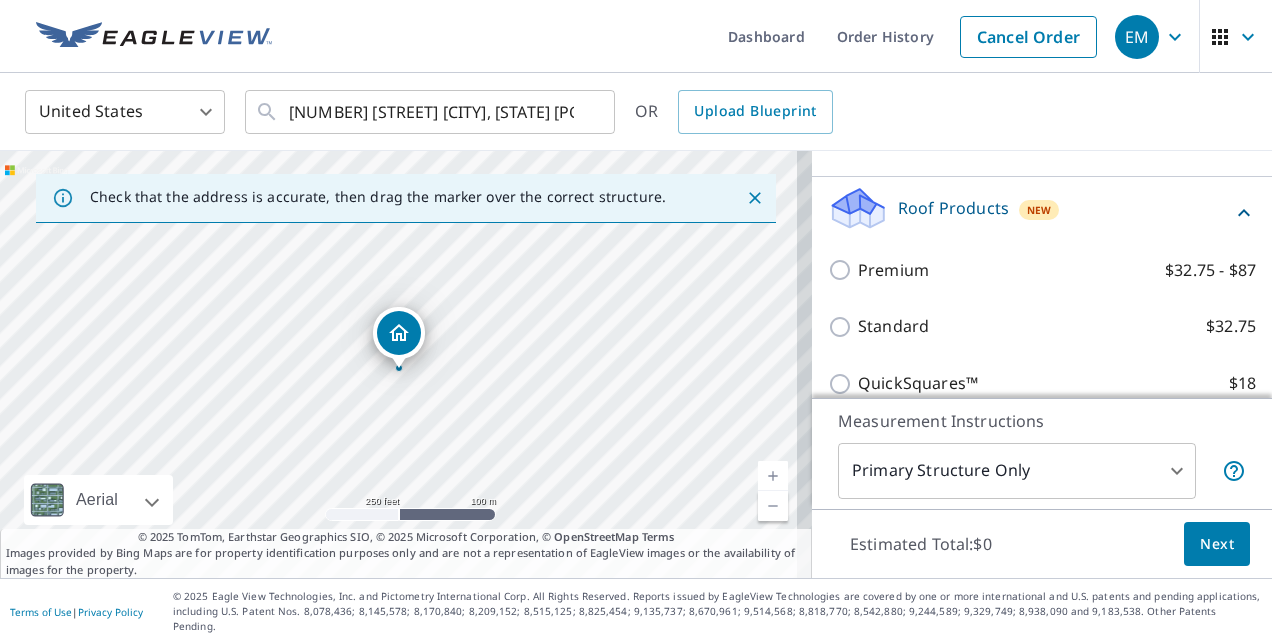 scroll, scrollTop: 263, scrollLeft: 0, axis: vertical 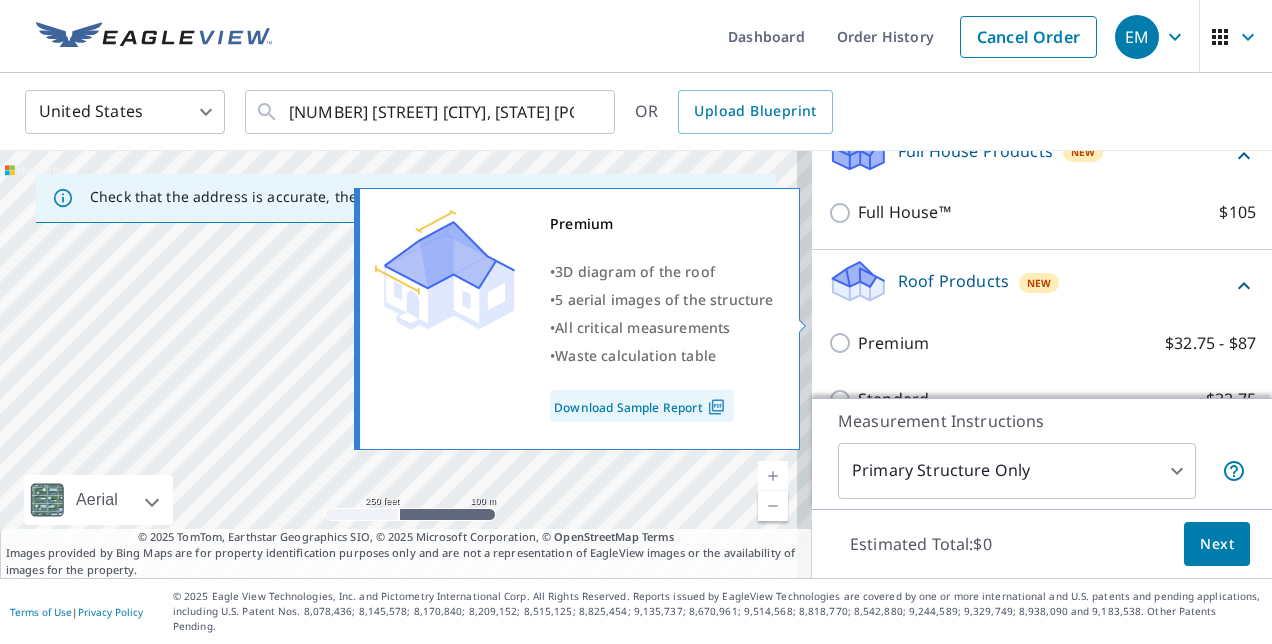 click on "Premium $32.75 - $87" at bounding box center [843, 343] 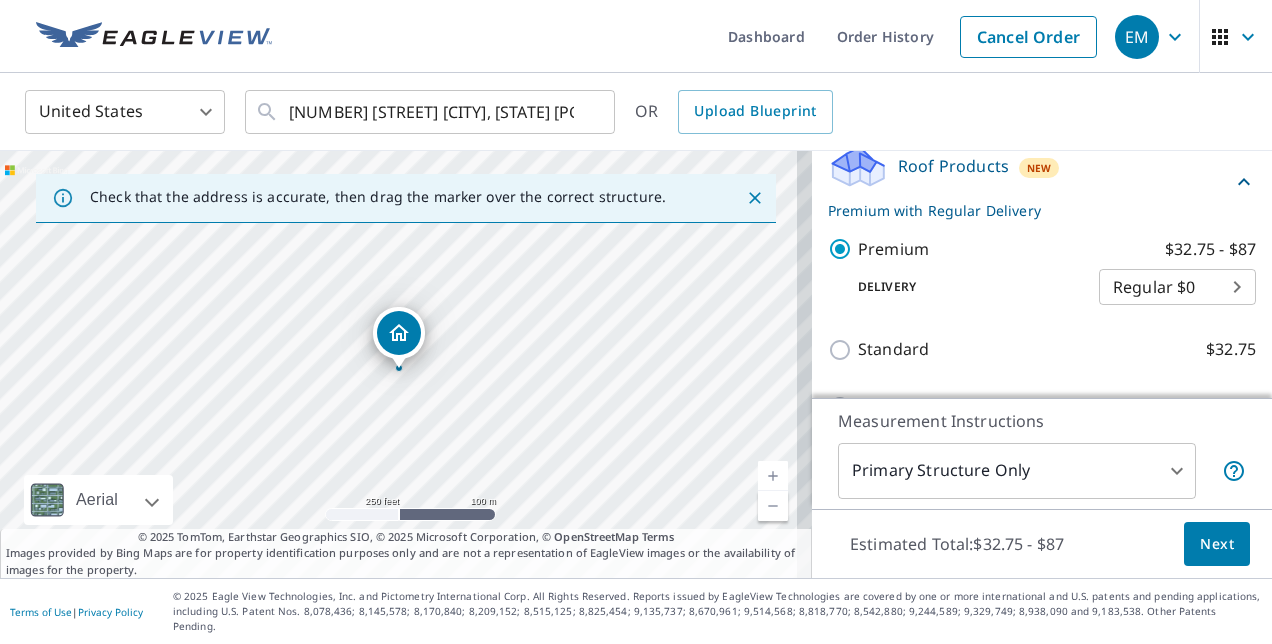 scroll, scrollTop: 384, scrollLeft: 0, axis: vertical 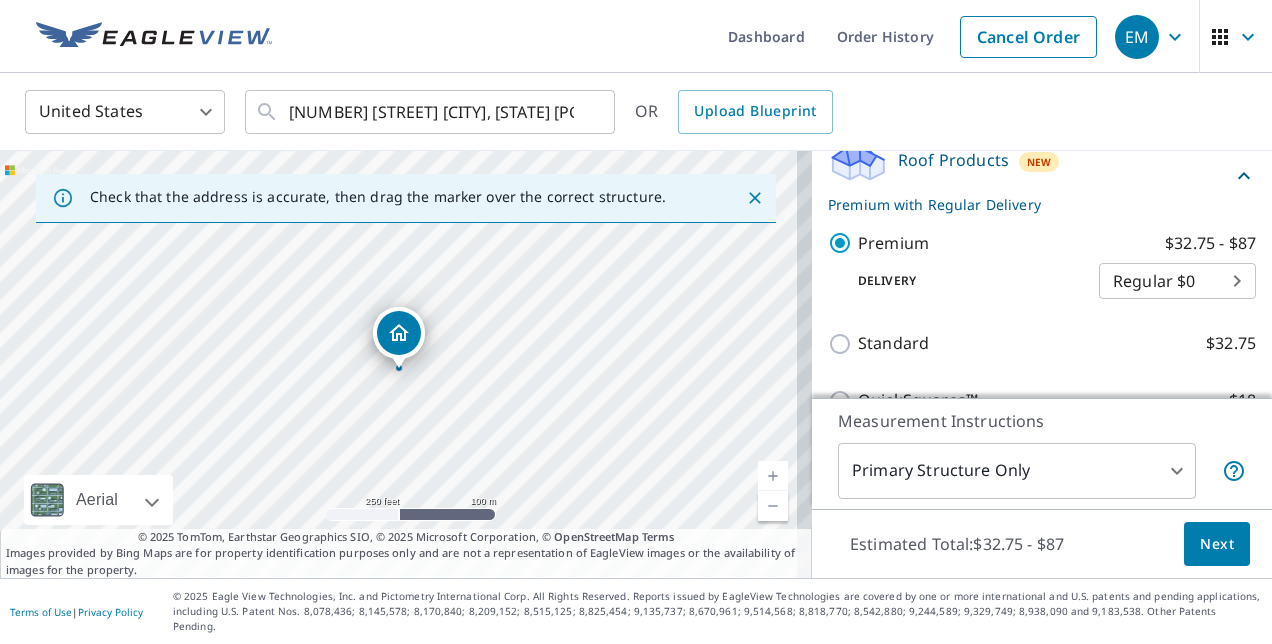 click on "[NUMBER] [STREET], [CITY], [STATE], [POSTAL_CODE]" at bounding box center [636, 322] 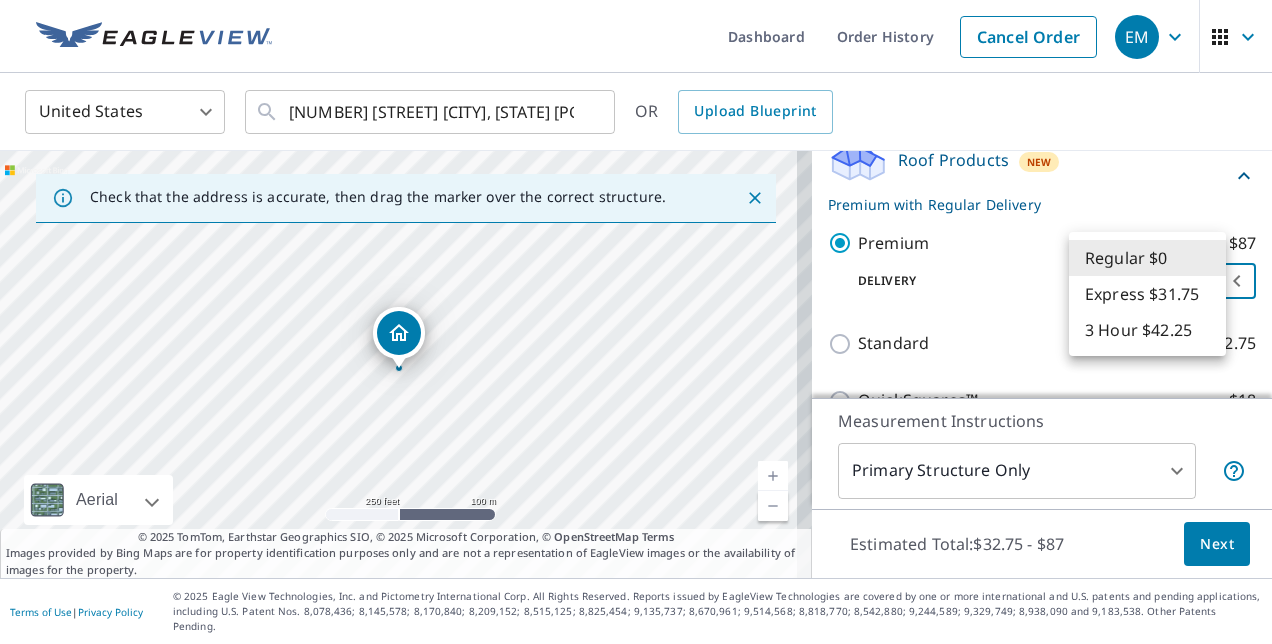 click at bounding box center [636, 322] 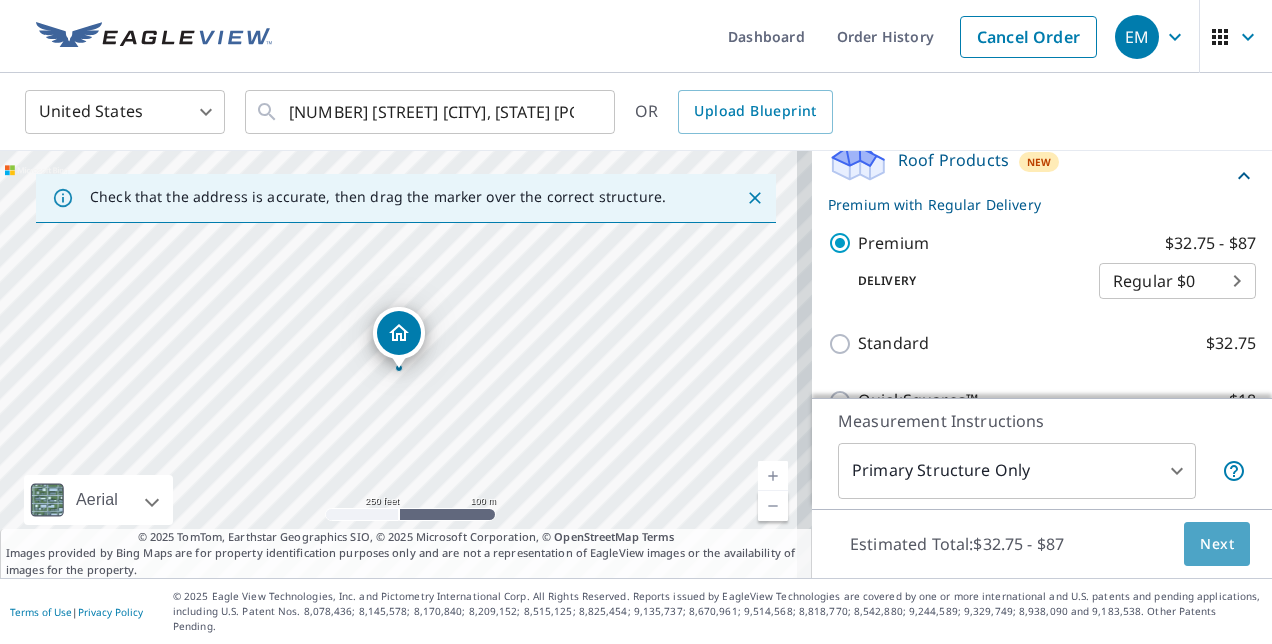 click on "Next" at bounding box center (1217, 544) 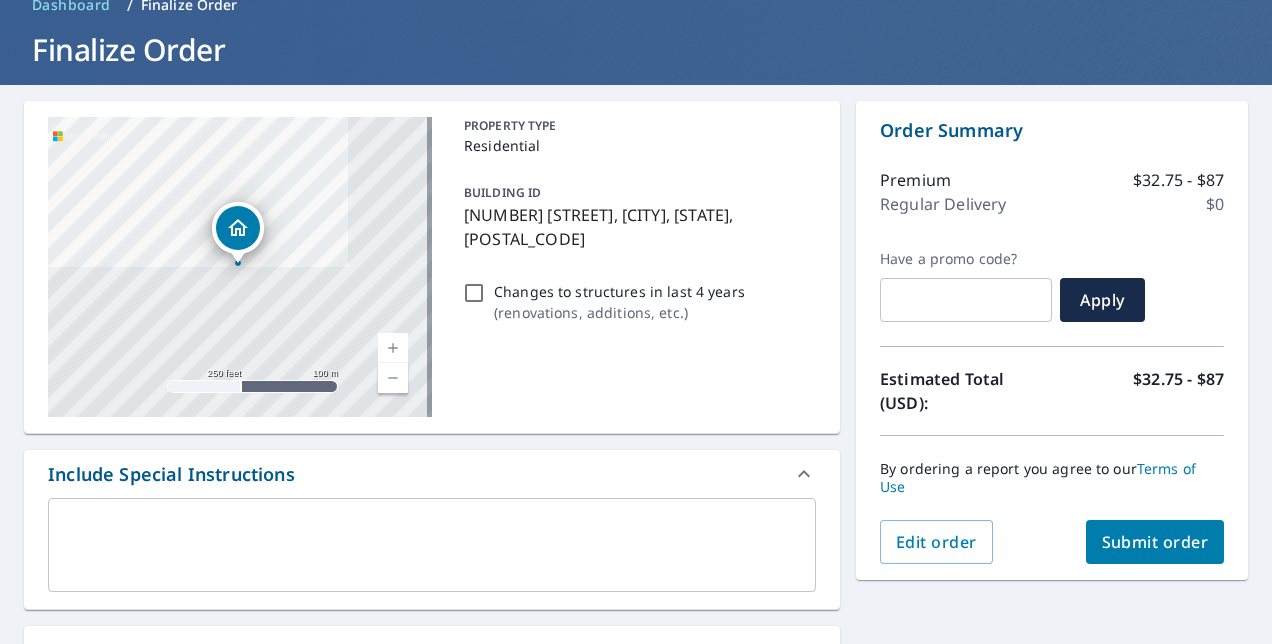 scroll, scrollTop: 0, scrollLeft: 0, axis: both 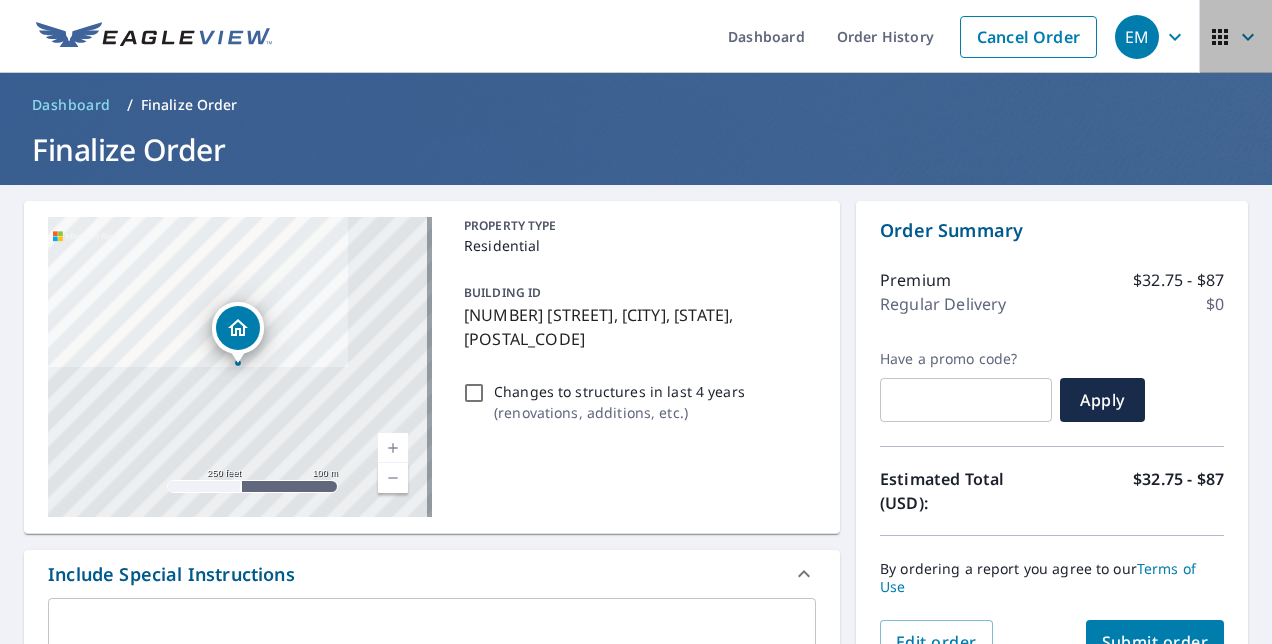 click 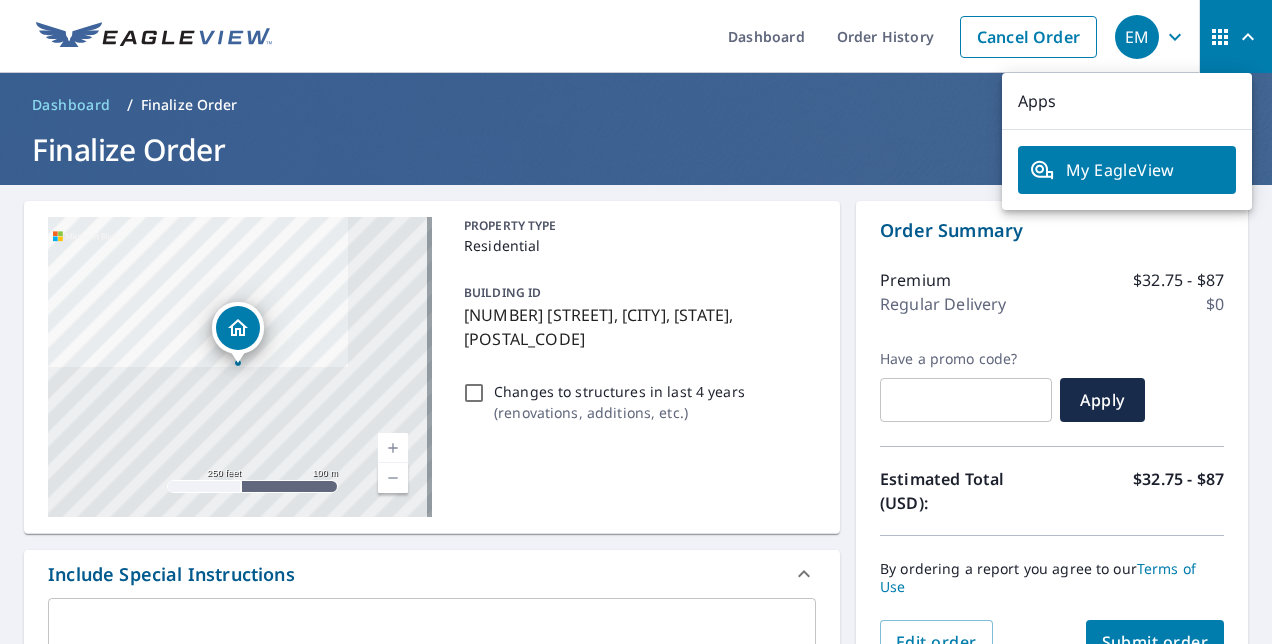 click on "Dashboard Order History Cancel Order" at bounding box center (695, 36) 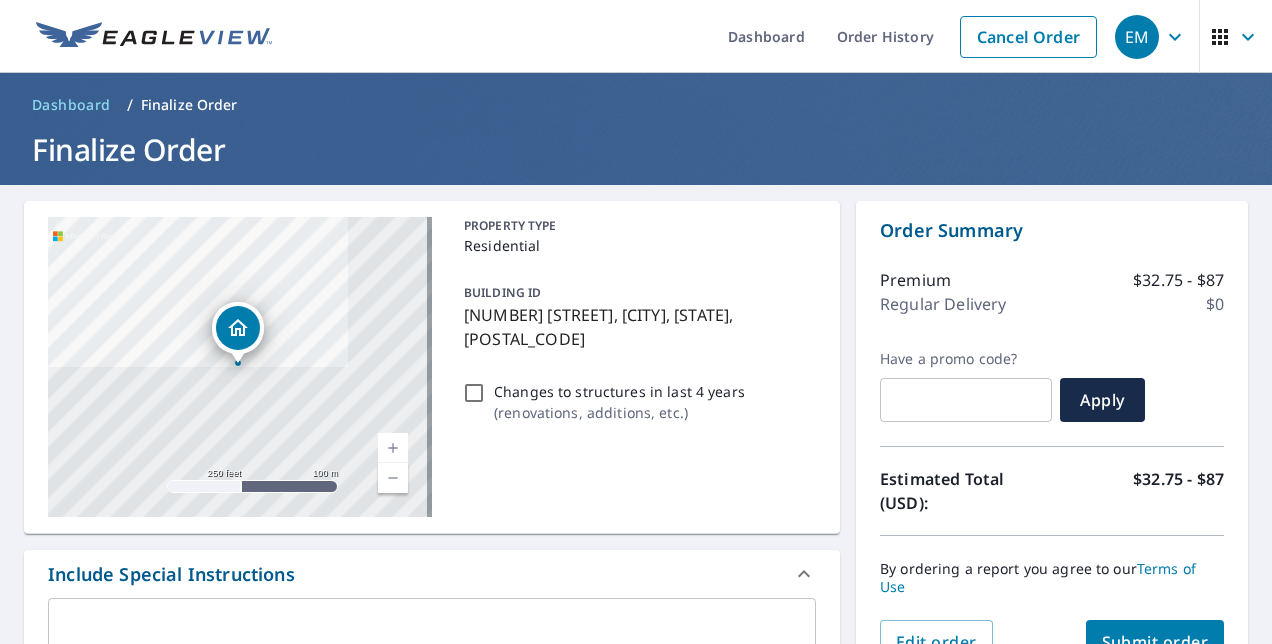 click on "Dashboard" at bounding box center [71, 105] 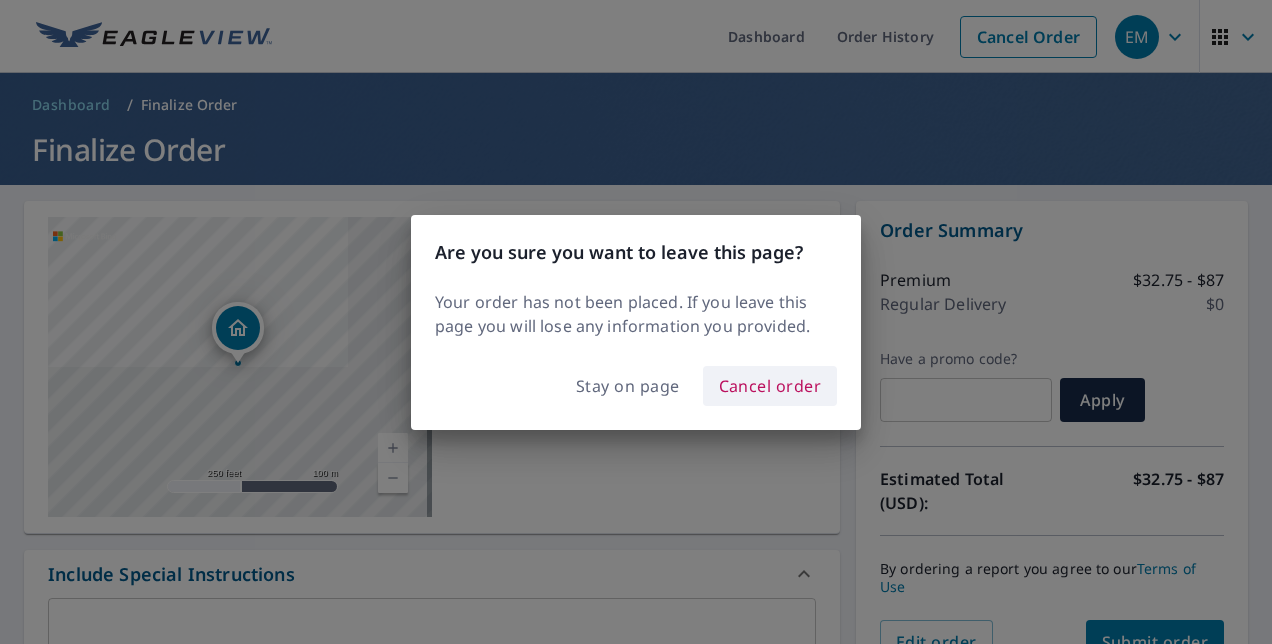 click on "Cancel order" at bounding box center [770, 386] 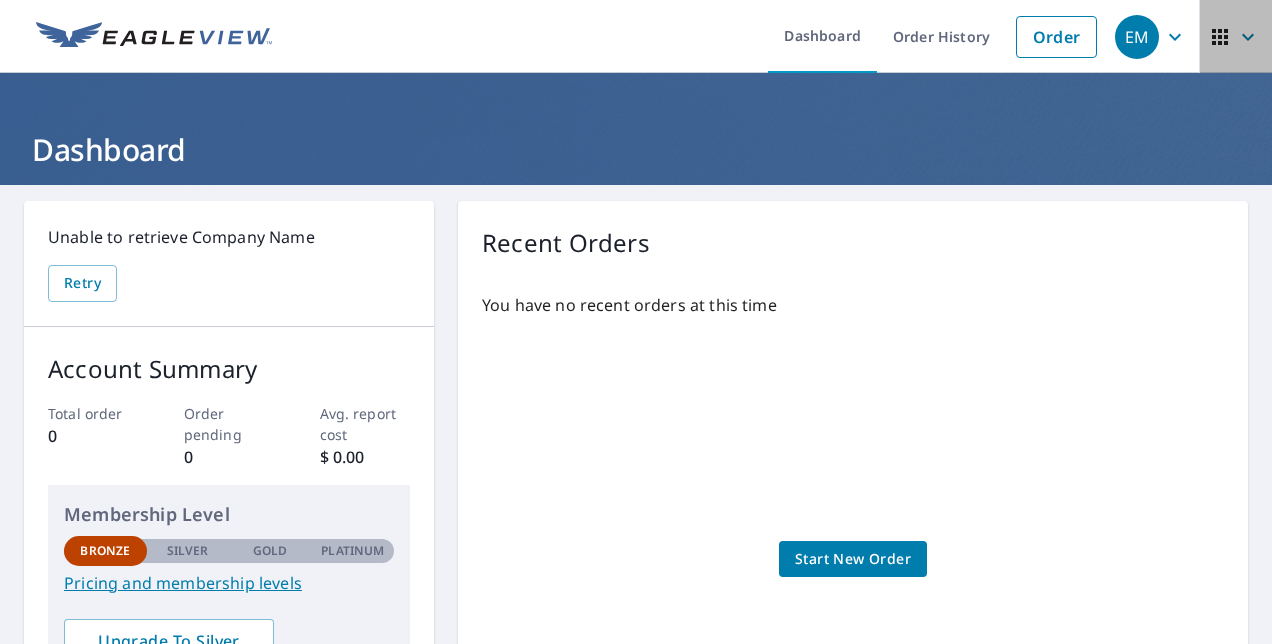 click 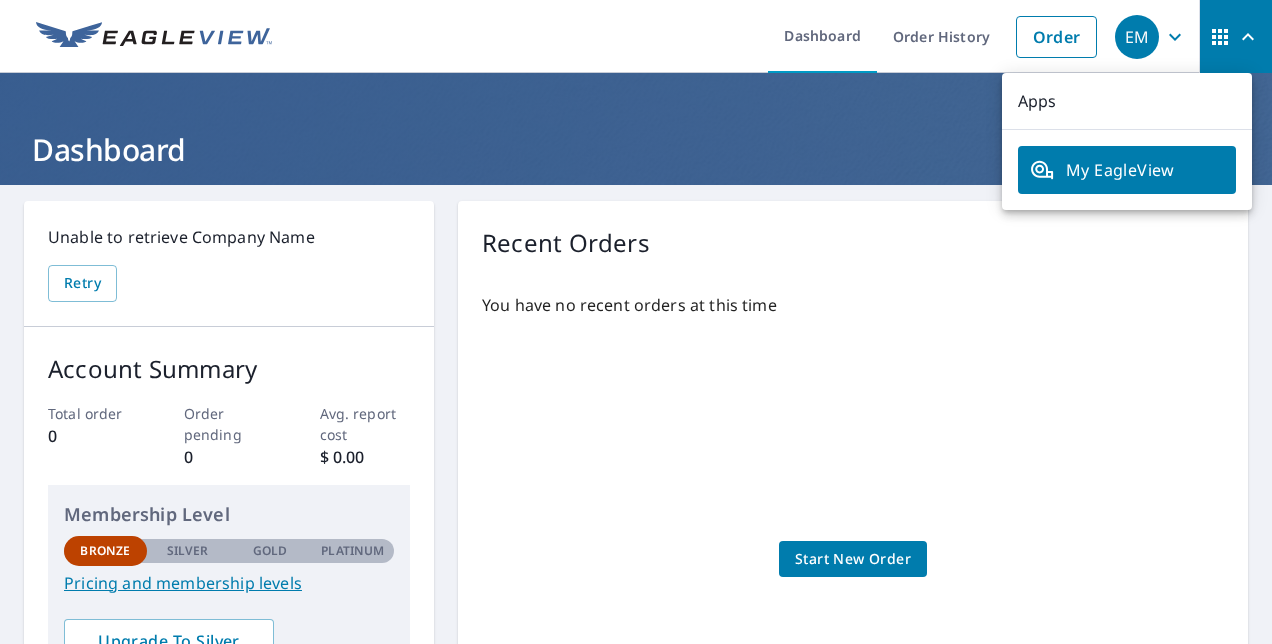 click on "Dashboard Order History Order" at bounding box center (695, 36) 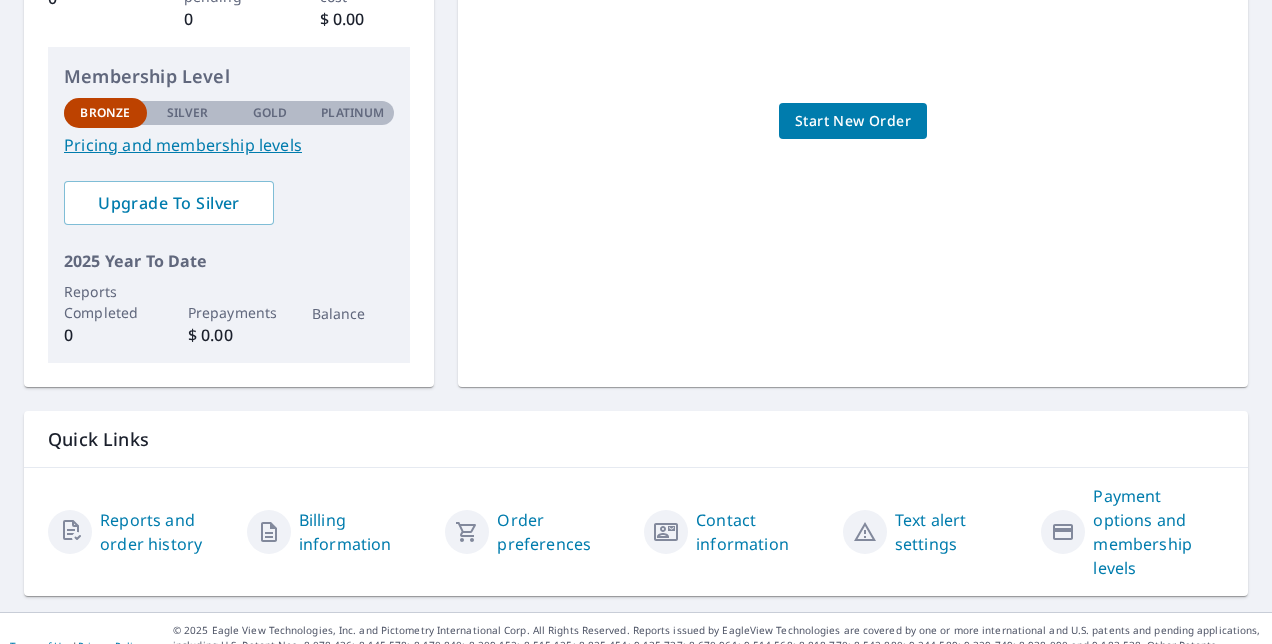 scroll, scrollTop: 457, scrollLeft: 0, axis: vertical 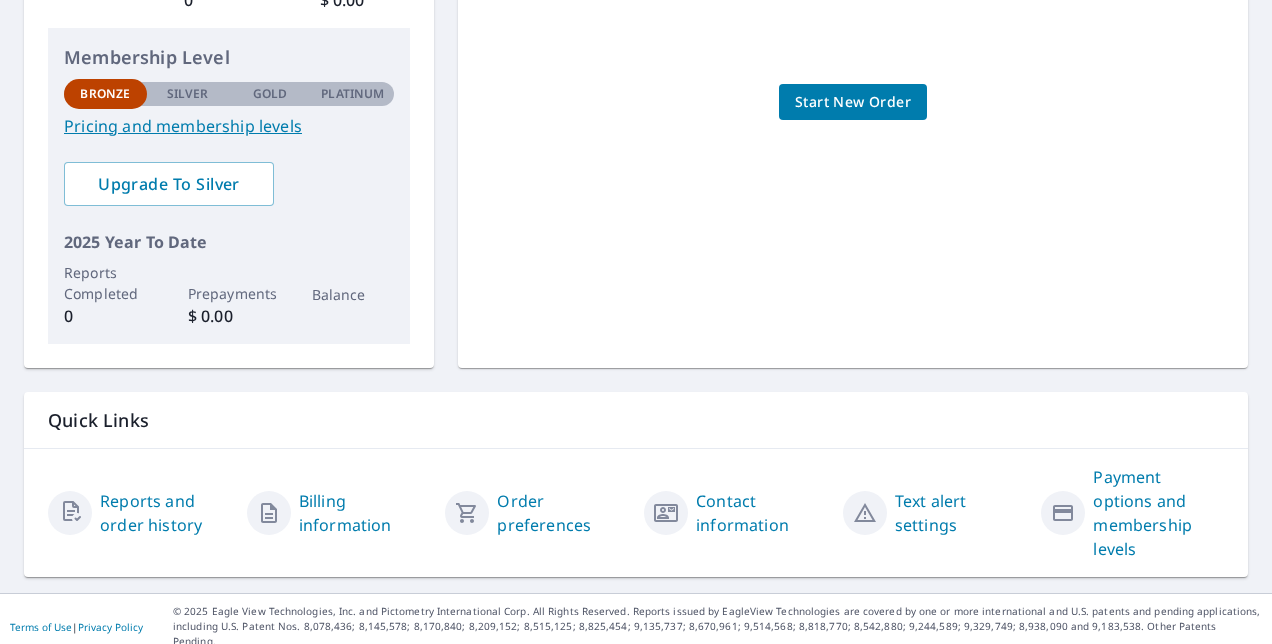 click on "Reports and order history" at bounding box center (165, 513) 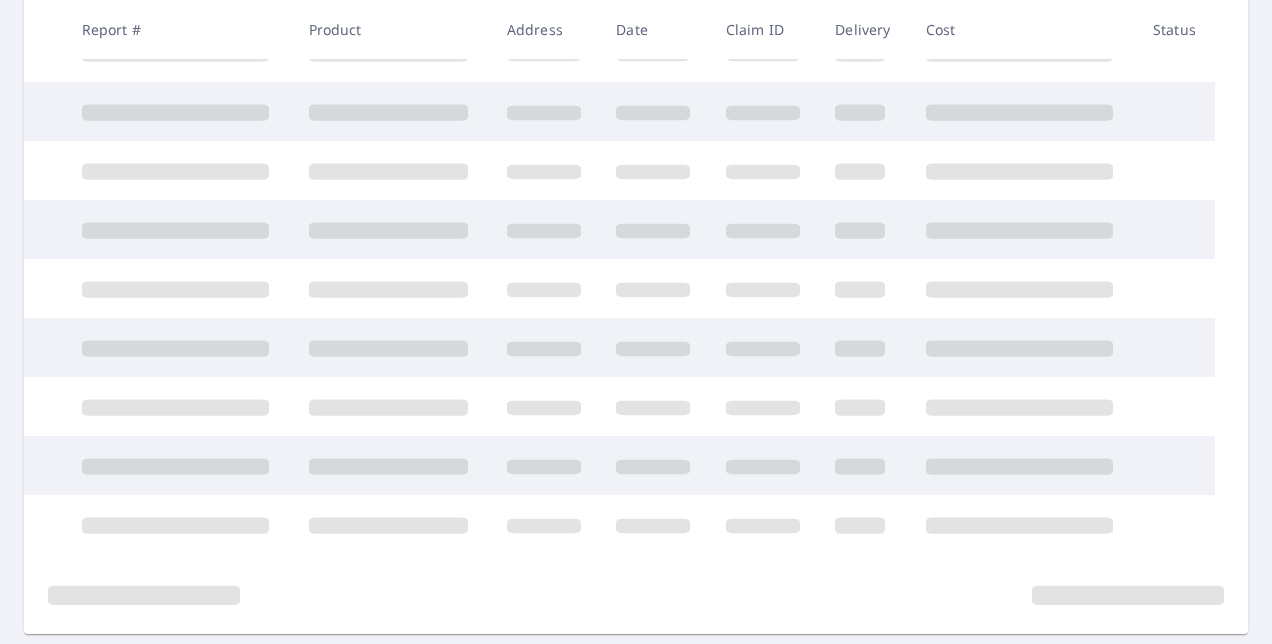 scroll, scrollTop: 0, scrollLeft: 0, axis: both 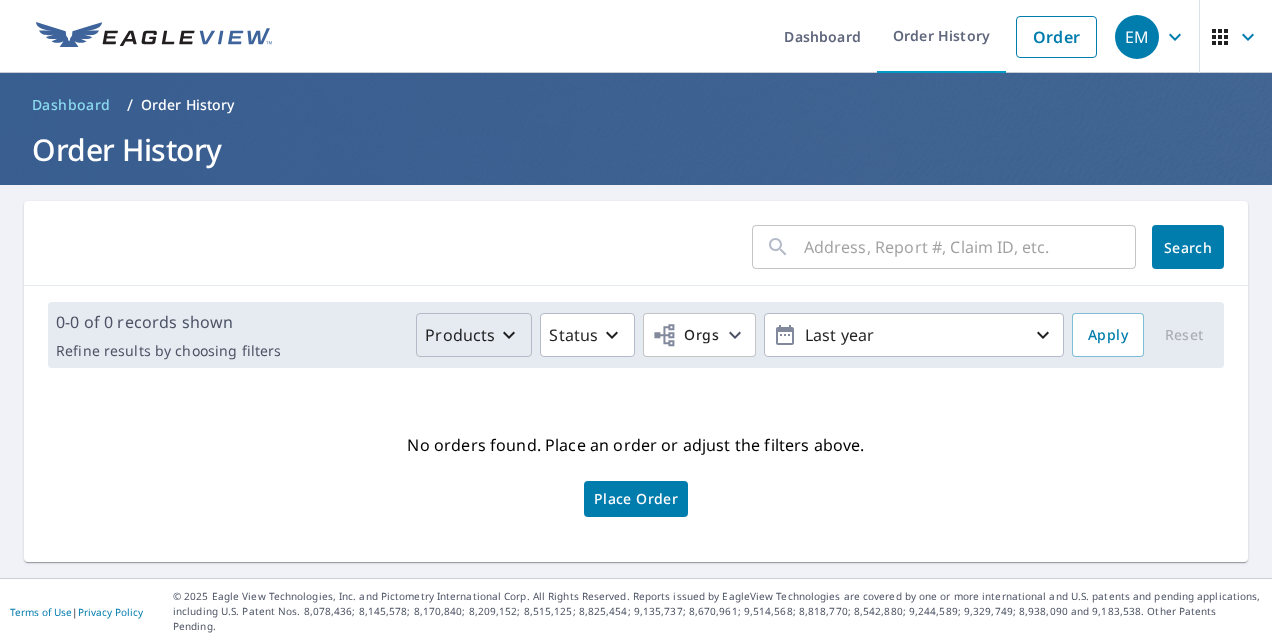 click 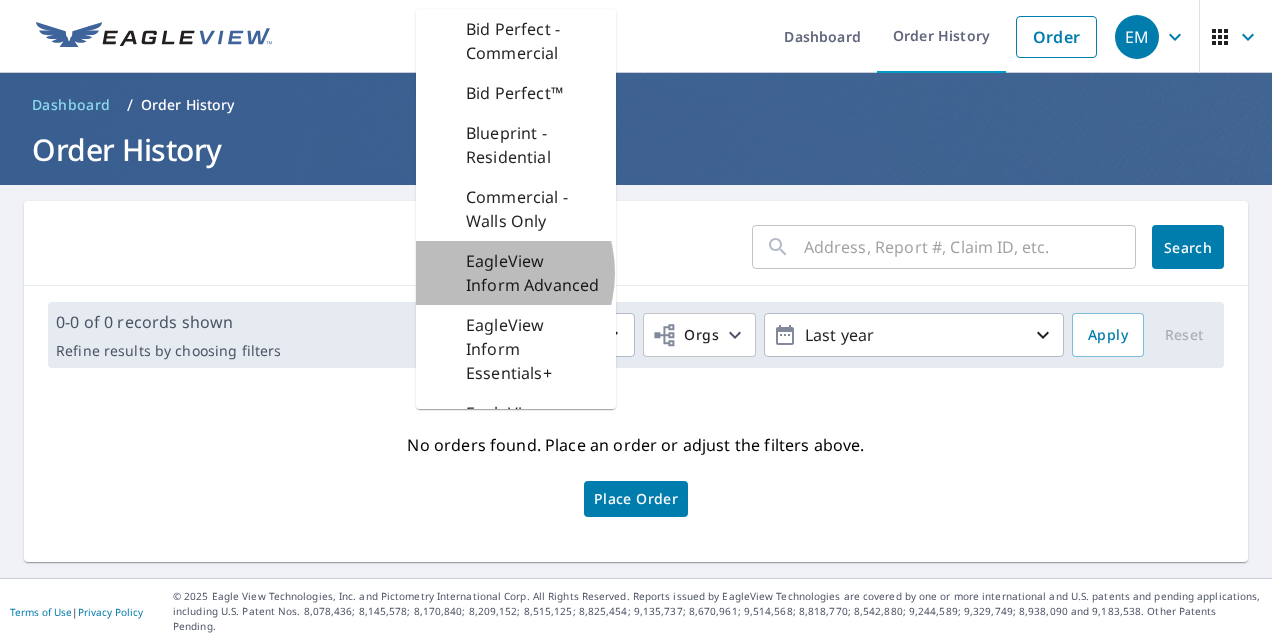 click on "EagleView Inform Advanced" at bounding box center [533, 273] 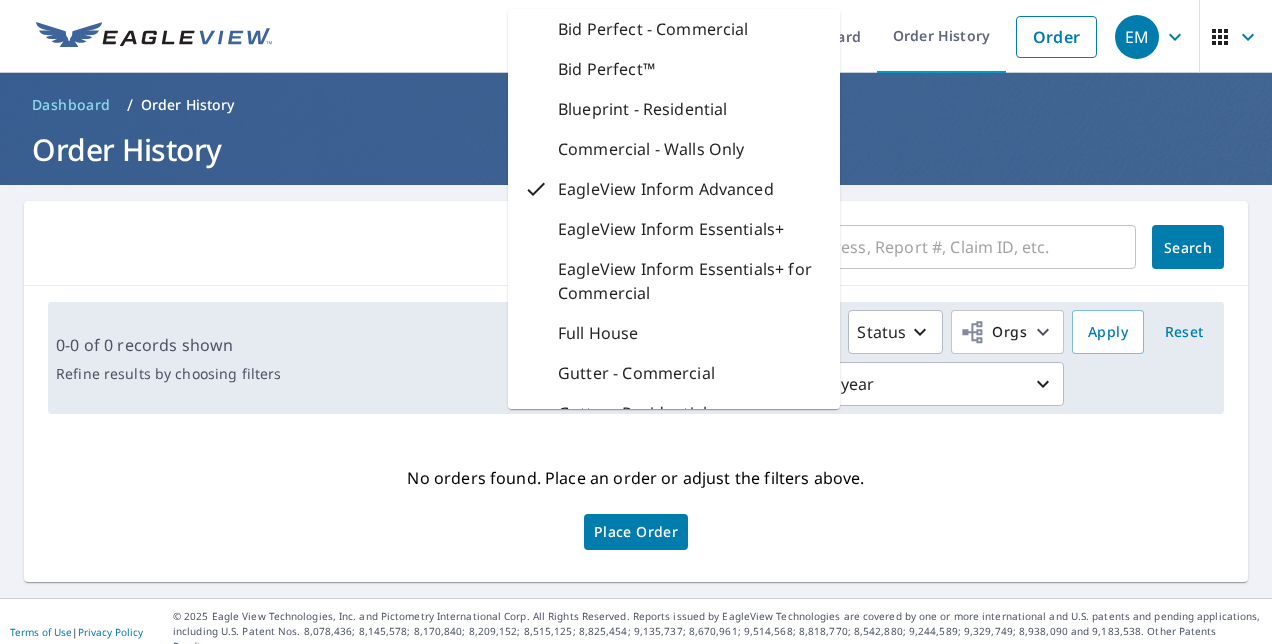 click on "0-0 of 0 records shown Refine results by choosing filters Products EagleView Inform Advanced Bid Perfect - Commercial Bid Perfect™ Blueprint - Residential Commercial - Walls Only EagleView Inform Advanced EagleView Inform Essentials+ EagleView Inform Essentials+ for Commercial Full House Gutter - Commercial Gutter - Residential Premium - Commercial Premium - Residential QuickSquares - Multi-Family QuickSquares - Residential Standard - Residential TrueDesign for Planning TrueDesign for Sales Walls Walls, Windows & Doors Status Orgs Last year Apply Reset" at bounding box center [636, 358] 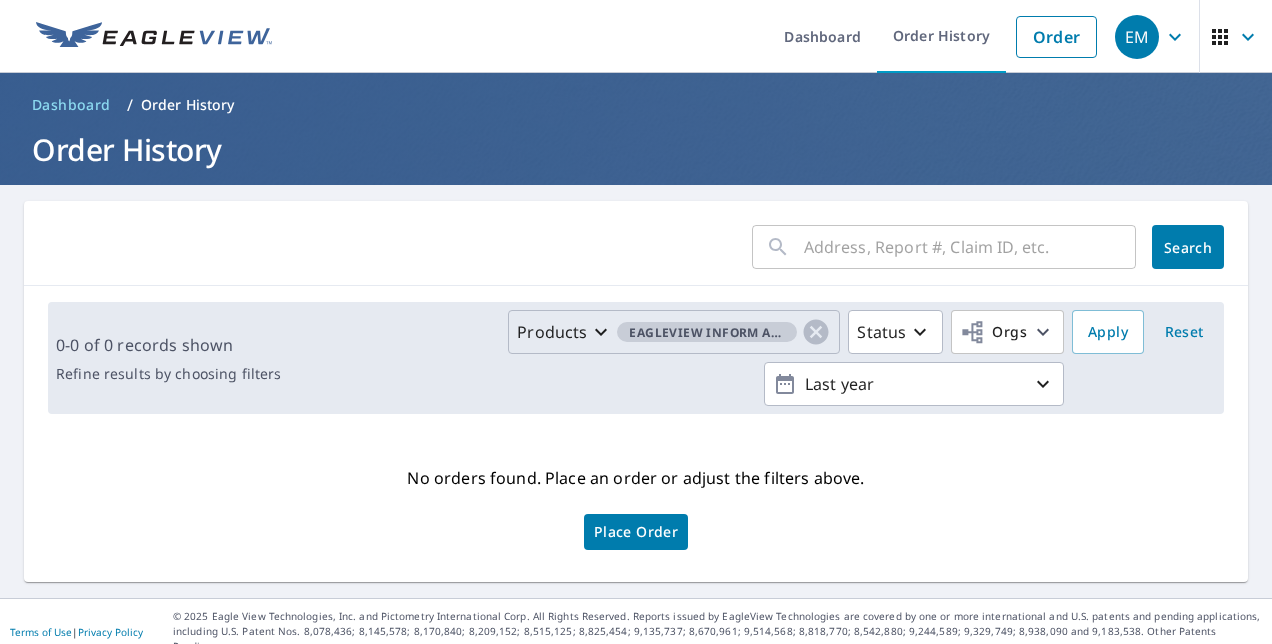 click on "Products EagleView Inform Advanced Status Orgs Last year" at bounding box center (676, 358) 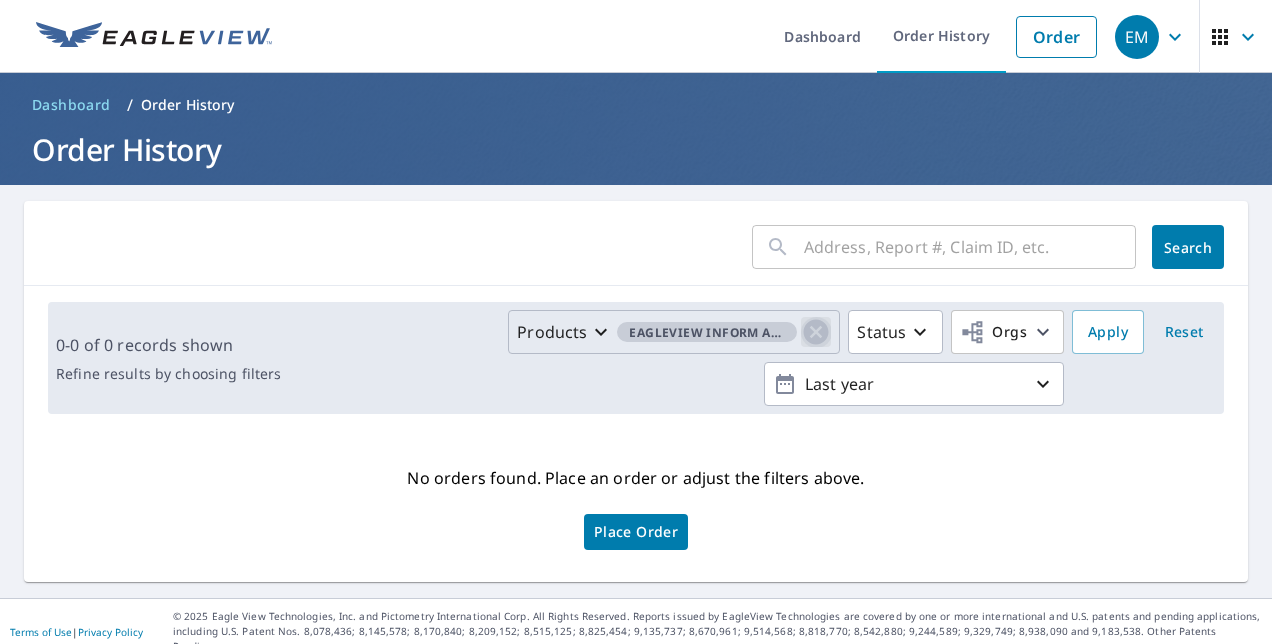 click 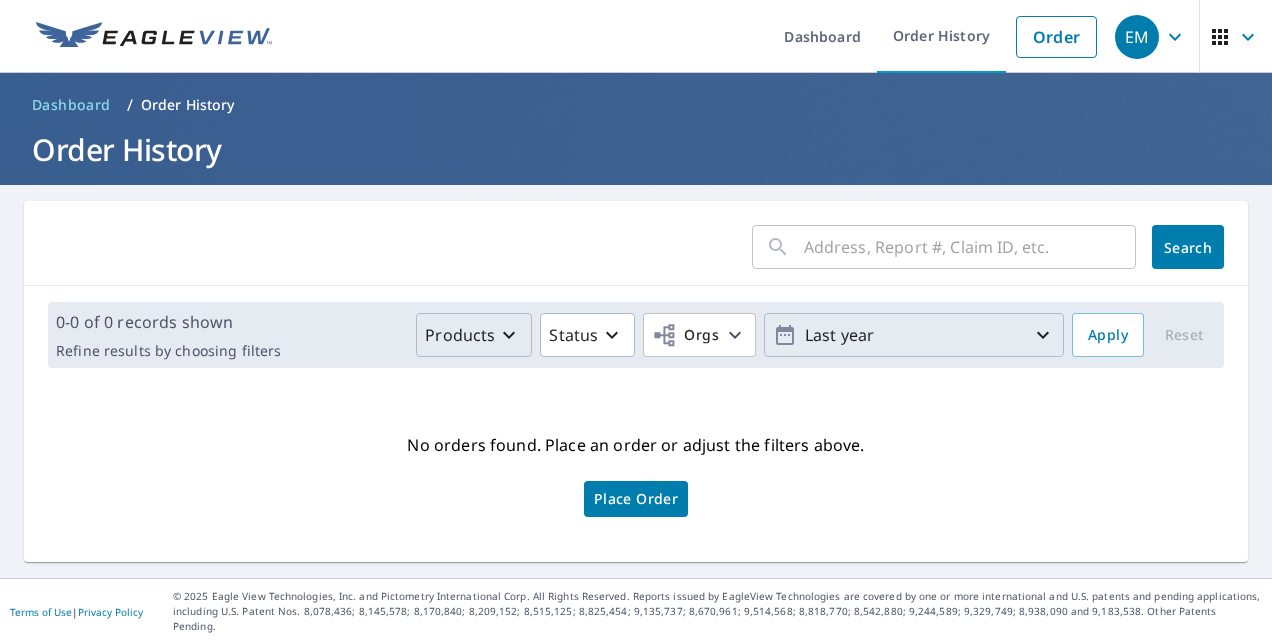 click 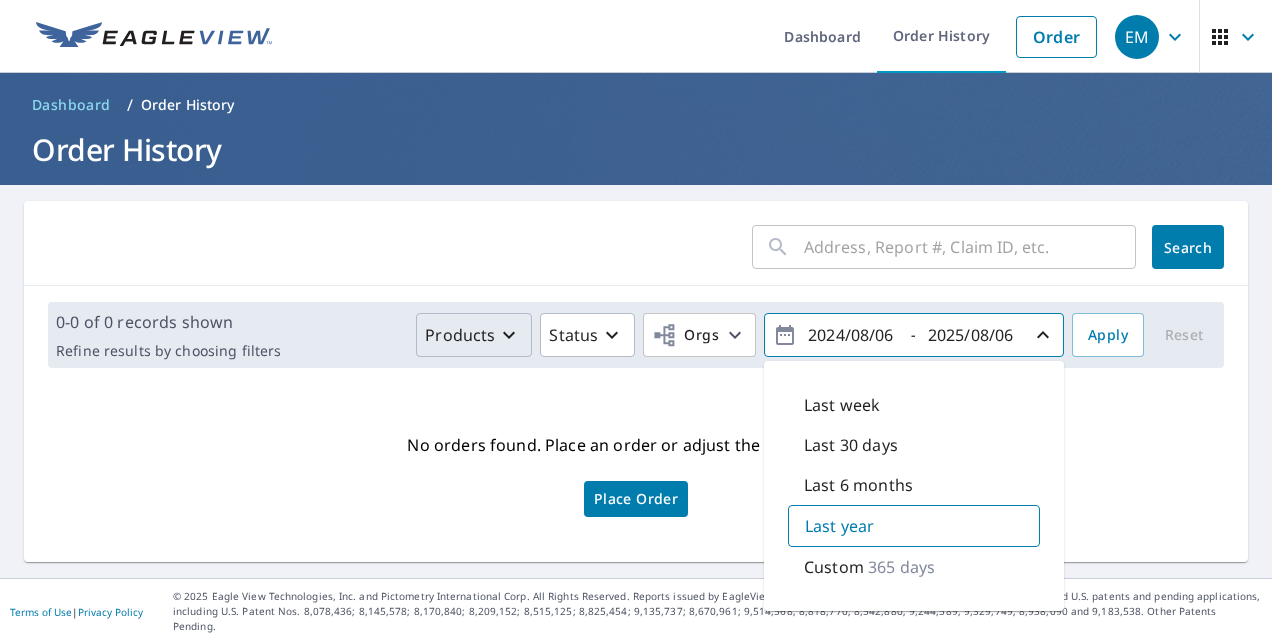 click on "Last week" at bounding box center (842, 405) 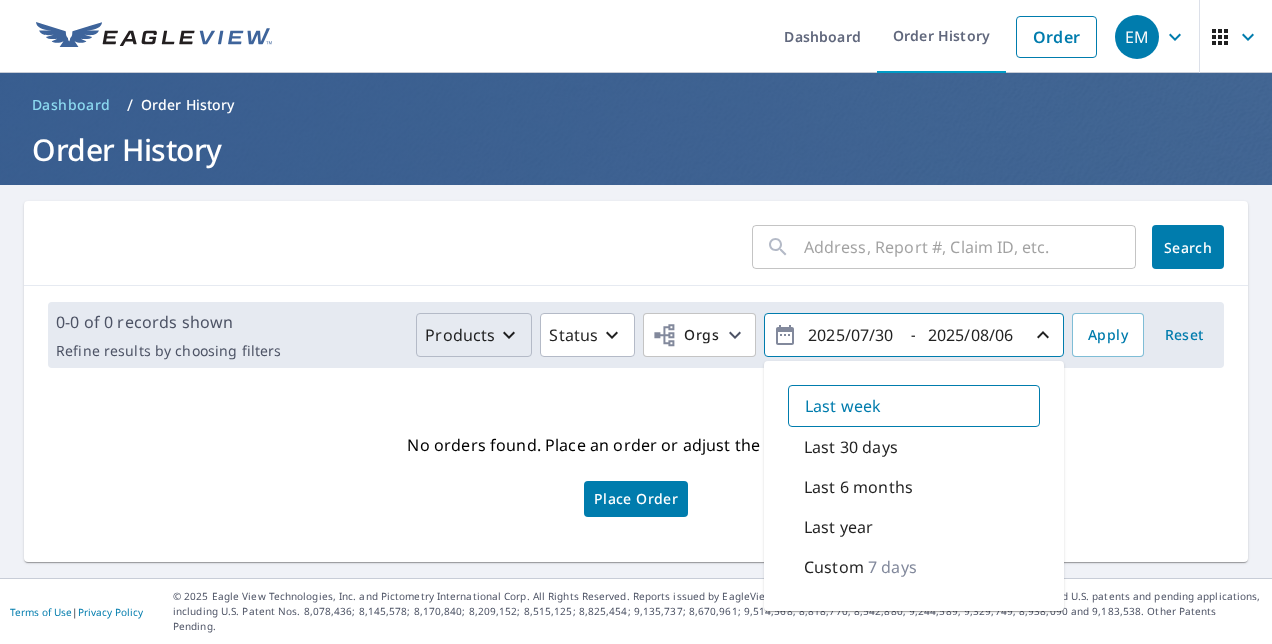 click on "Last week" at bounding box center [843, 406] 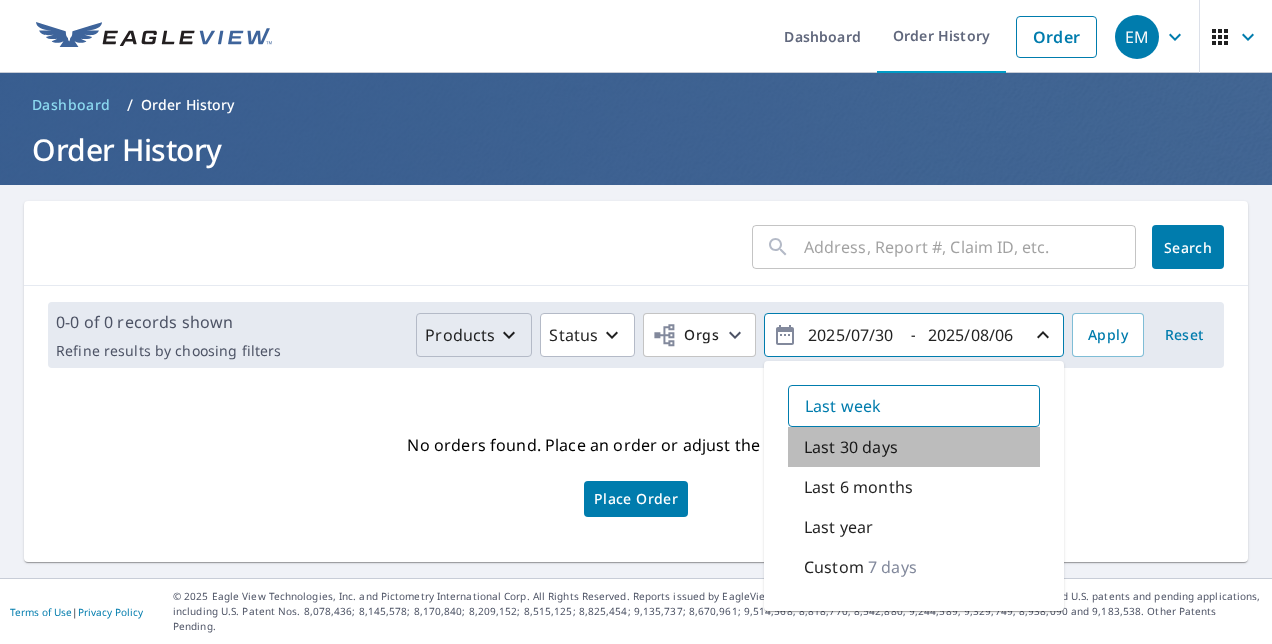click on "Last 30 days" at bounding box center [851, 447] 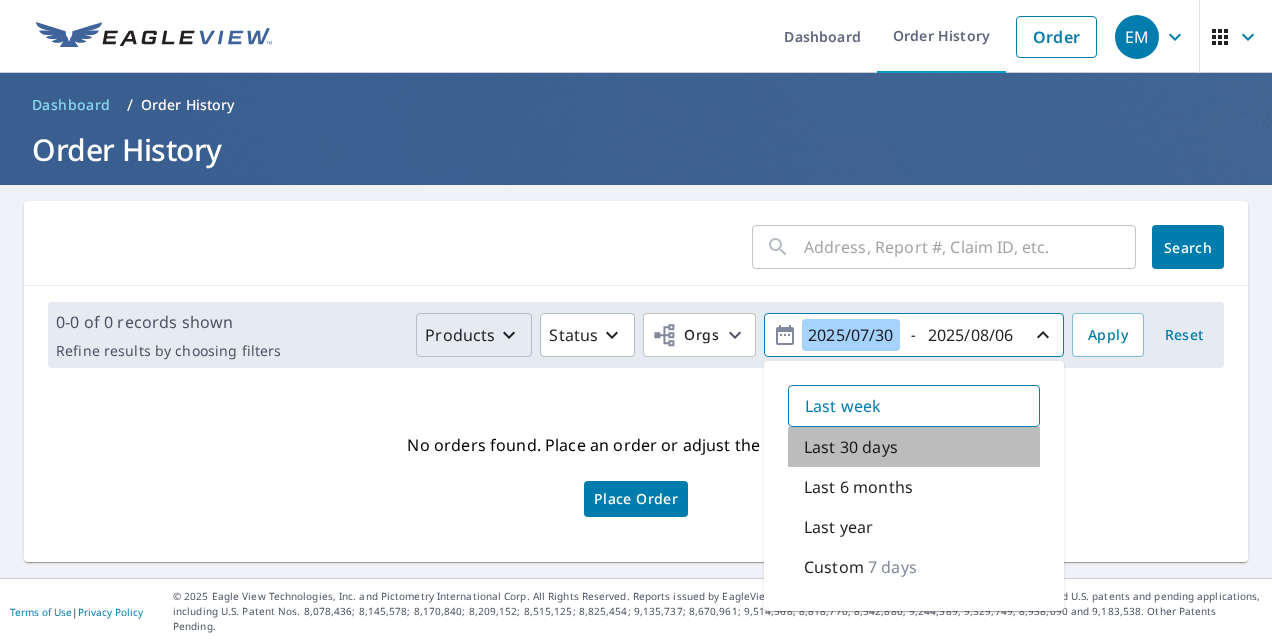 type on "2025/07/06" 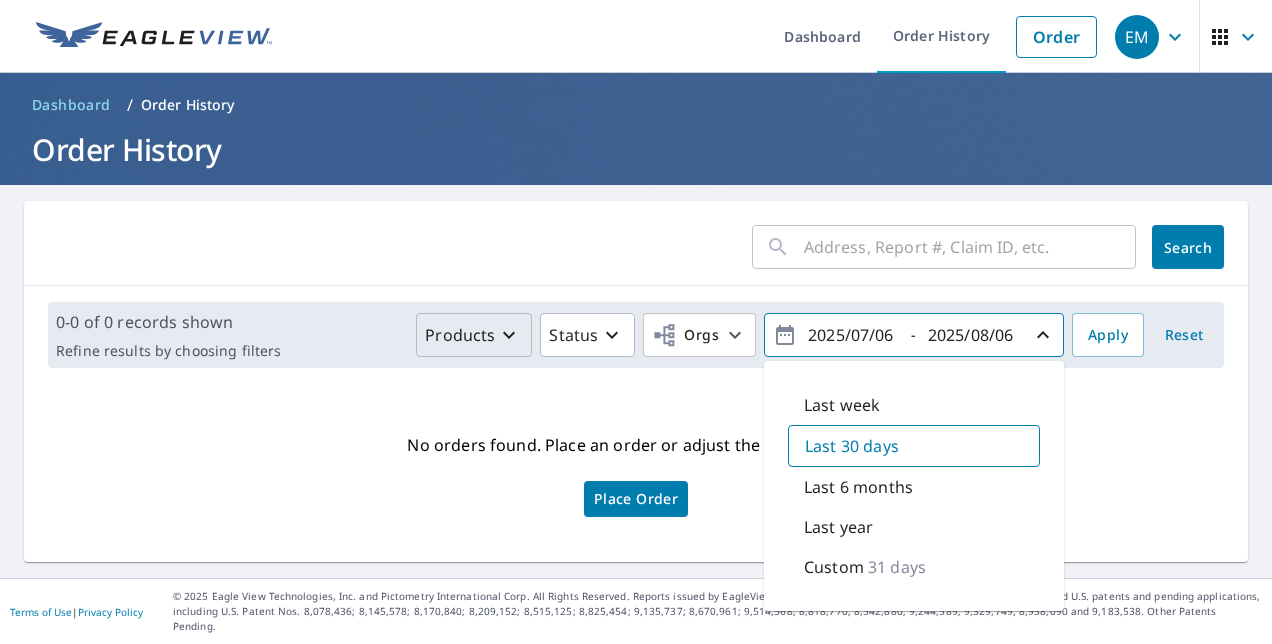 click on "No orders found. Place an order or adjust the filters above. Place Order" at bounding box center [636, 473] 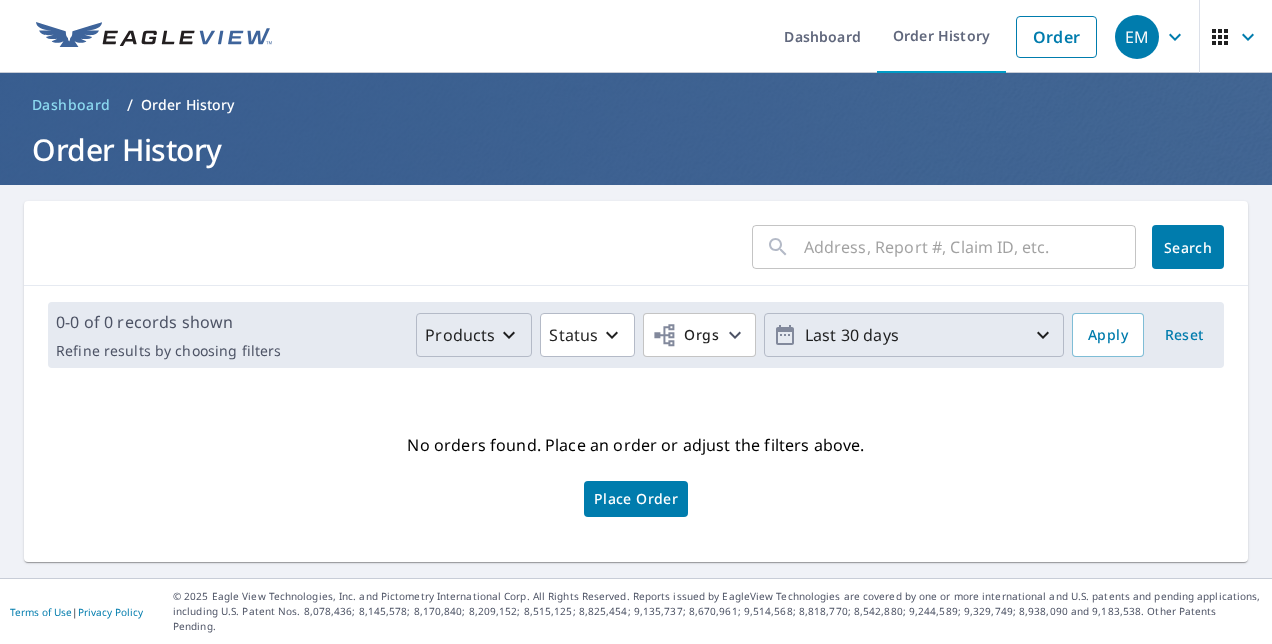 click on "Dashboard" at bounding box center [71, 105] 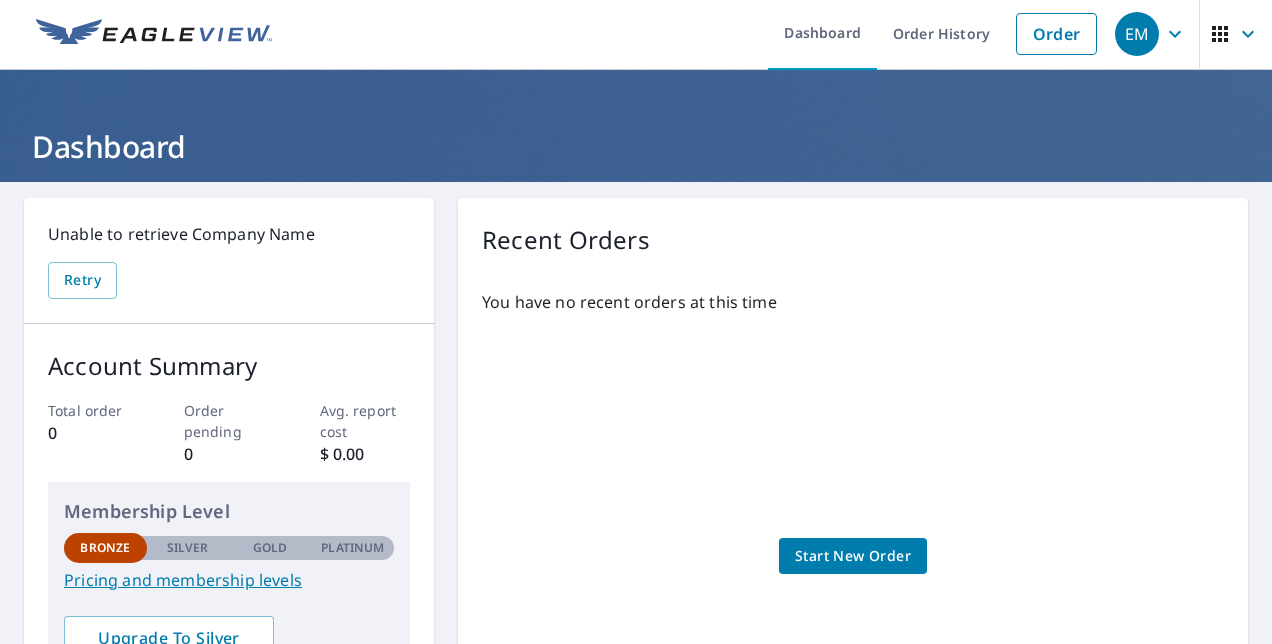 scroll, scrollTop: 0, scrollLeft: 0, axis: both 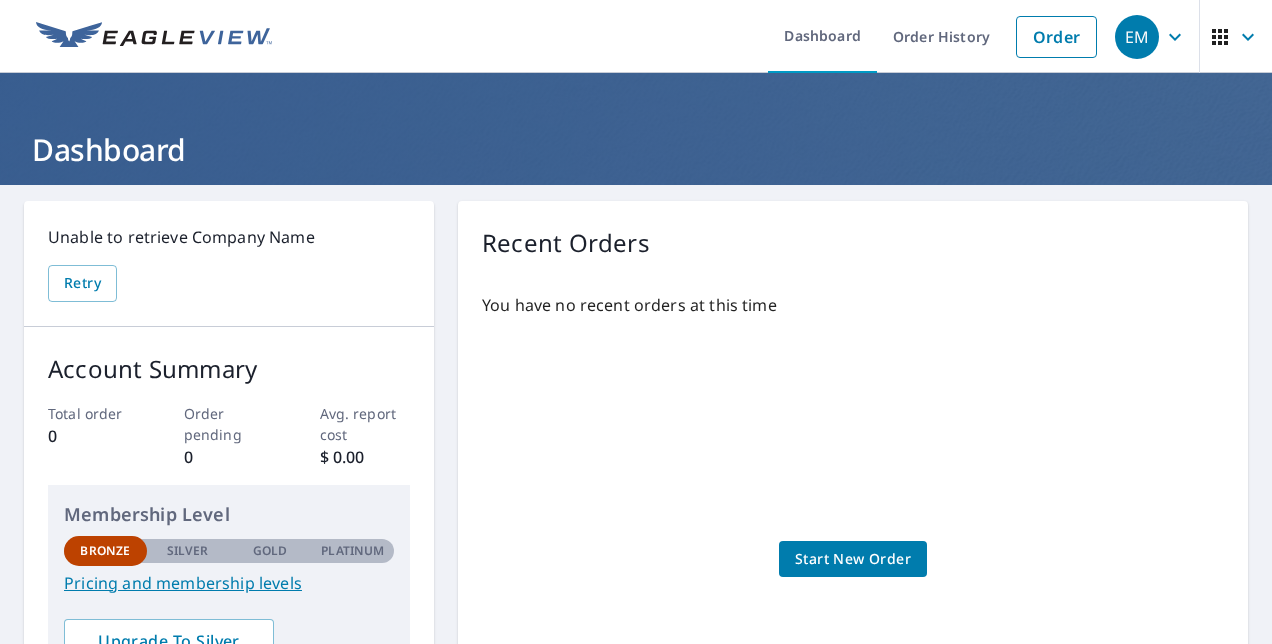 click on "Start New Order" at bounding box center [853, 559] 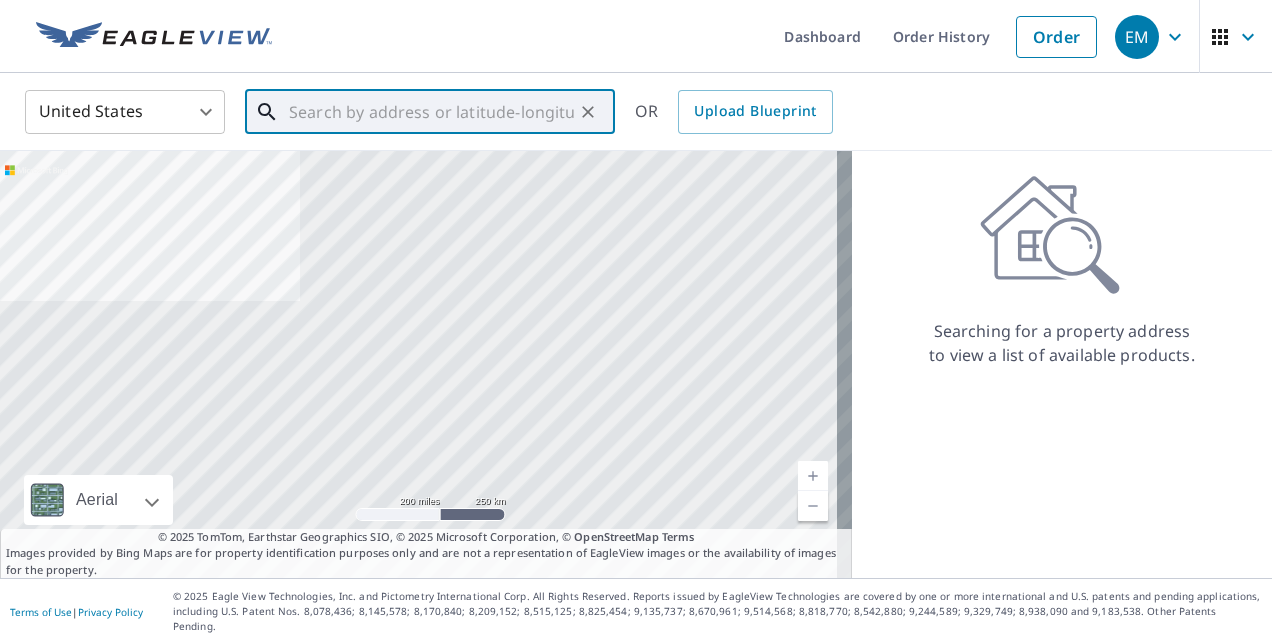 click at bounding box center [431, 112] 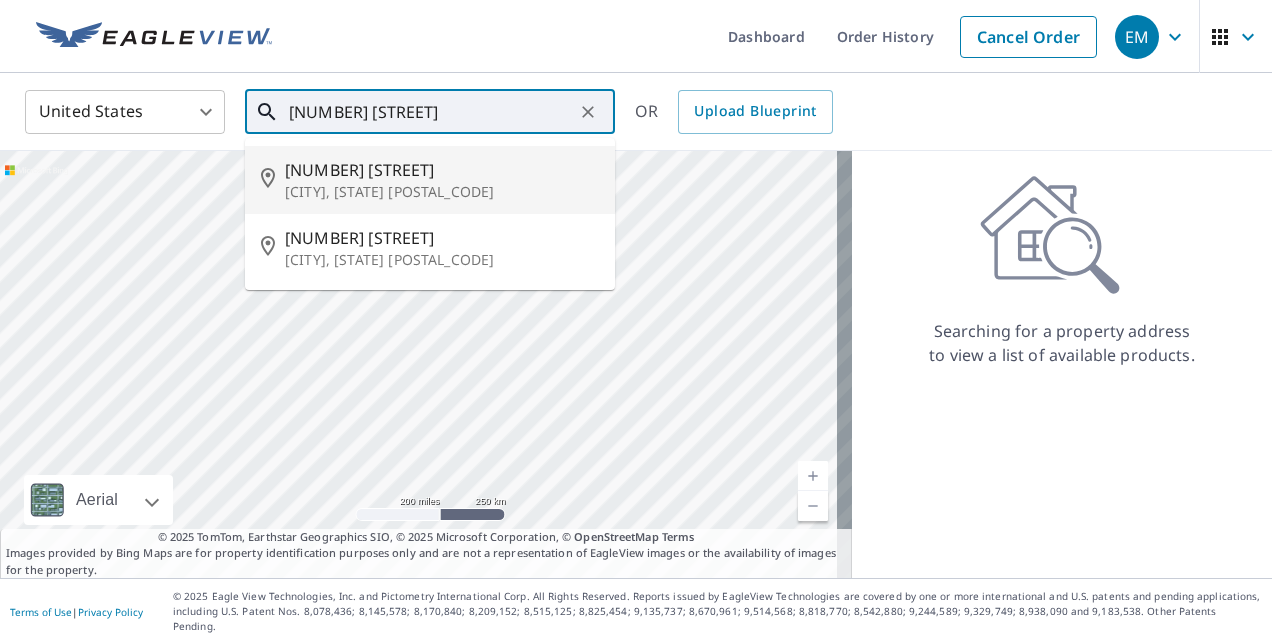 click on "[NUMBER] [STREET]" at bounding box center (442, 170) 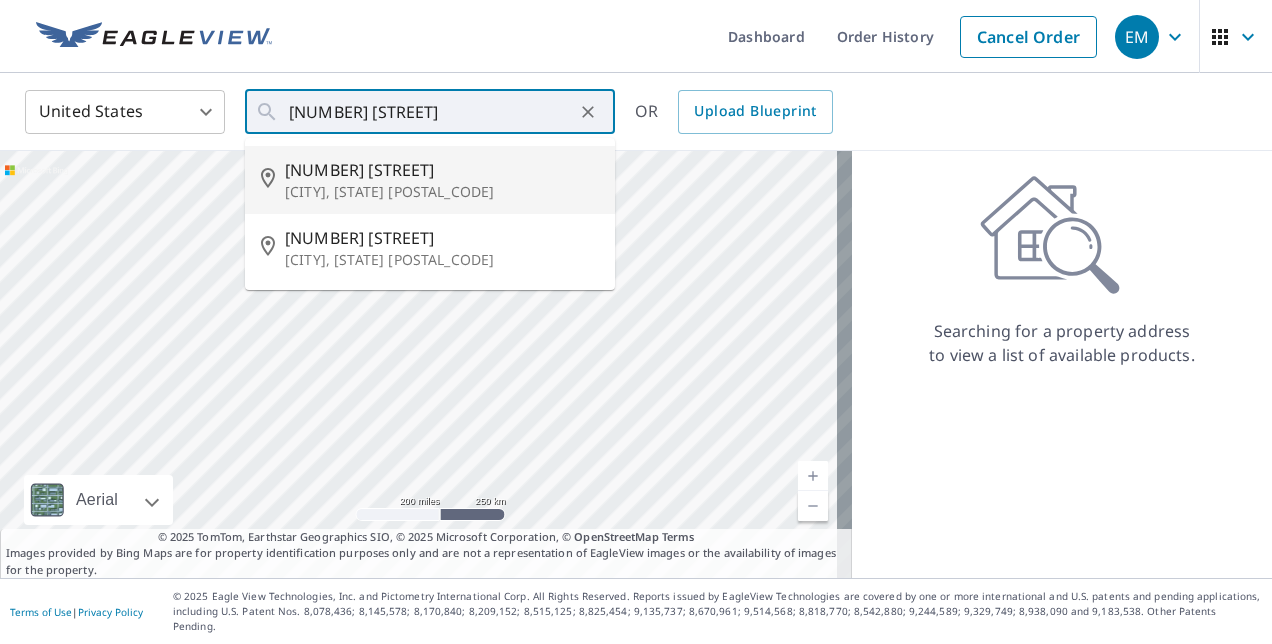 type on "[NUMBER] [STREET] [CITY], [STATE] [POSTAL_CODE]" 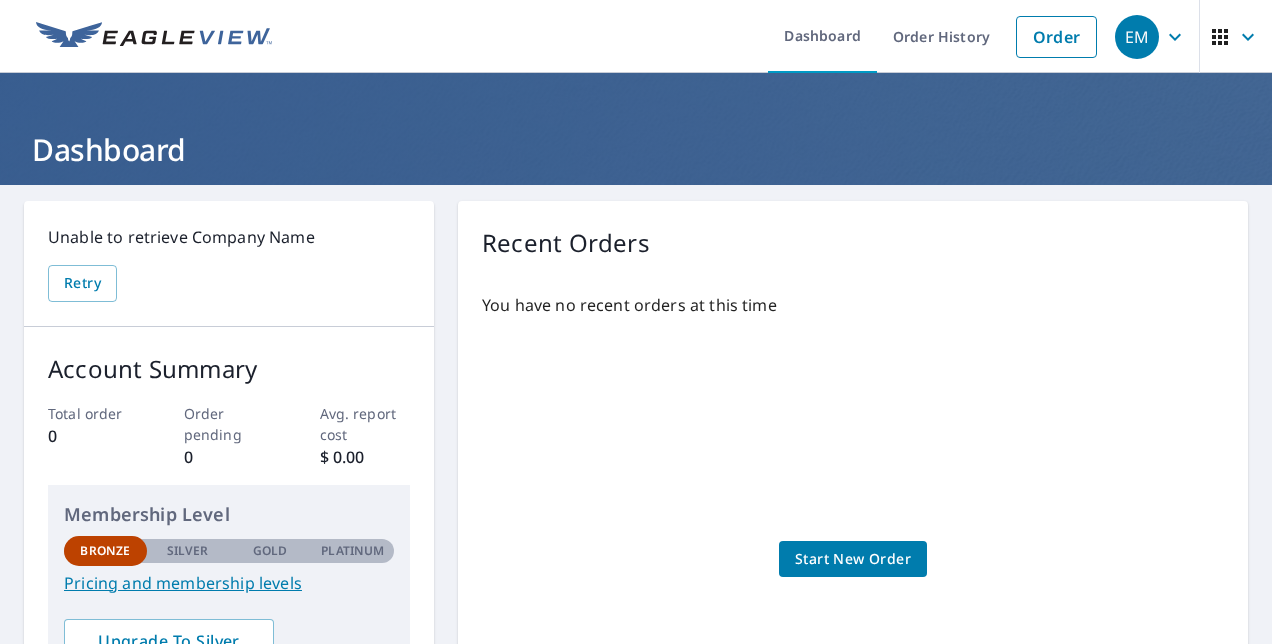 click on "Start New Order" at bounding box center [853, 559] 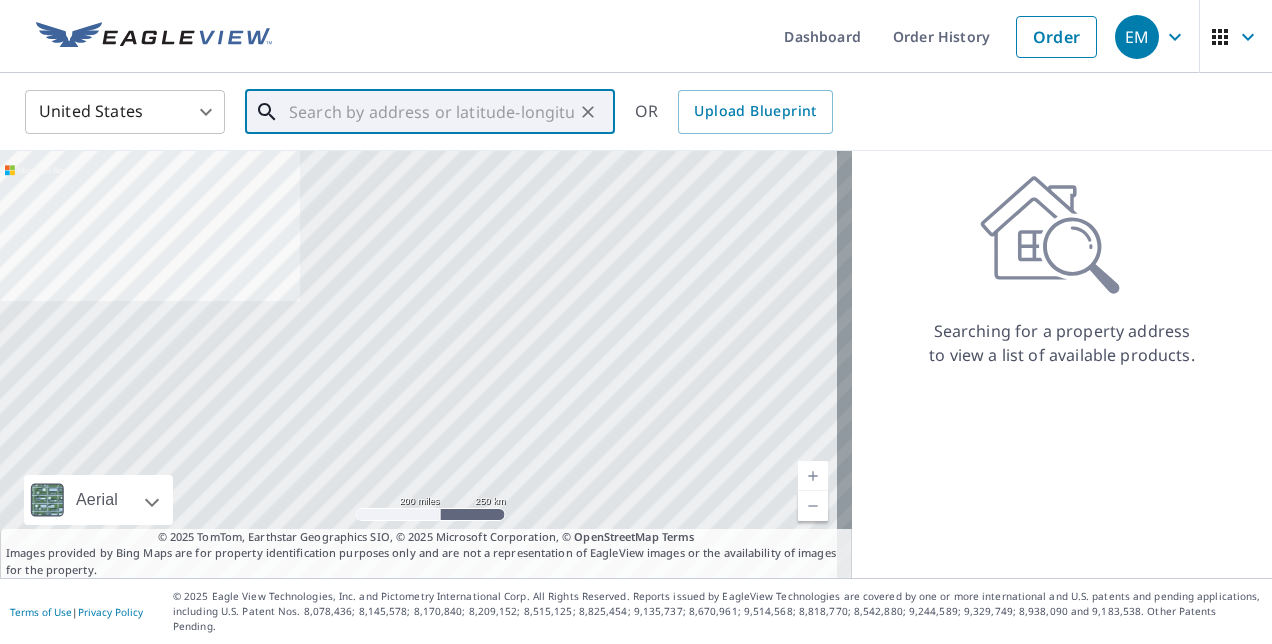 click at bounding box center [431, 112] 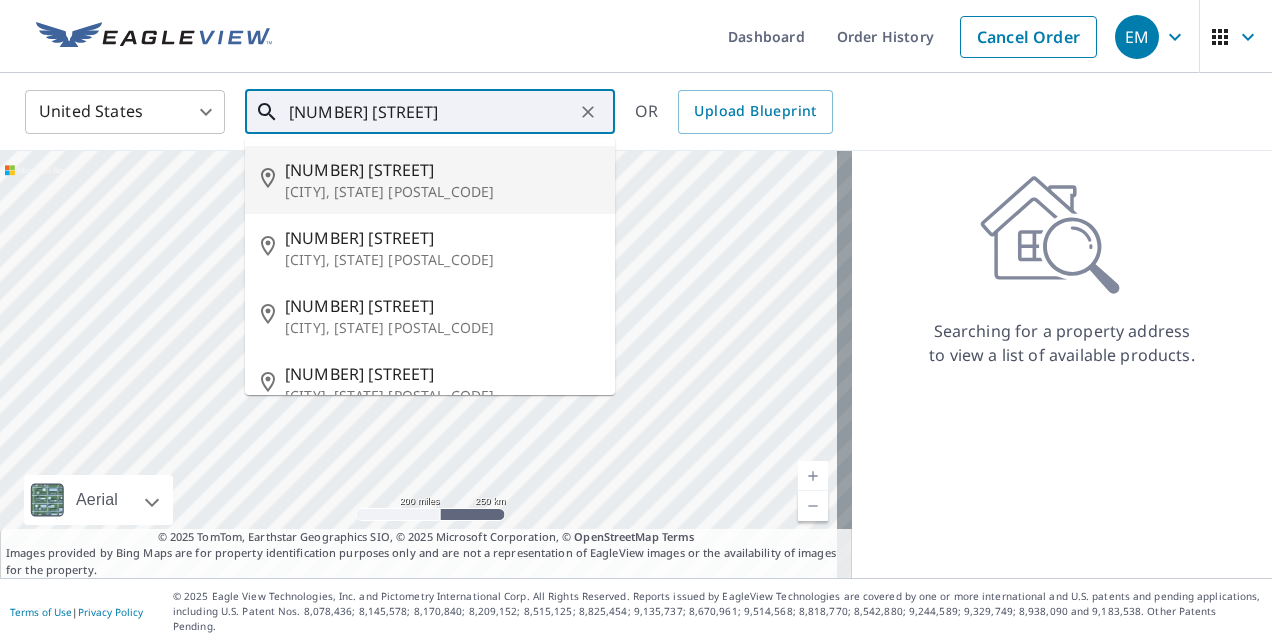 click on "[CITY], [STATE] [POSTAL_CODE]" at bounding box center [442, 192] 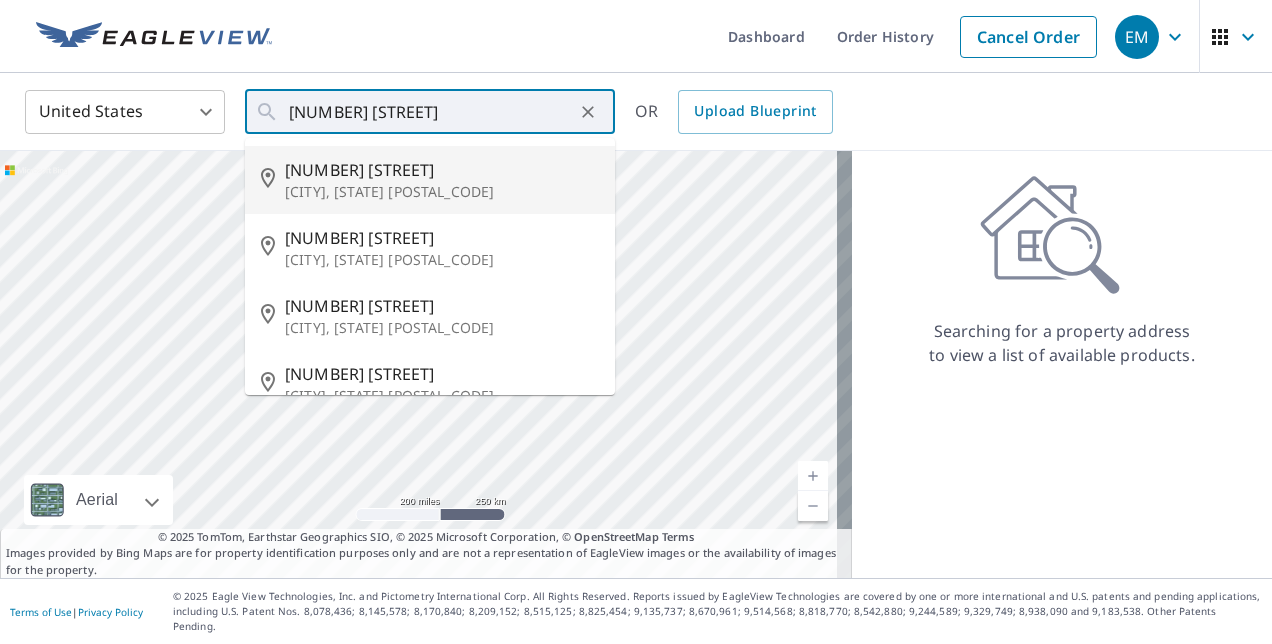 type on "[NUMBER] [STREET] [CITY], [STATE] [POSTAL_CODE]" 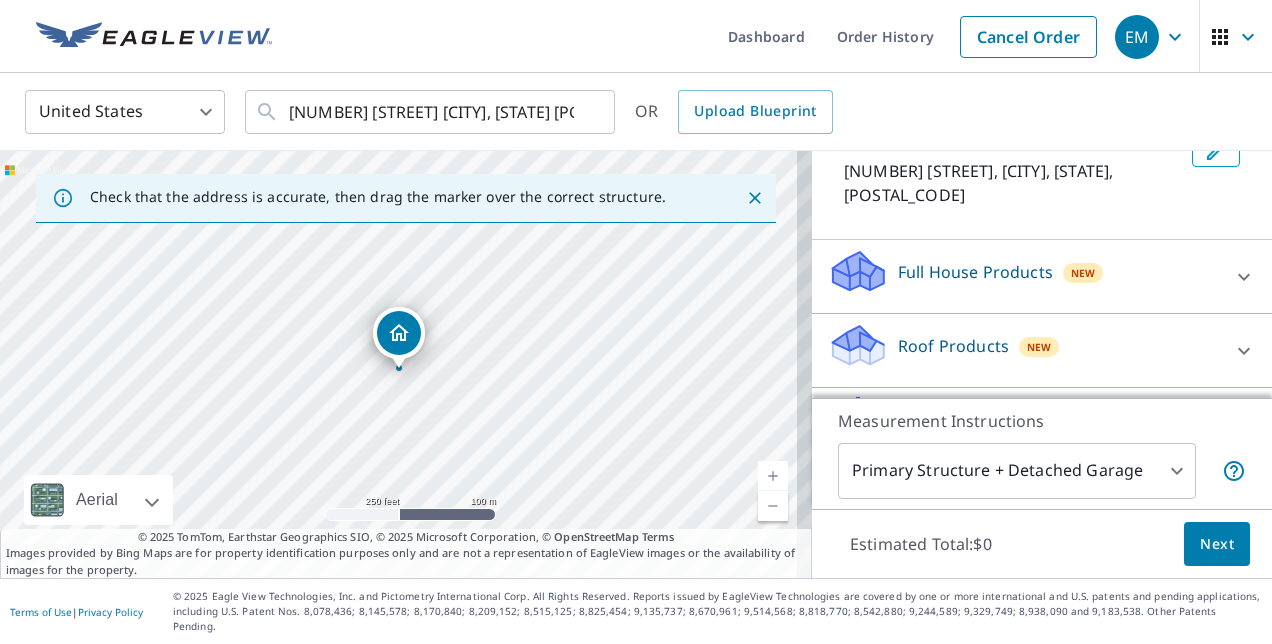 scroll, scrollTop: 141, scrollLeft: 0, axis: vertical 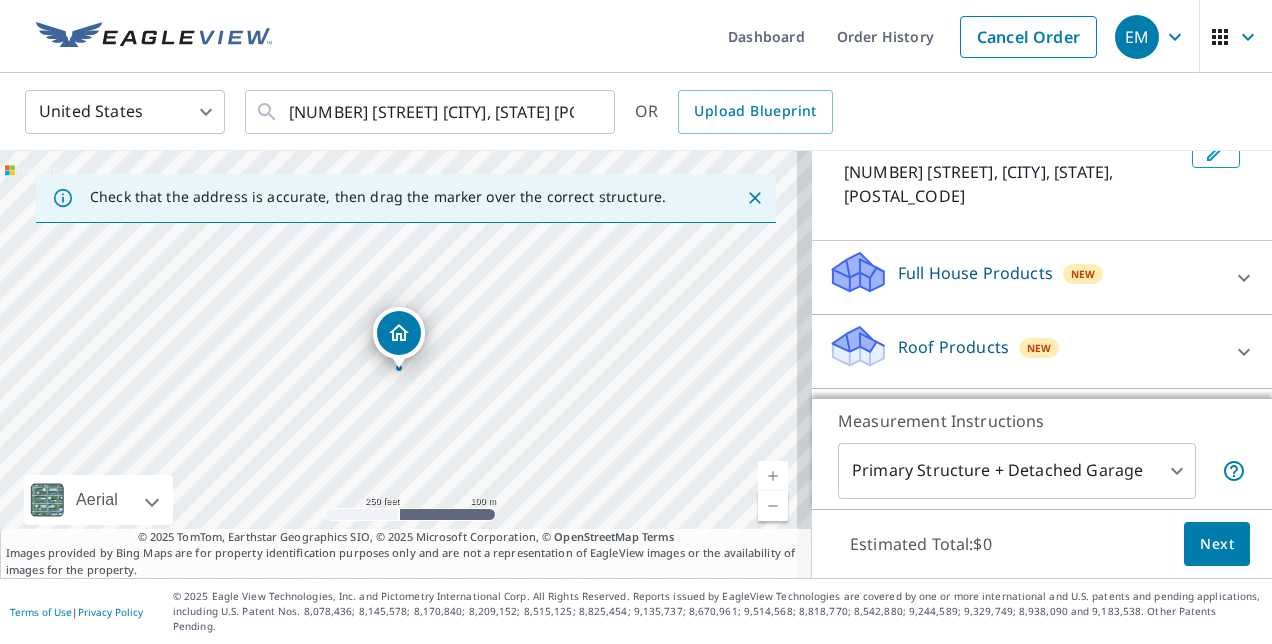 click 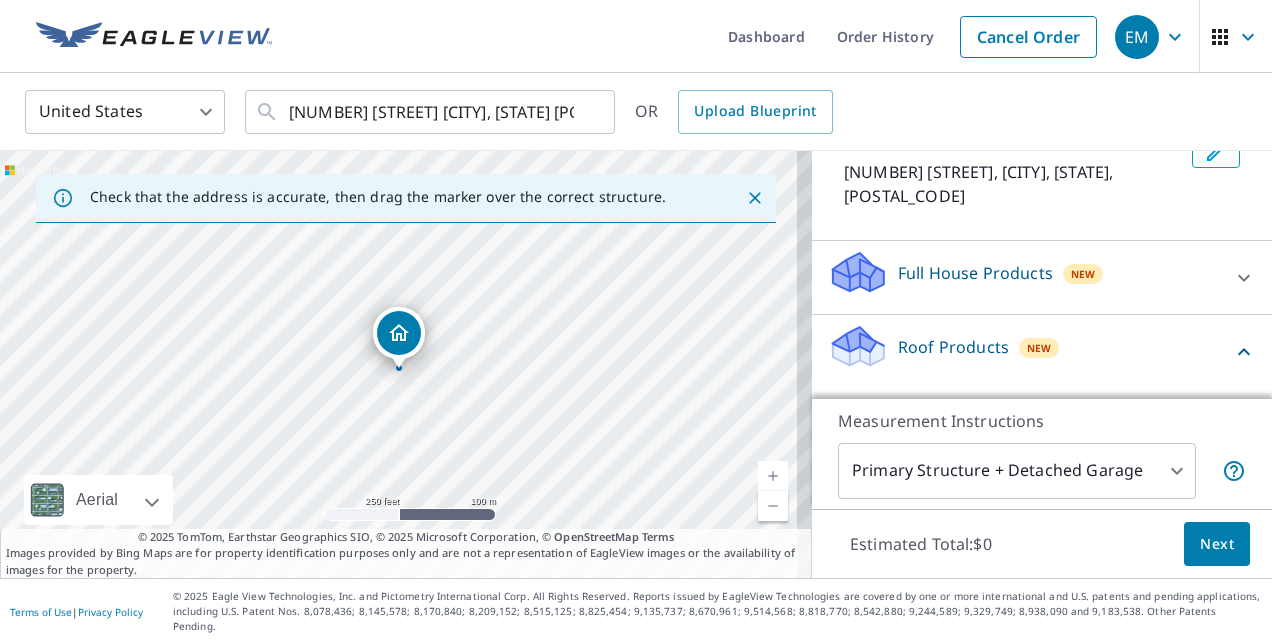 scroll, scrollTop: 241, scrollLeft: 0, axis: vertical 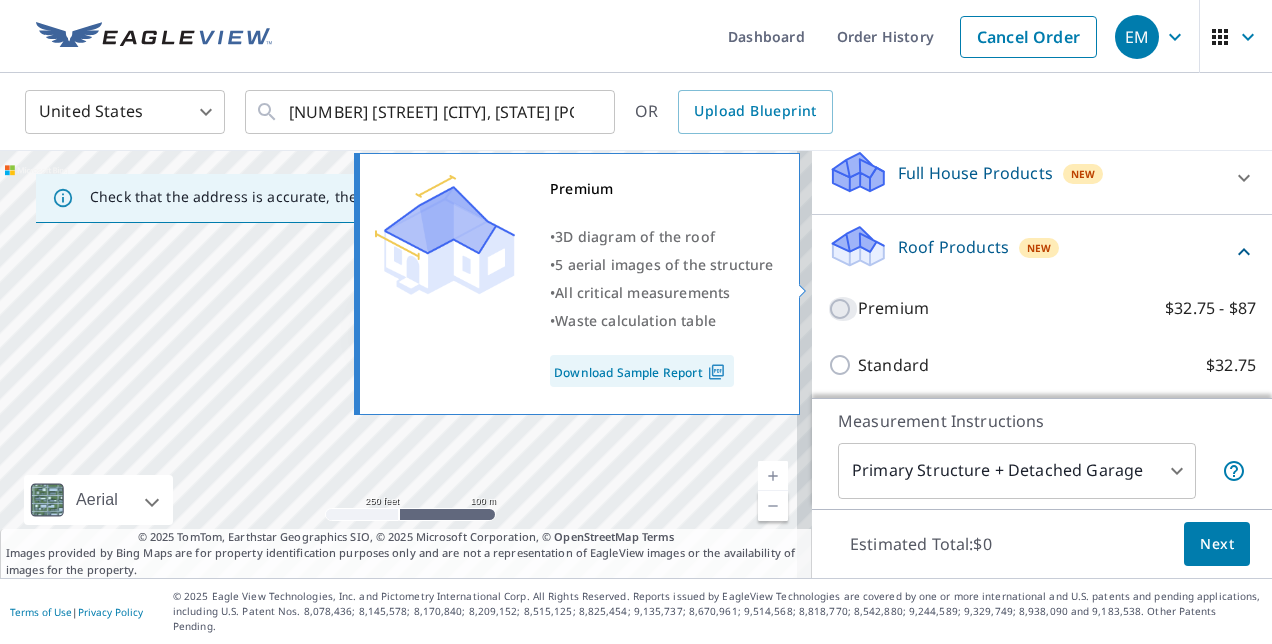 click on "Premium $32.75 - $87" at bounding box center (843, 309) 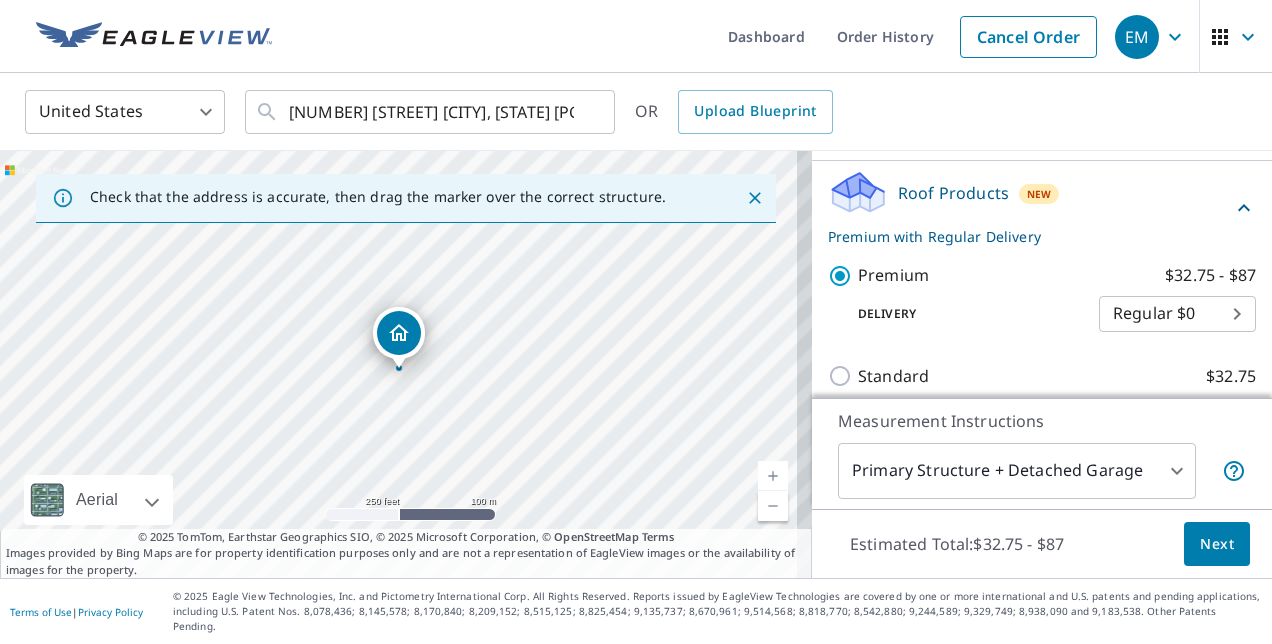 scroll, scrollTop: 292, scrollLeft: 0, axis: vertical 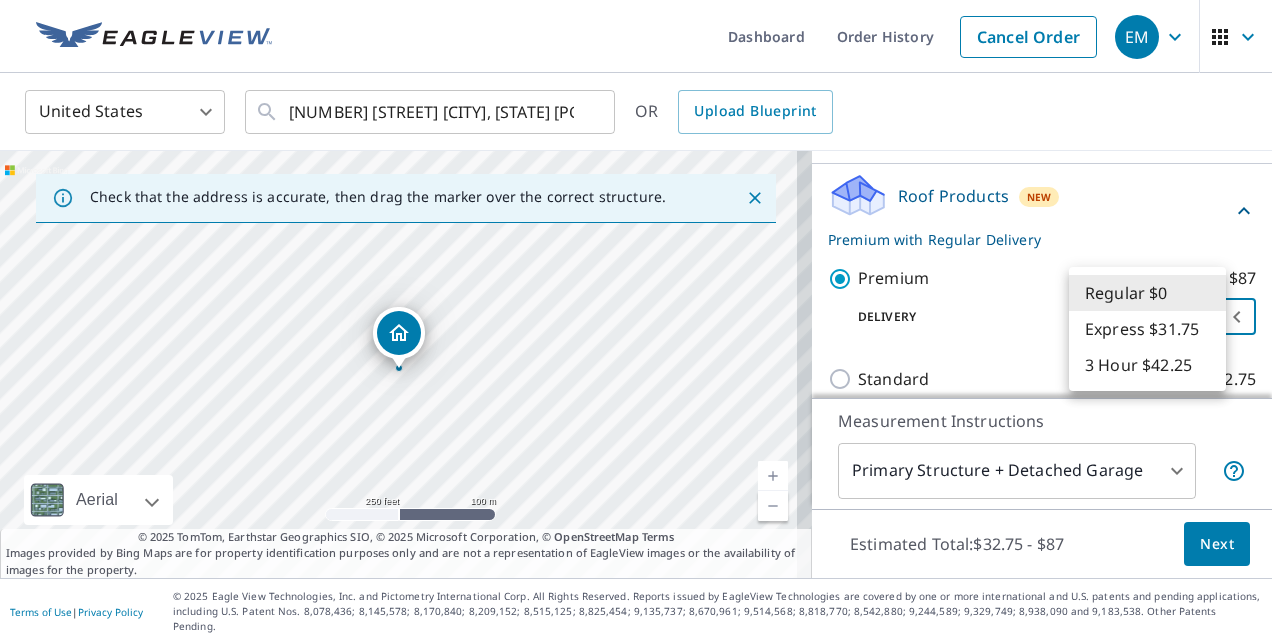 click on "[NUMBER] [STREET], [CITY], [STATE], [POSTAL_CODE]" at bounding box center [636, 322] 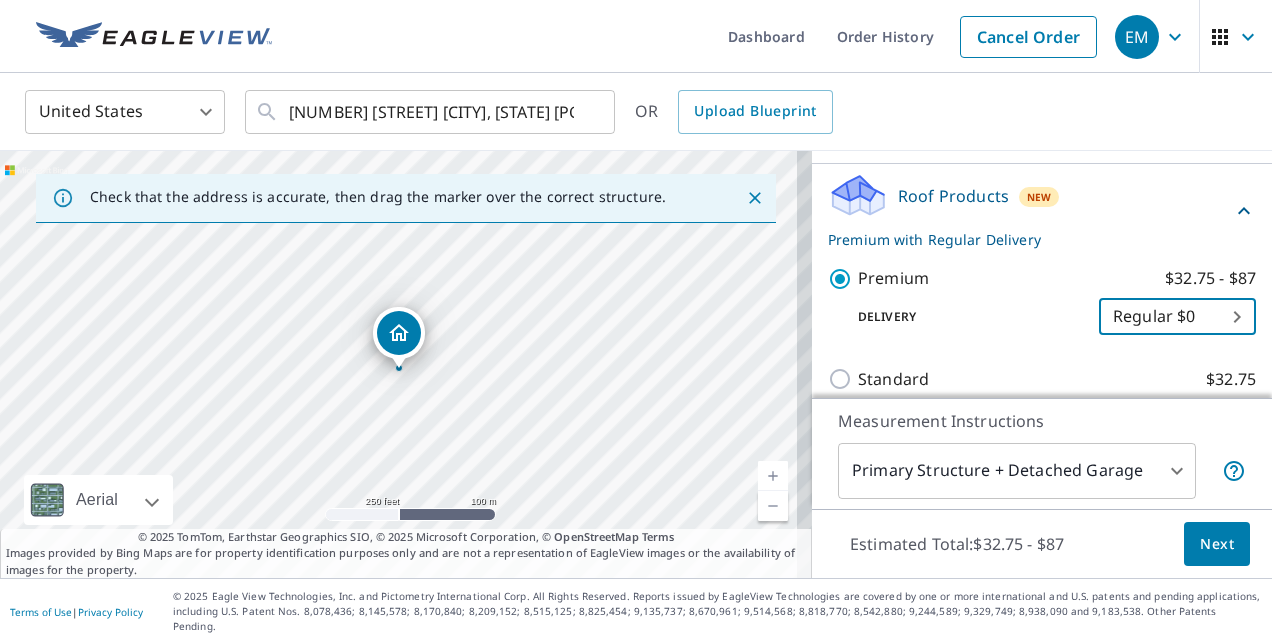 click on "[NUMBER] [STREET], [CITY], [STATE], [POSTAL_CODE]" at bounding box center (636, 322) 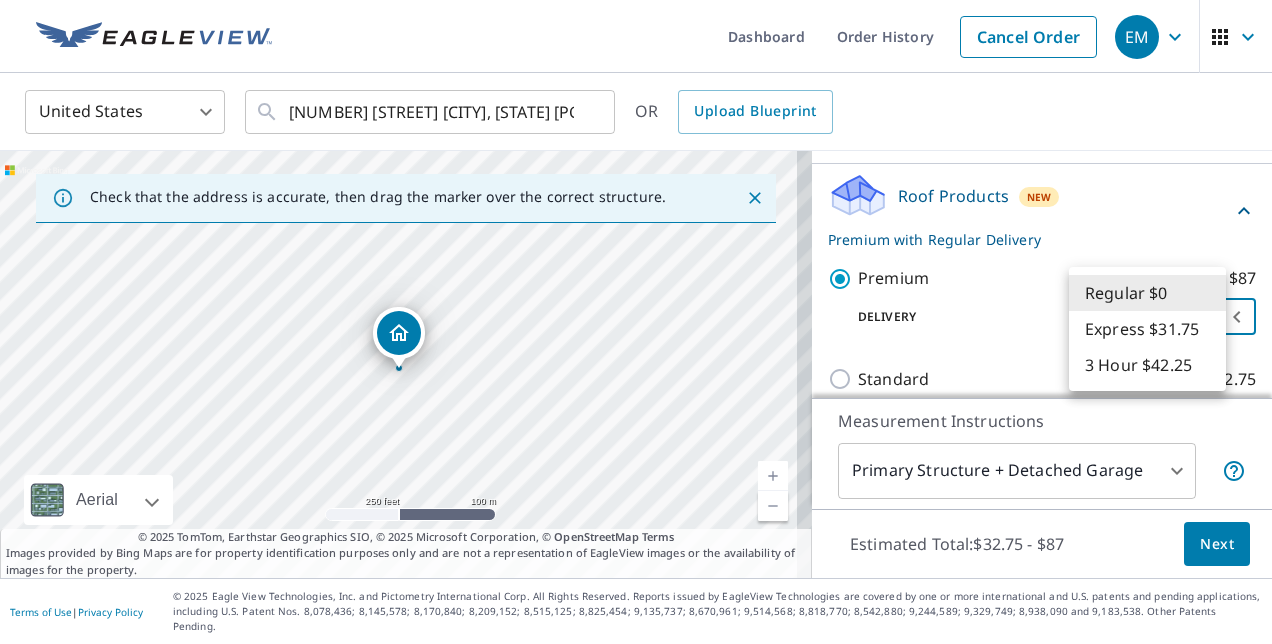 click at bounding box center [636, 322] 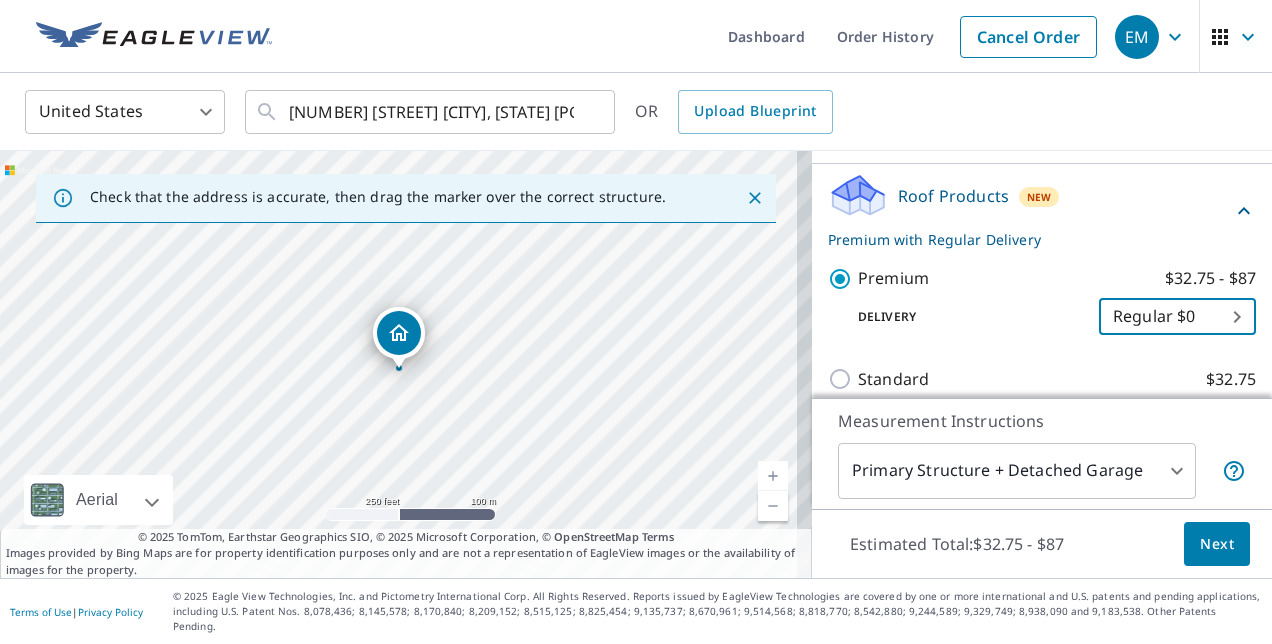 click on "[NUMBER] [STREET], [CITY], [STATE], [POSTAL_CODE]" at bounding box center [636, 322] 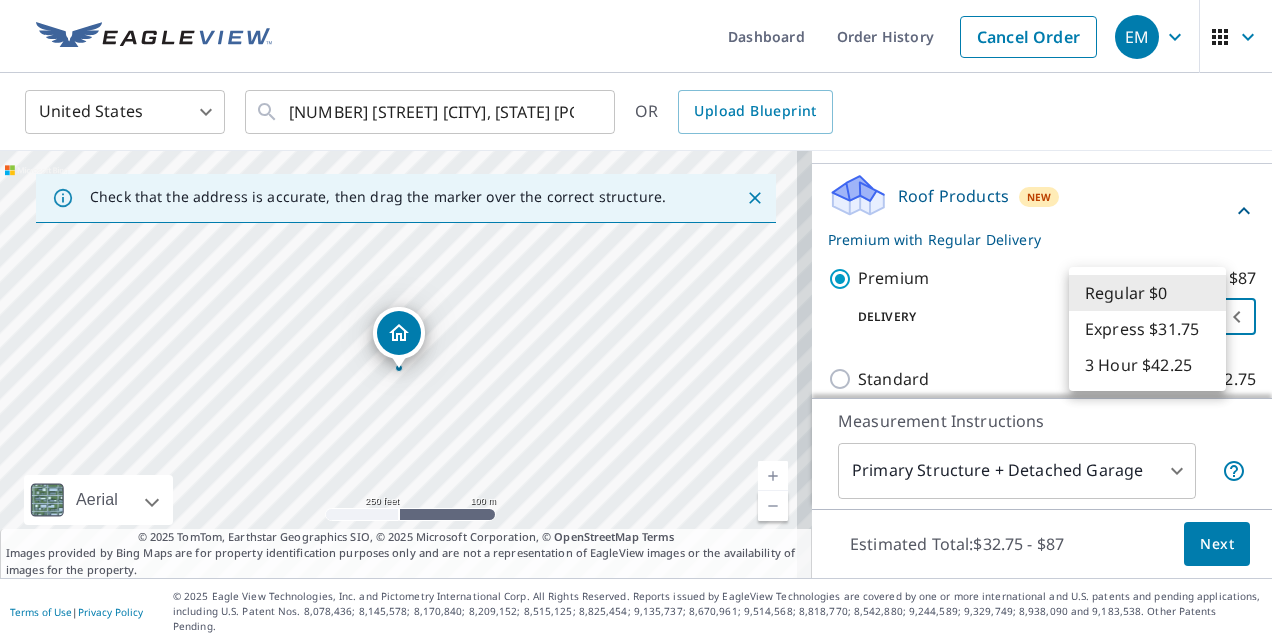 click at bounding box center (636, 322) 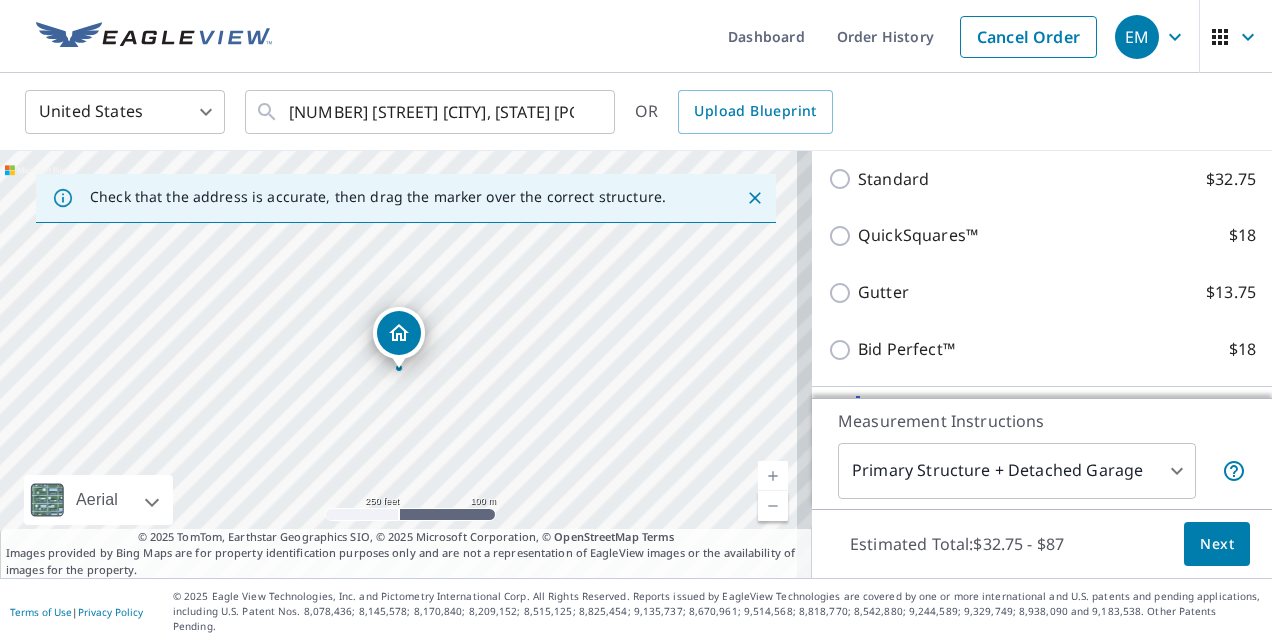 scroll, scrollTop: 592, scrollLeft: 0, axis: vertical 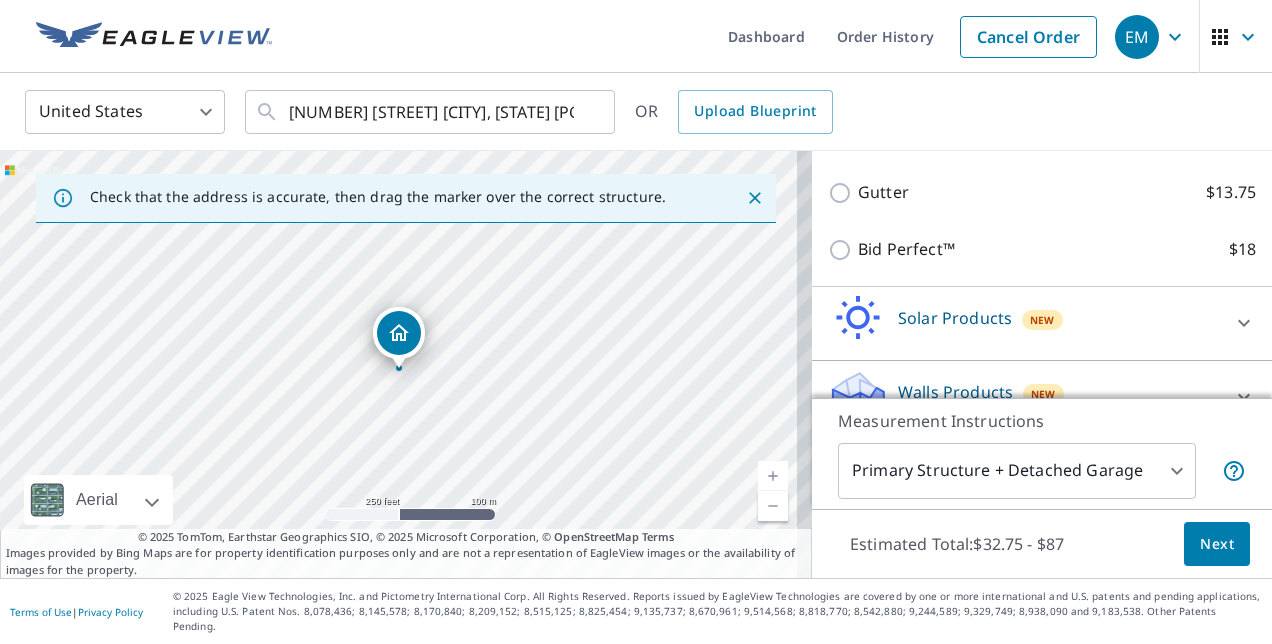 click on "Next" at bounding box center (1217, 544) 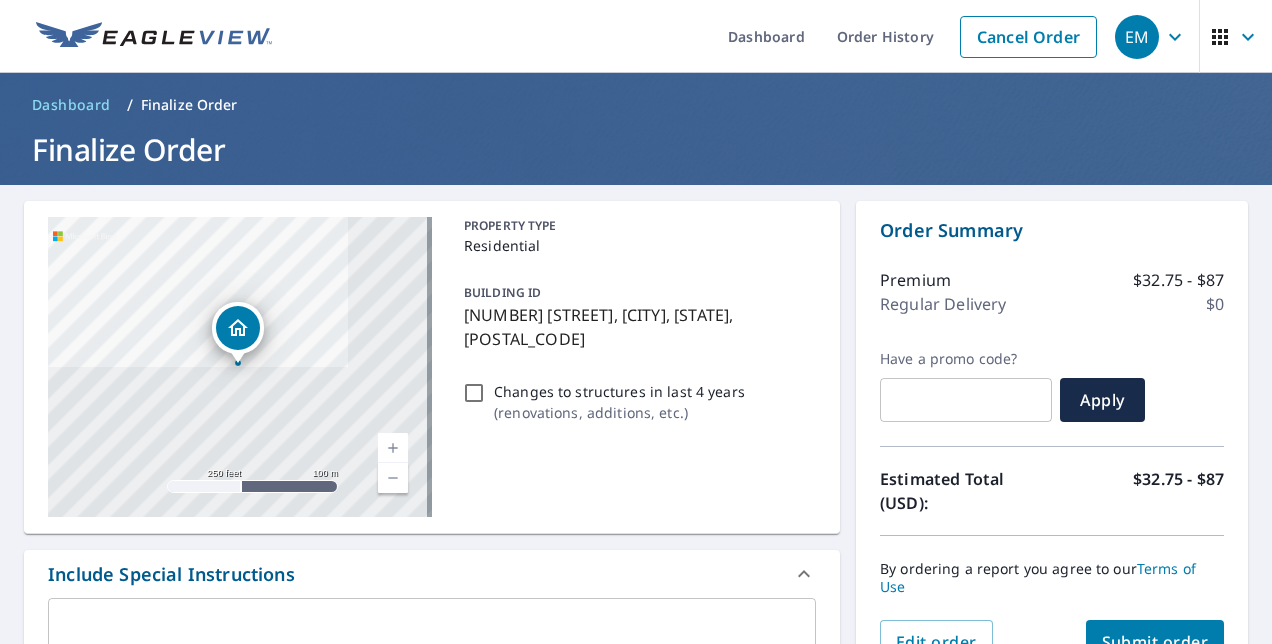 click on "Changes to structures in last 4 years ( renovations, additions, etc. )" at bounding box center (474, 393) 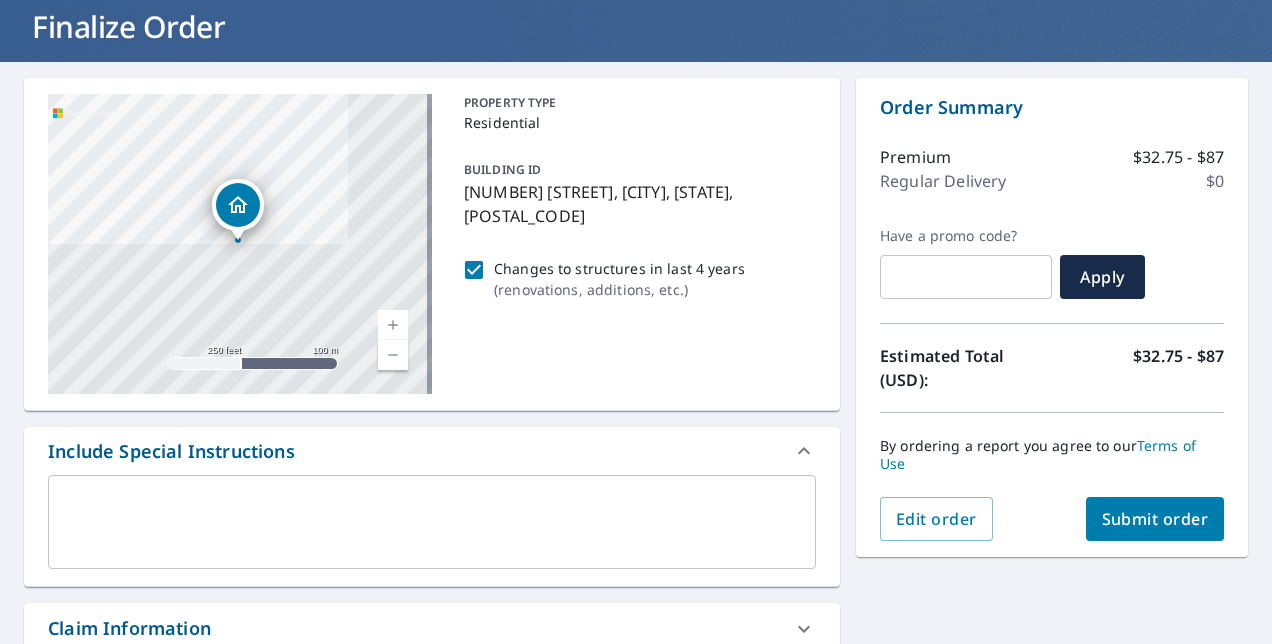 scroll, scrollTop: 77, scrollLeft: 0, axis: vertical 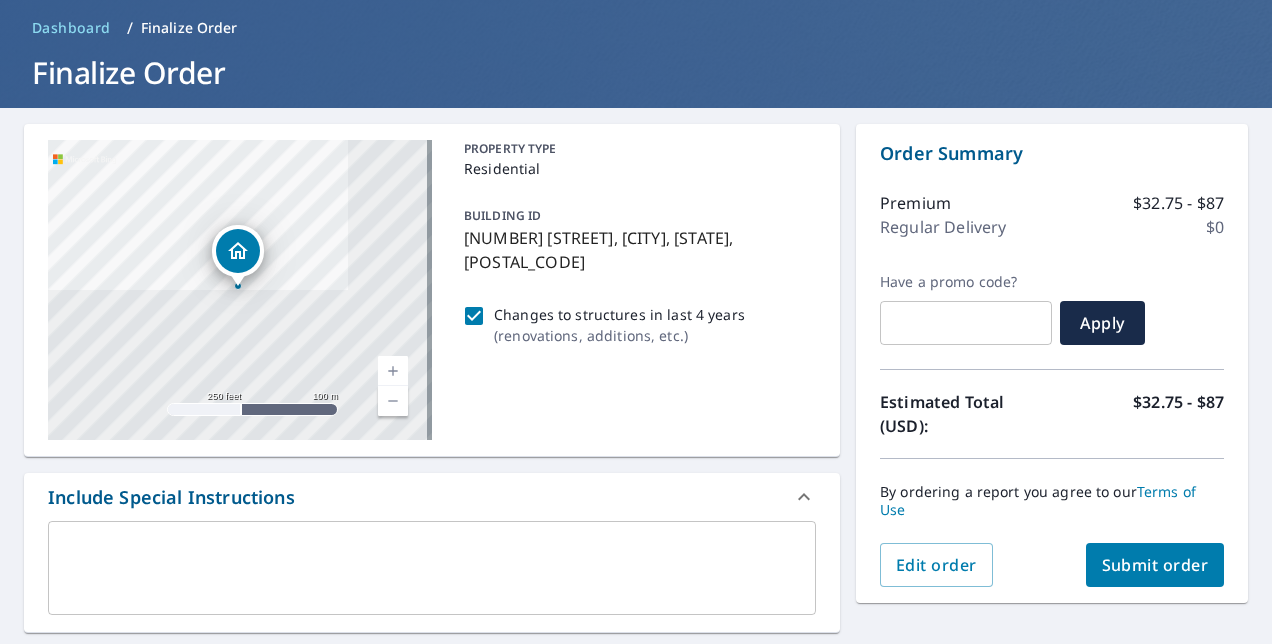 click on "Dashboard" at bounding box center (71, 28) 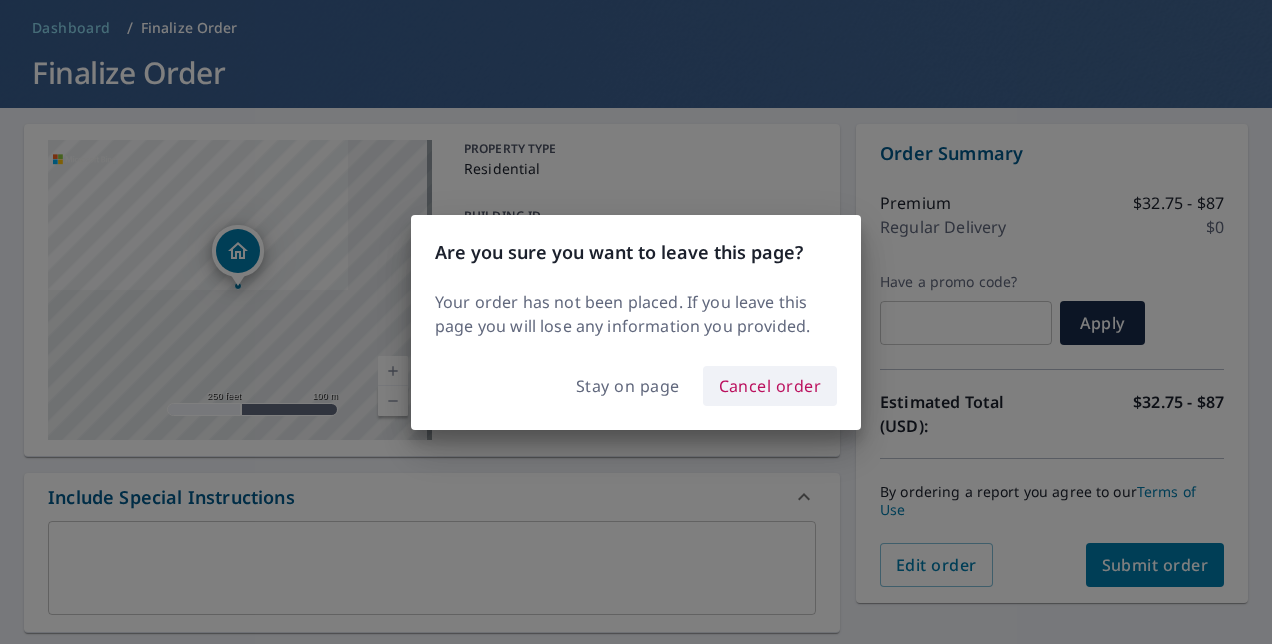 click on "Cancel order" at bounding box center (770, 386) 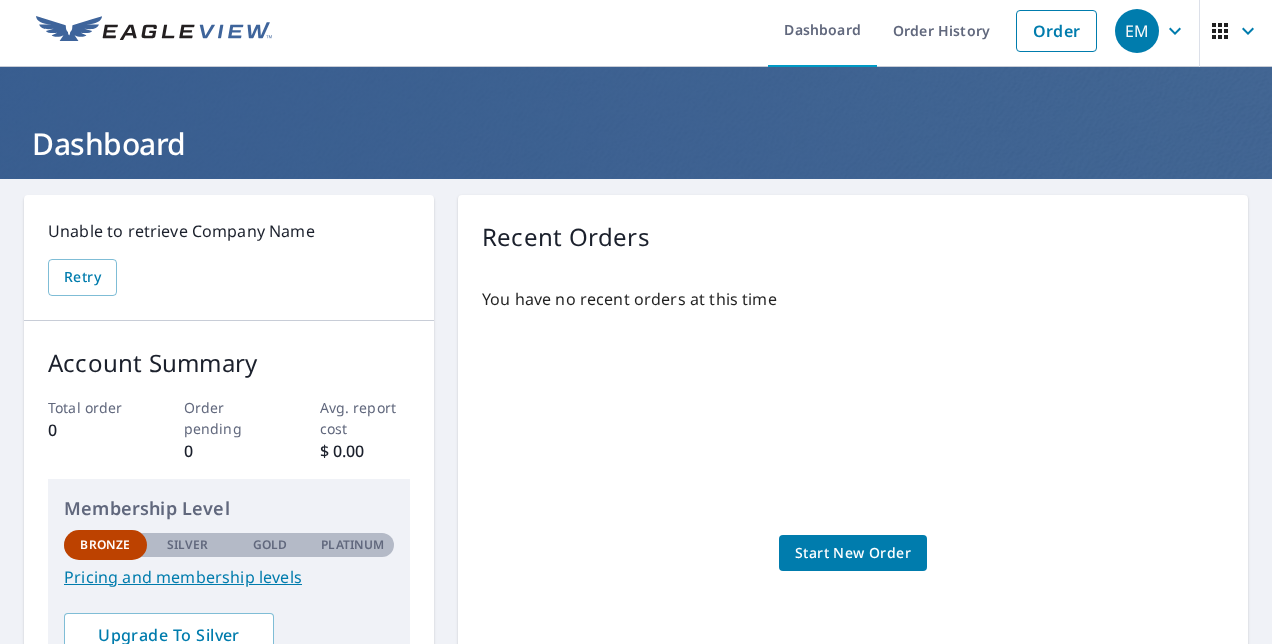 scroll, scrollTop: 0, scrollLeft: 0, axis: both 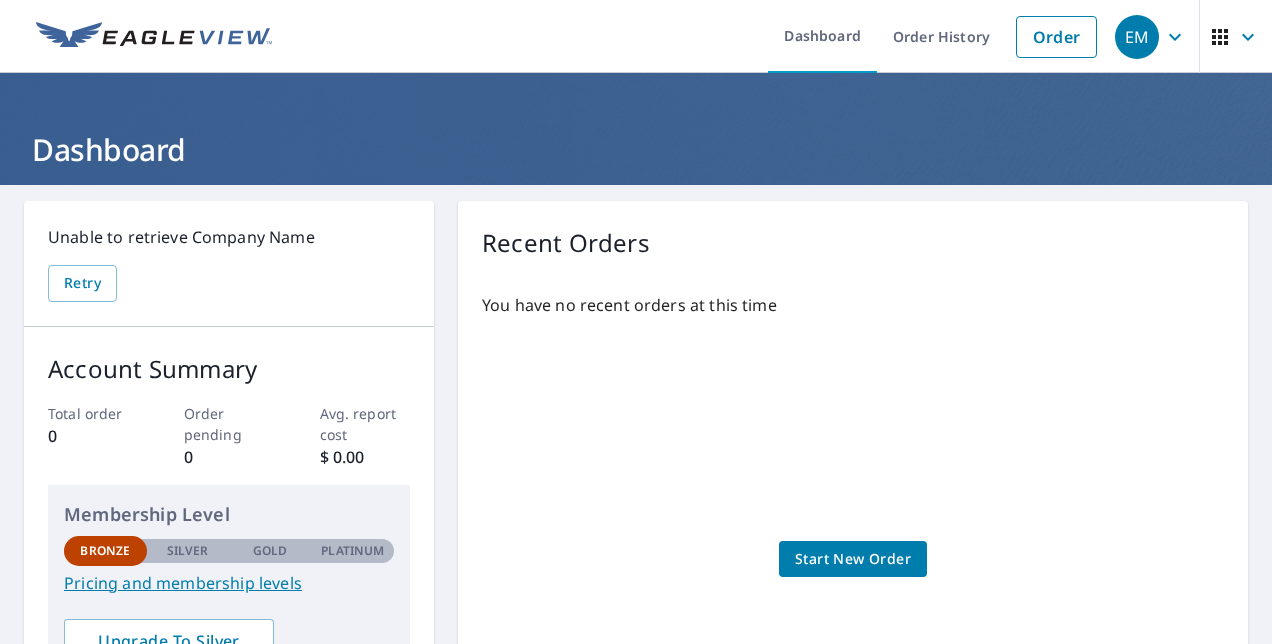 click 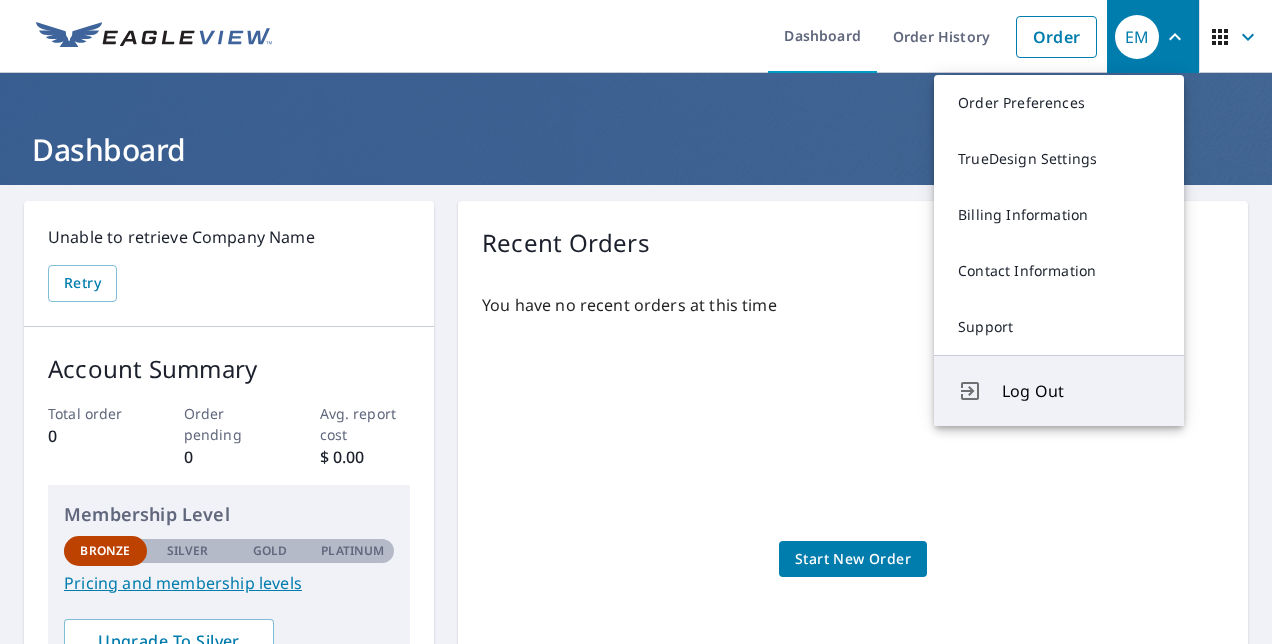 click on "Log Out" at bounding box center [1059, 390] 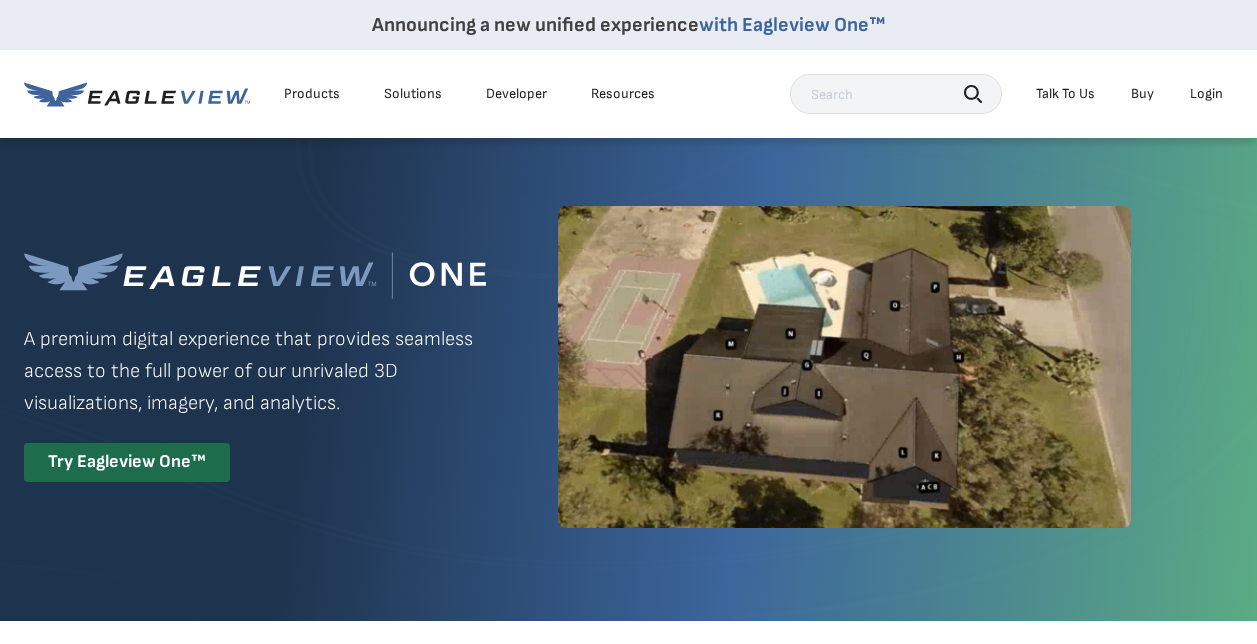 scroll, scrollTop: 0, scrollLeft: 0, axis: both 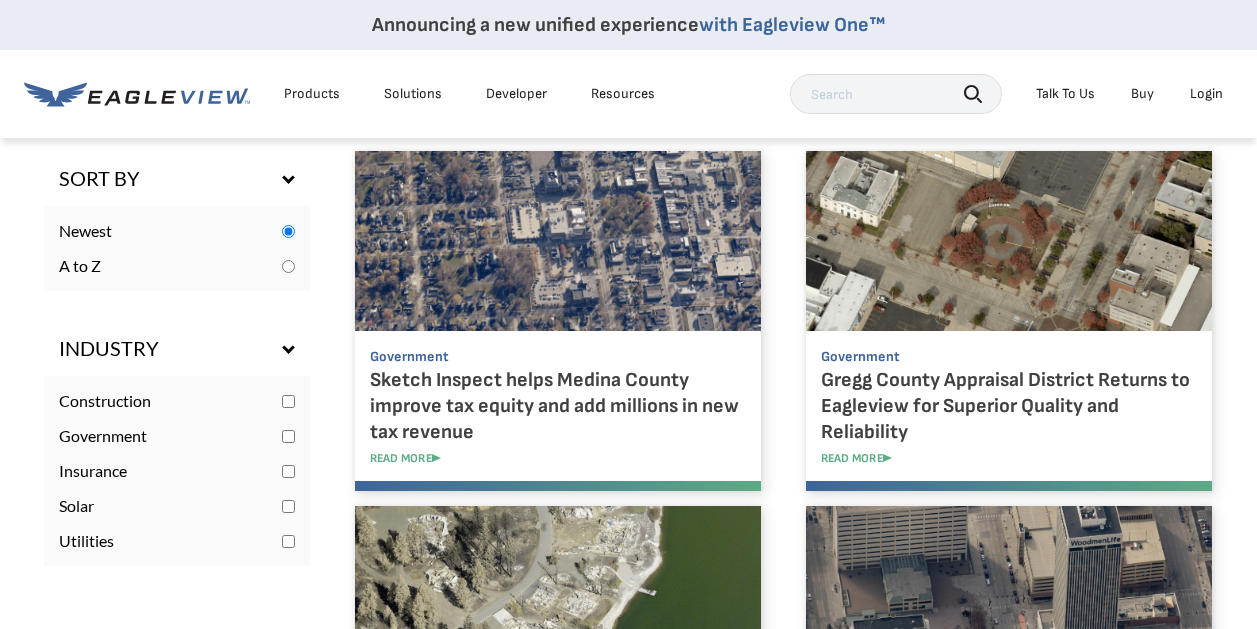 click on "Construction" at bounding box center [177, 401] 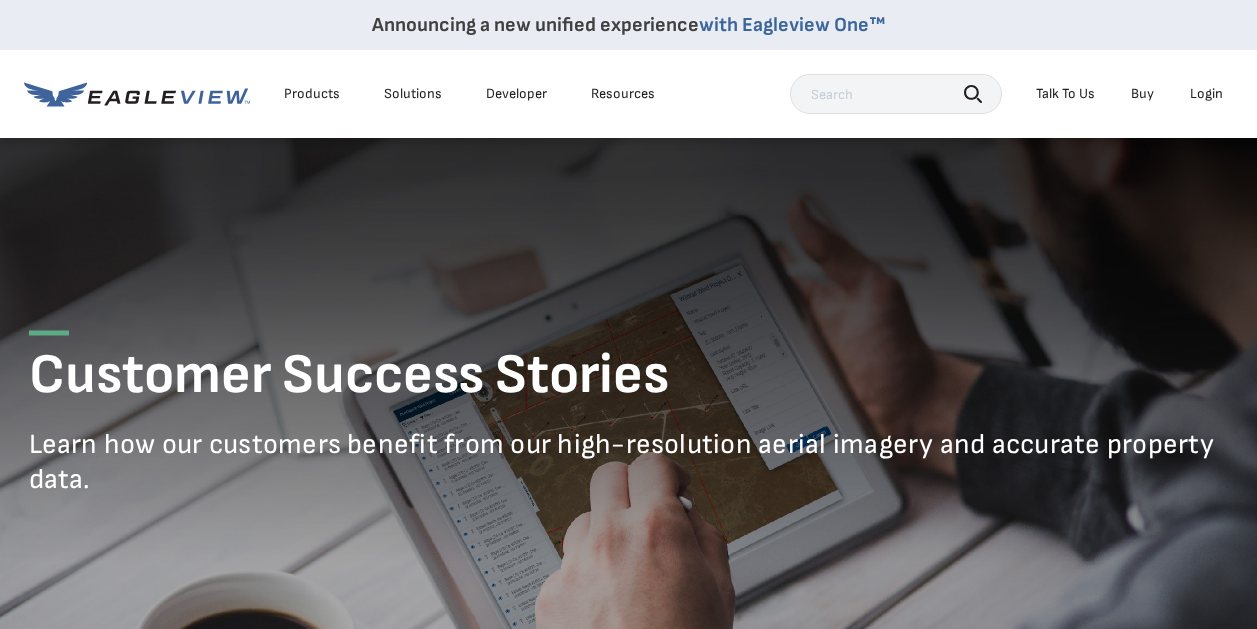 scroll, scrollTop: 0, scrollLeft: 0, axis: both 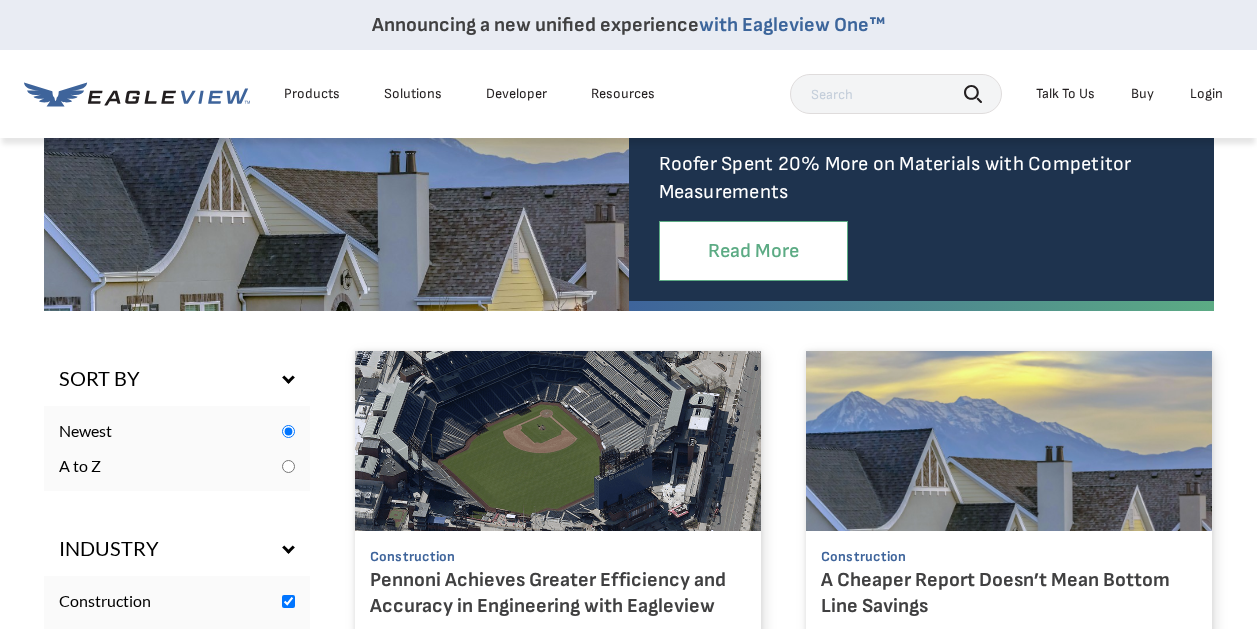 click on "Read More" at bounding box center [753, 251] 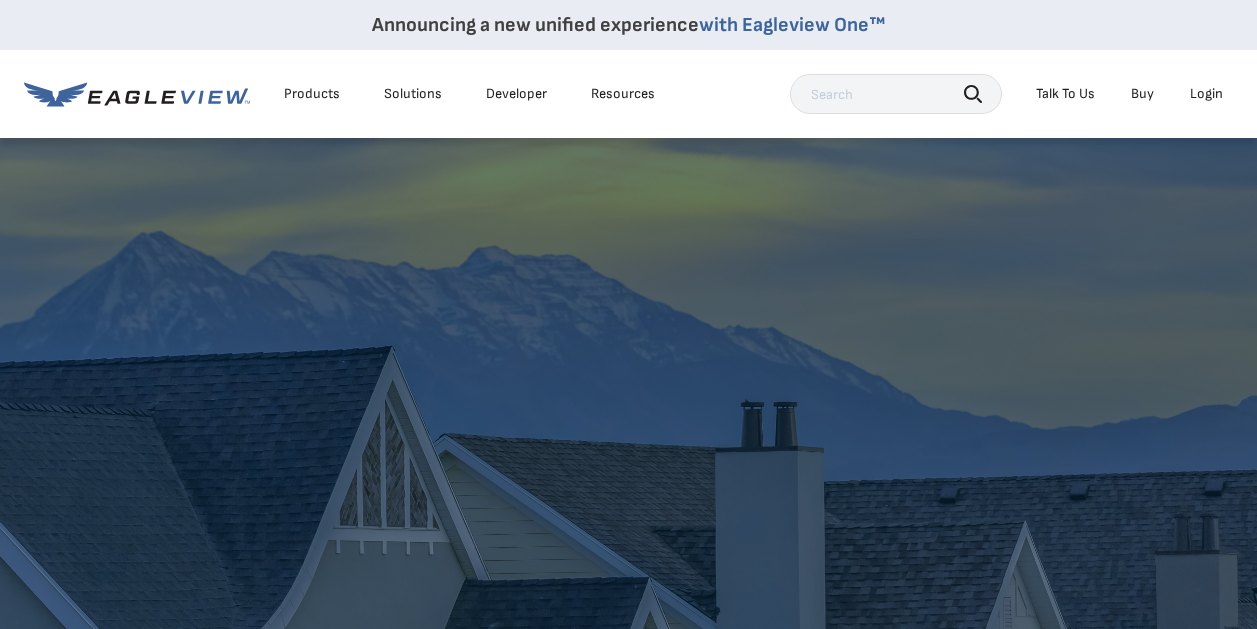 scroll, scrollTop: 0, scrollLeft: 0, axis: both 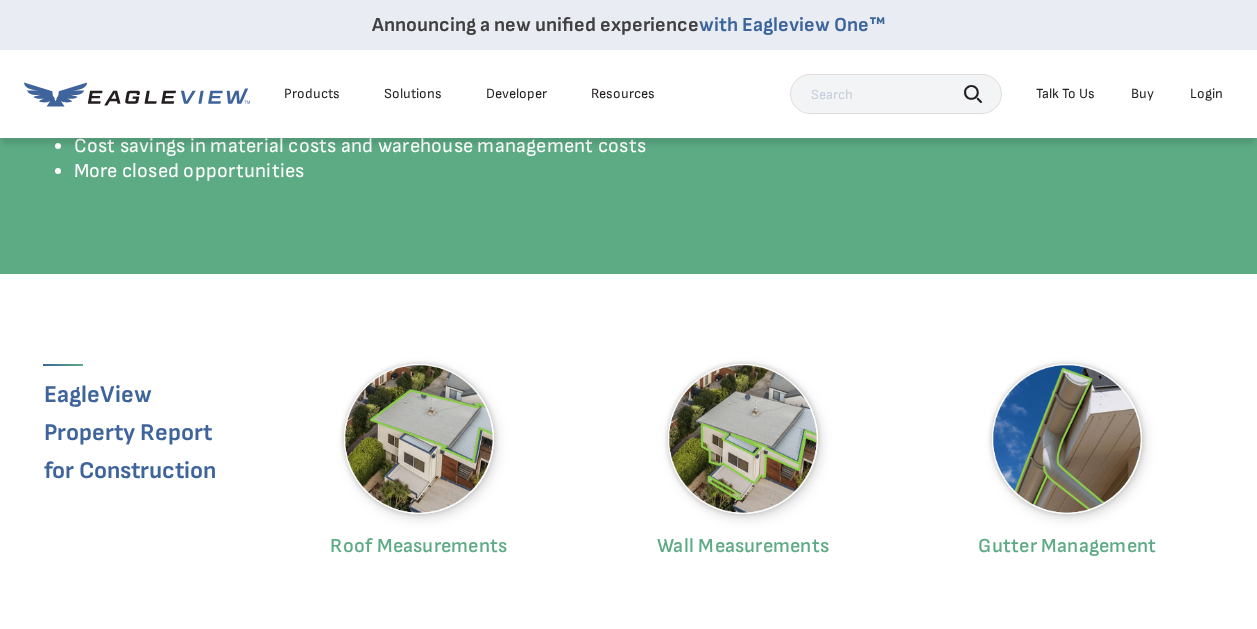 click at bounding box center (419, 439) 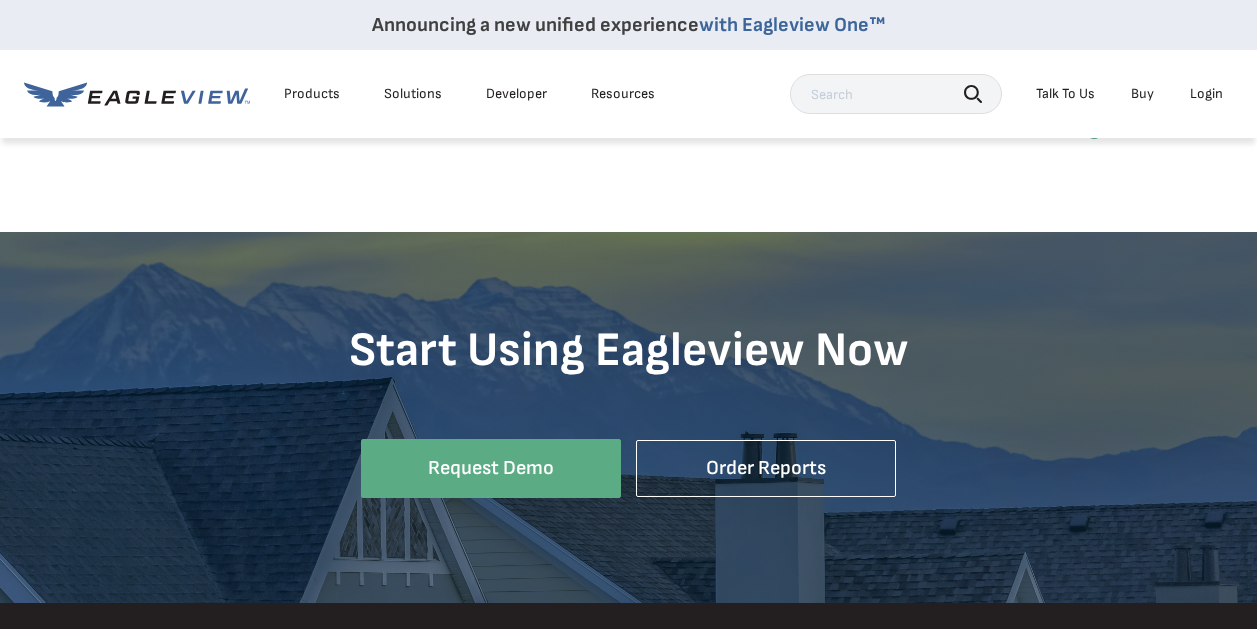 scroll, scrollTop: 3300, scrollLeft: 0, axis: vertical 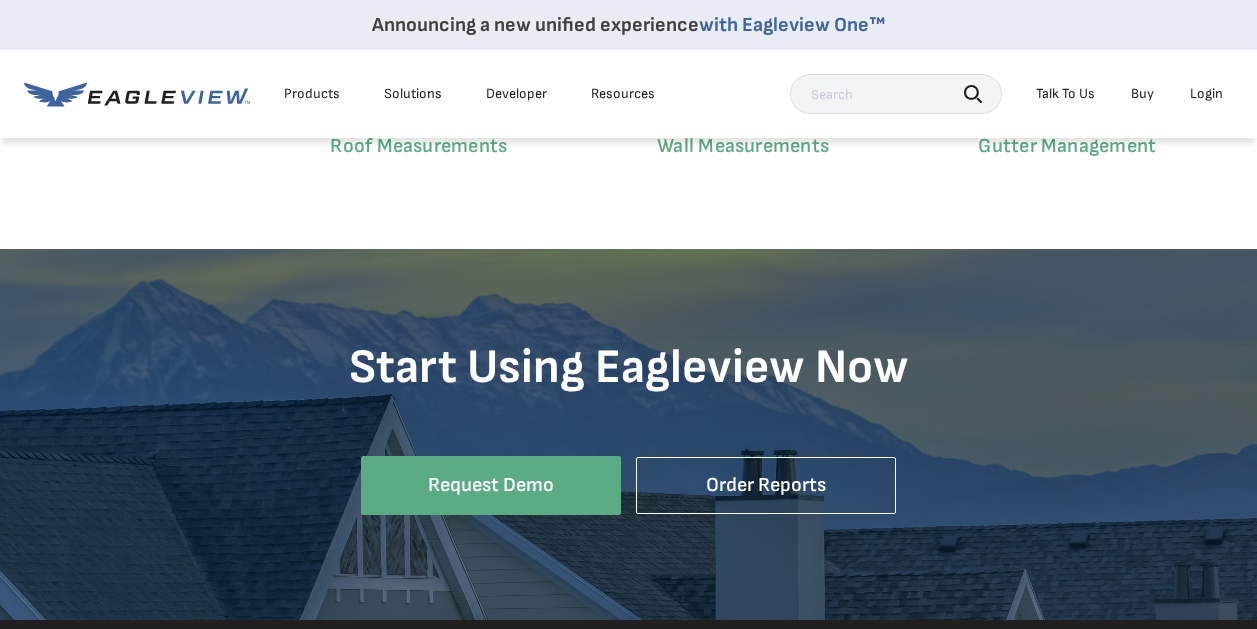 click on "Resources" at bounding box center (623, 94) 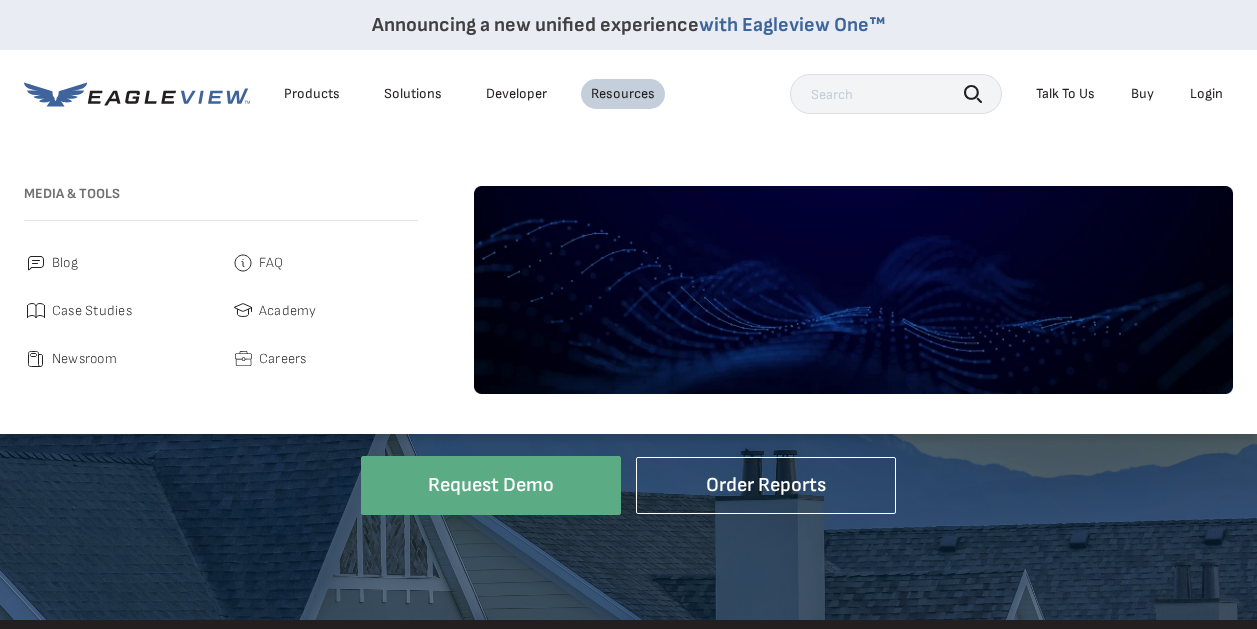 click on "FAQ" at bounding box center [324, 263] 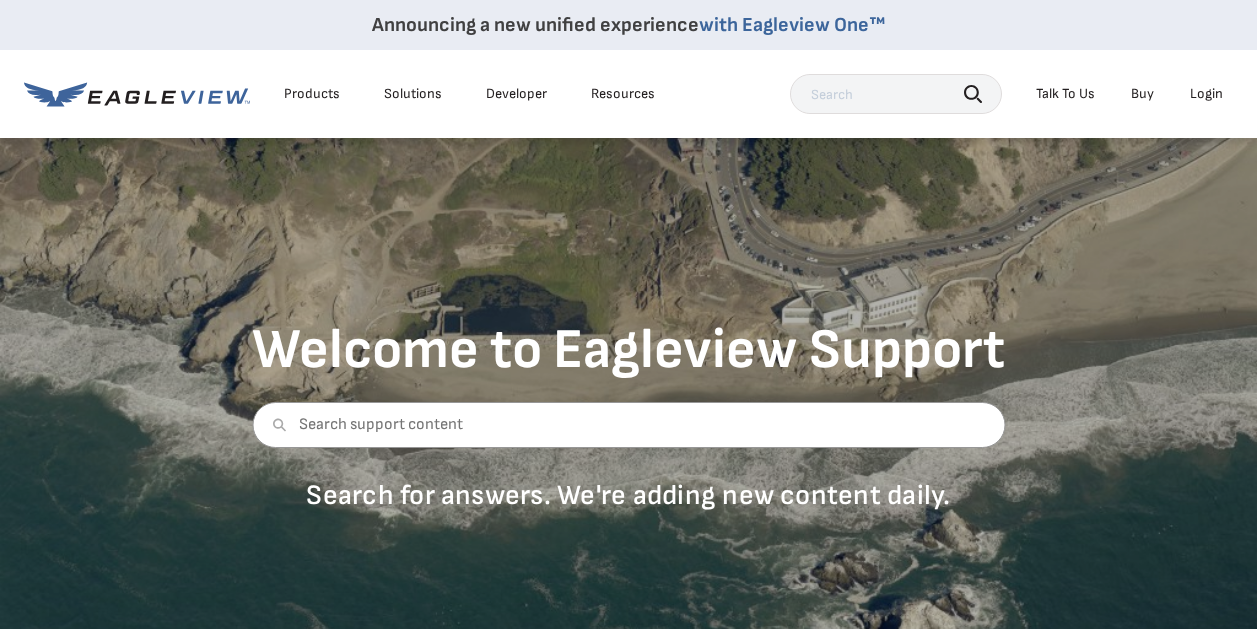 scroll, scrollTop: 0, scrollLeft: 0, axis: both 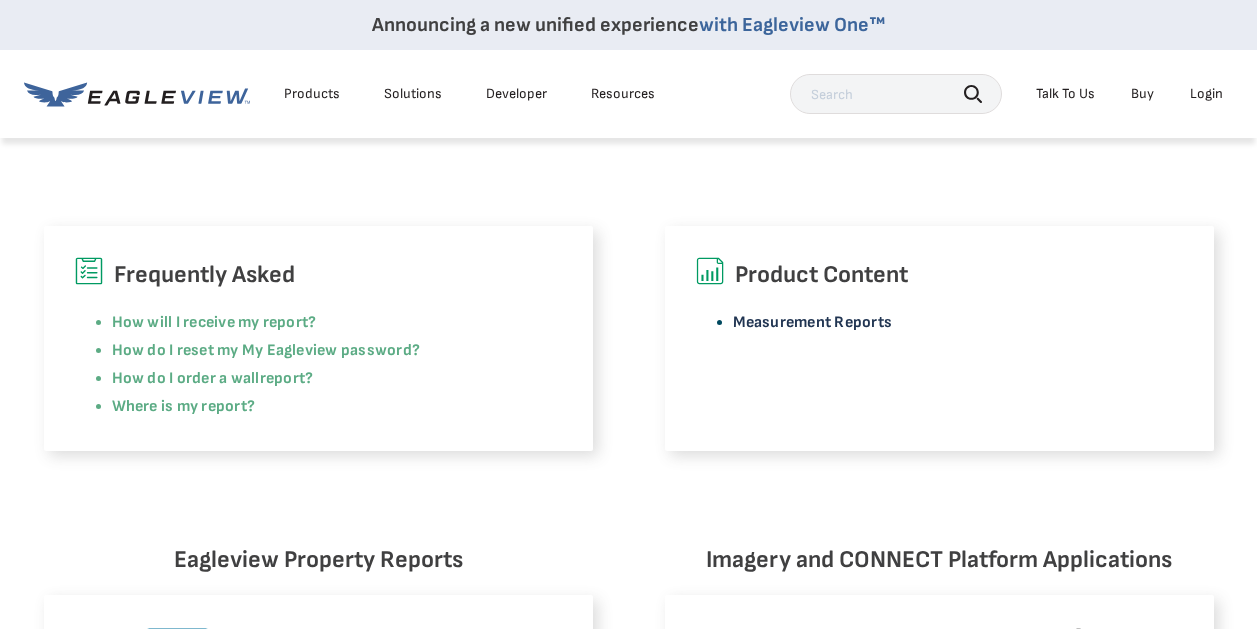 click on "Measurement Reports" at bounding box center [813, 322] 